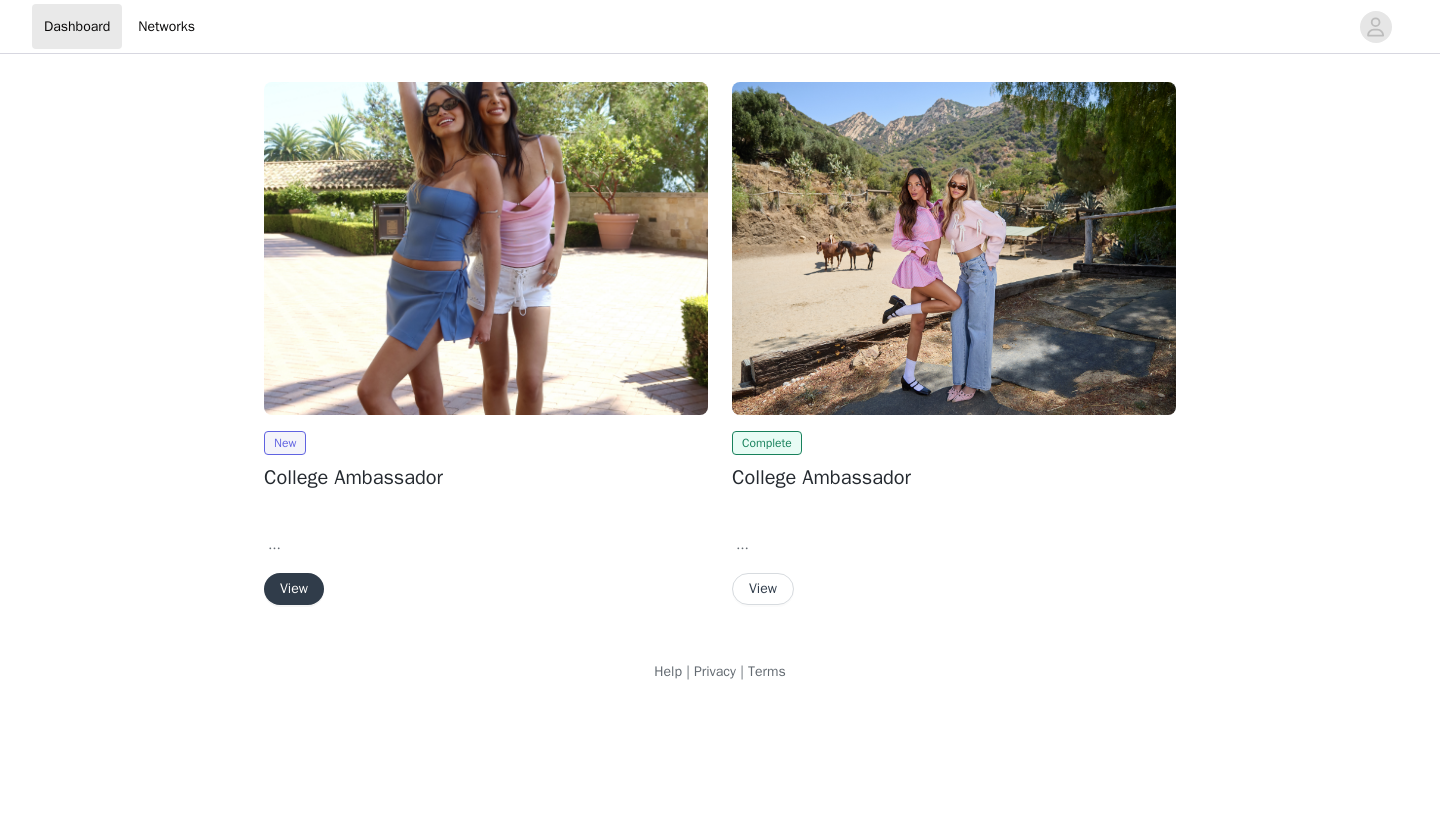 scroll, scrollTop: 0, scrollLeft: 0, axis: both 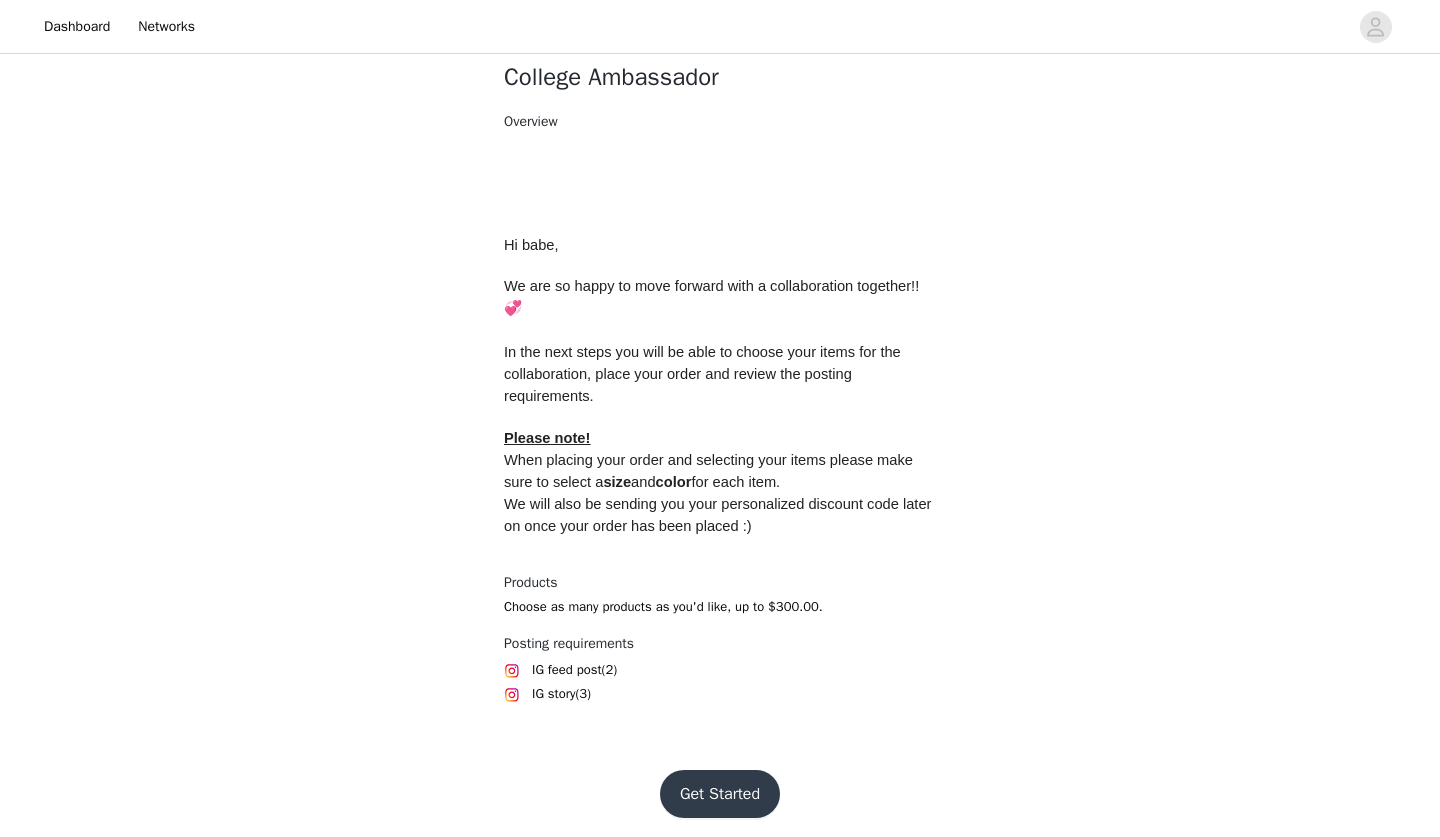 click on "Get Started" at bounding box center [720, 794] 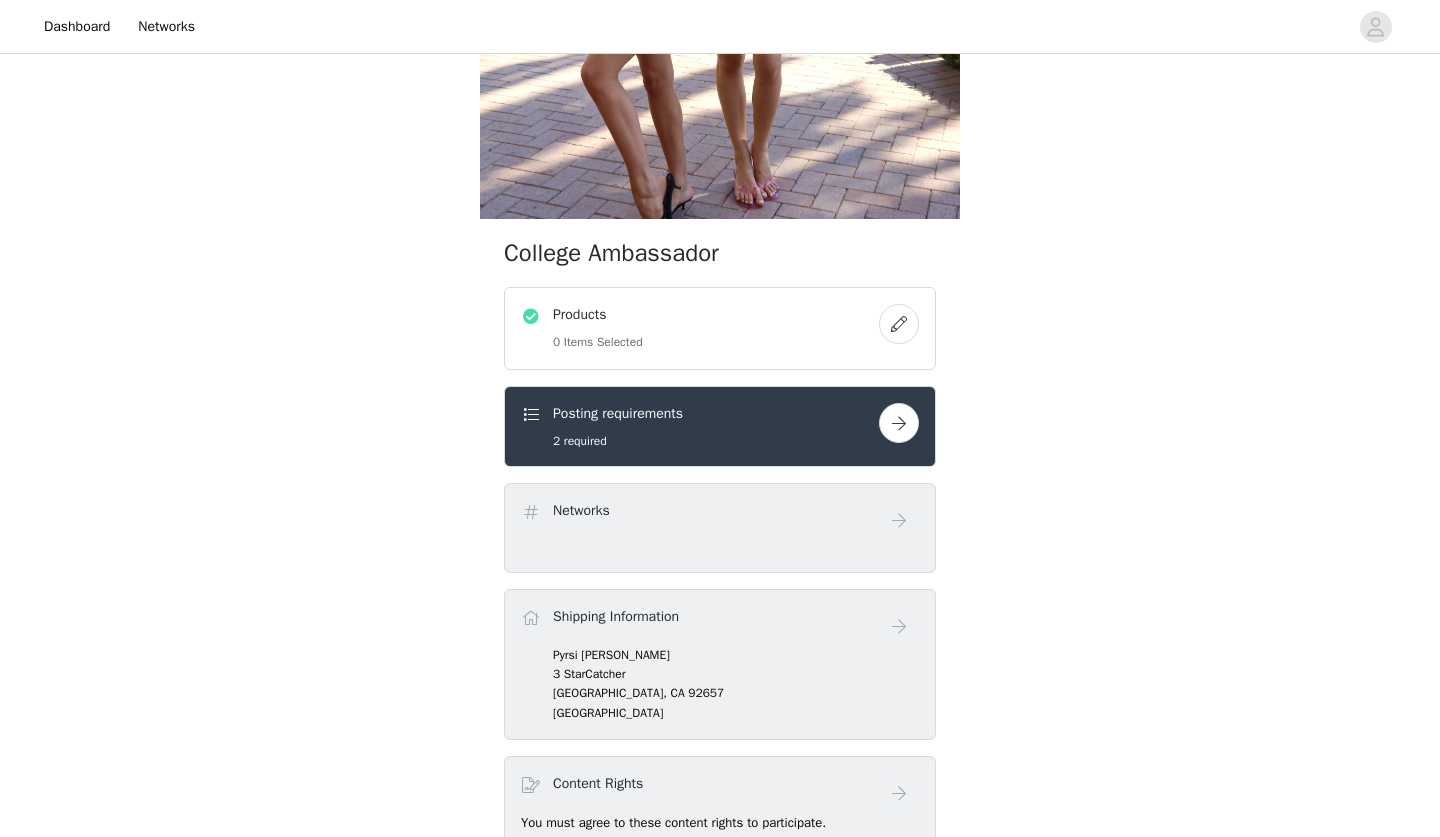 scroll, scrollTop: 446, scrollLeft: 0, axis: vertical 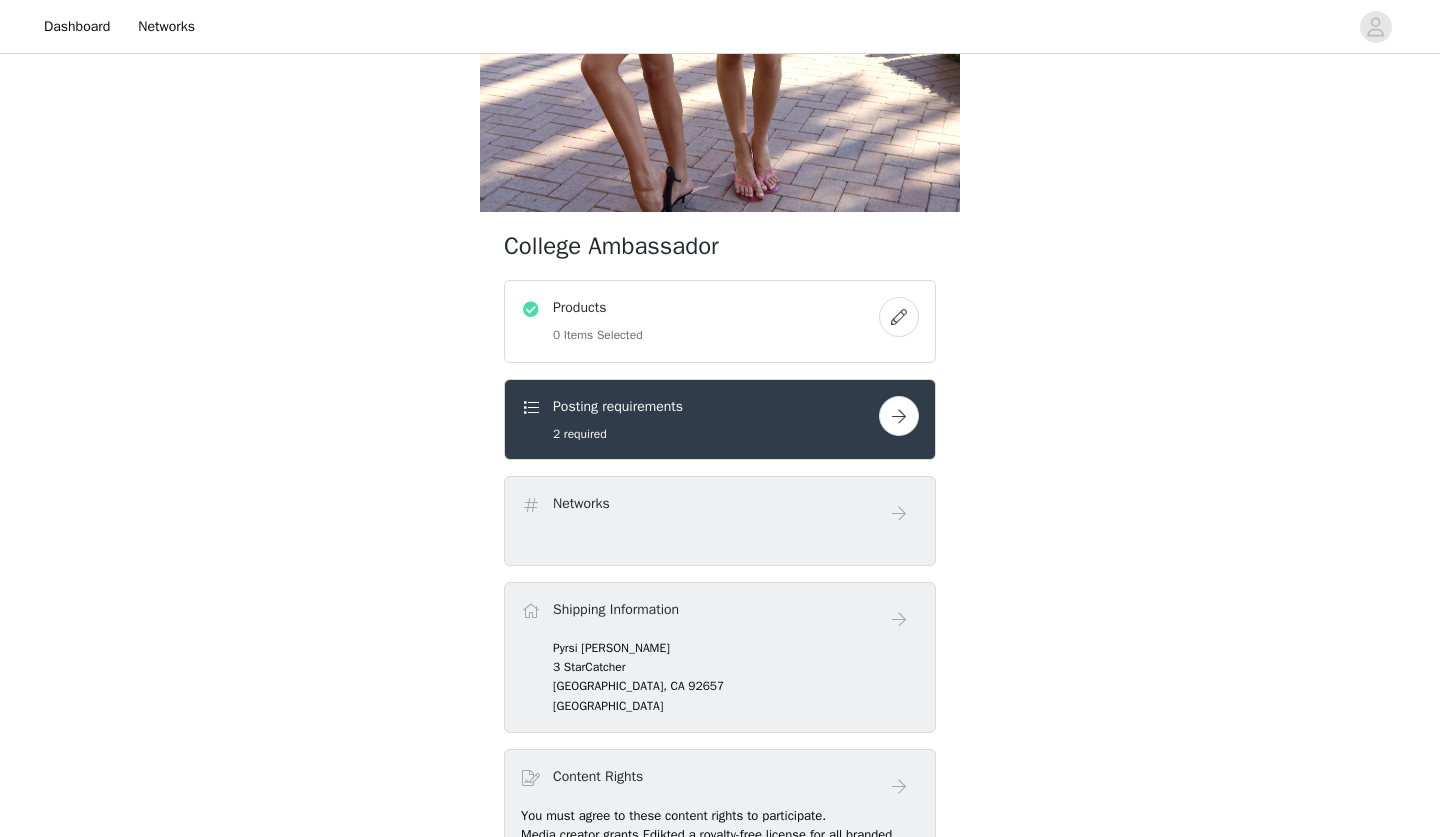 click at bounding box center (899, 317) 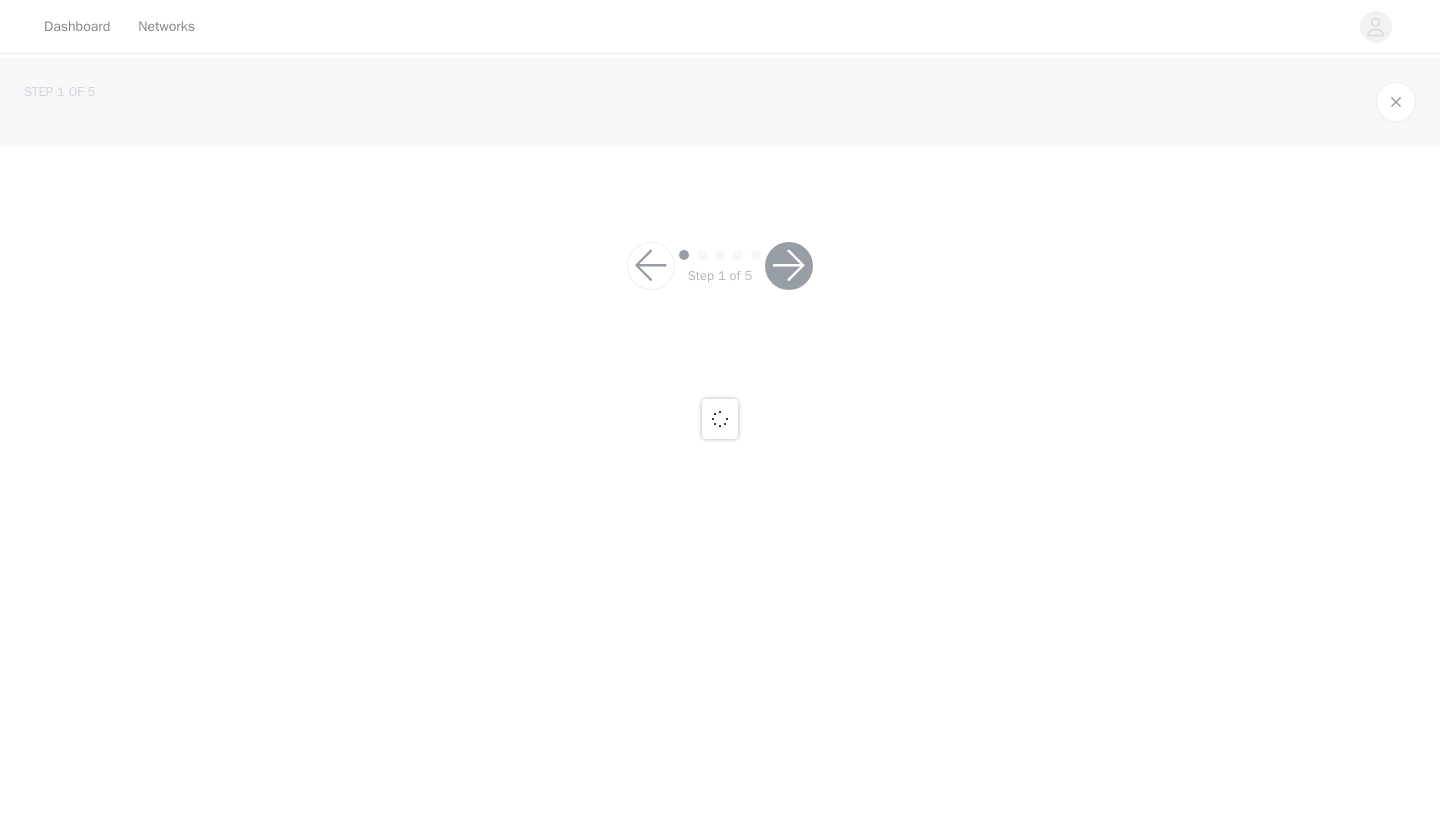 scroll, scrollTop: 0, scrollLeft: 0, axis: both 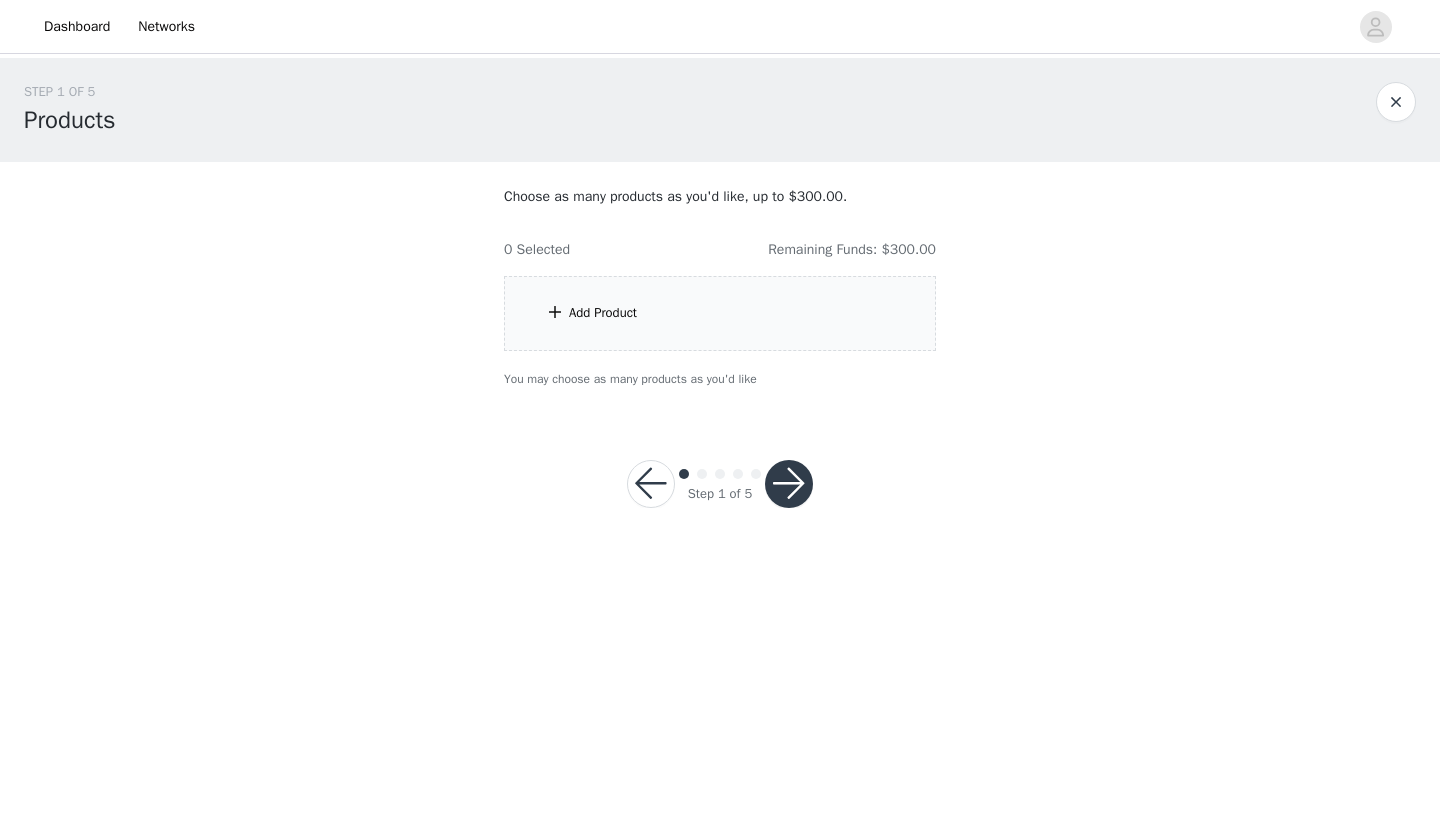 click on "Add Product" at bounding box center (720, 313) 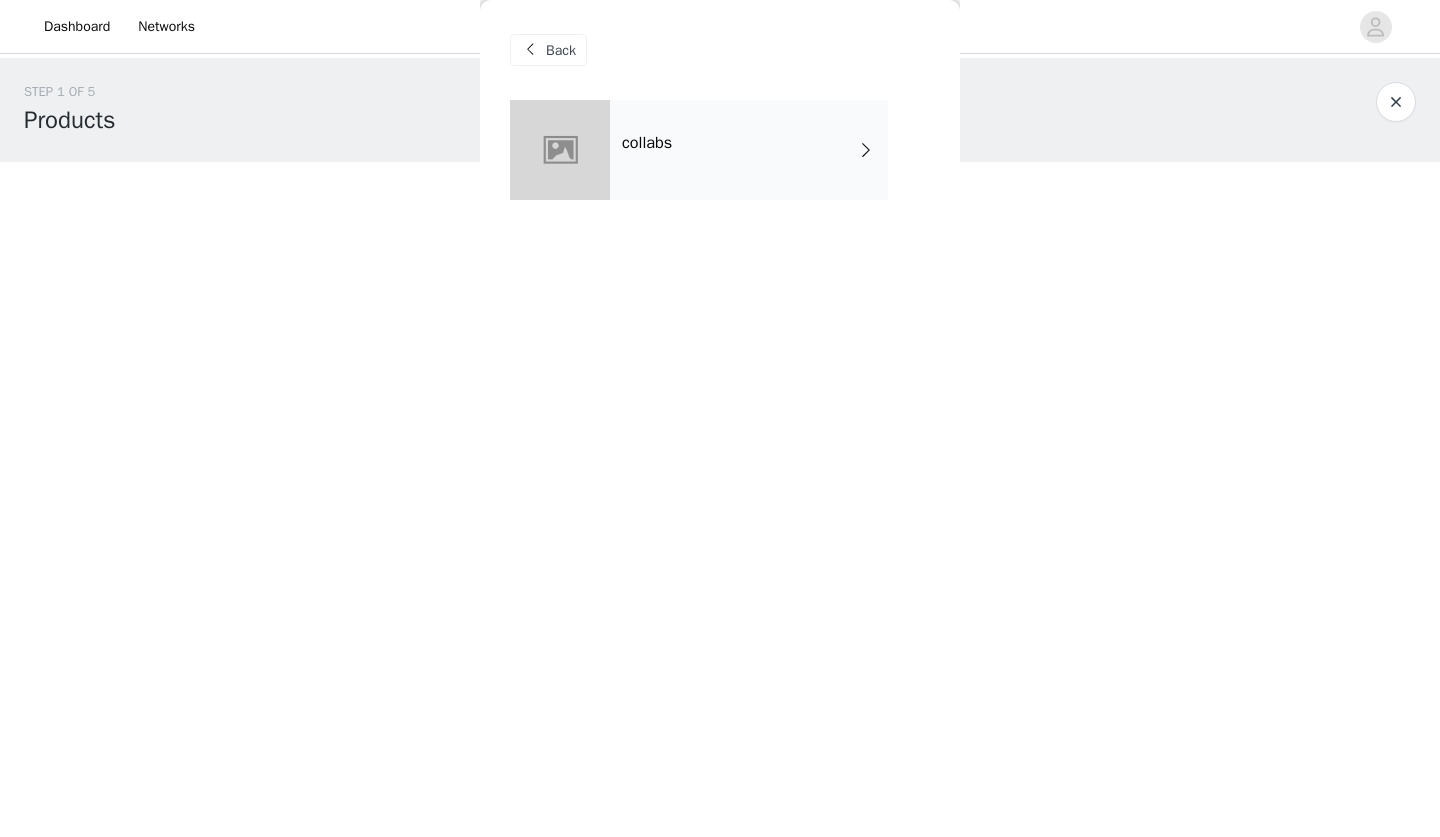 click on "collabs" at bounding box center (749, 150) 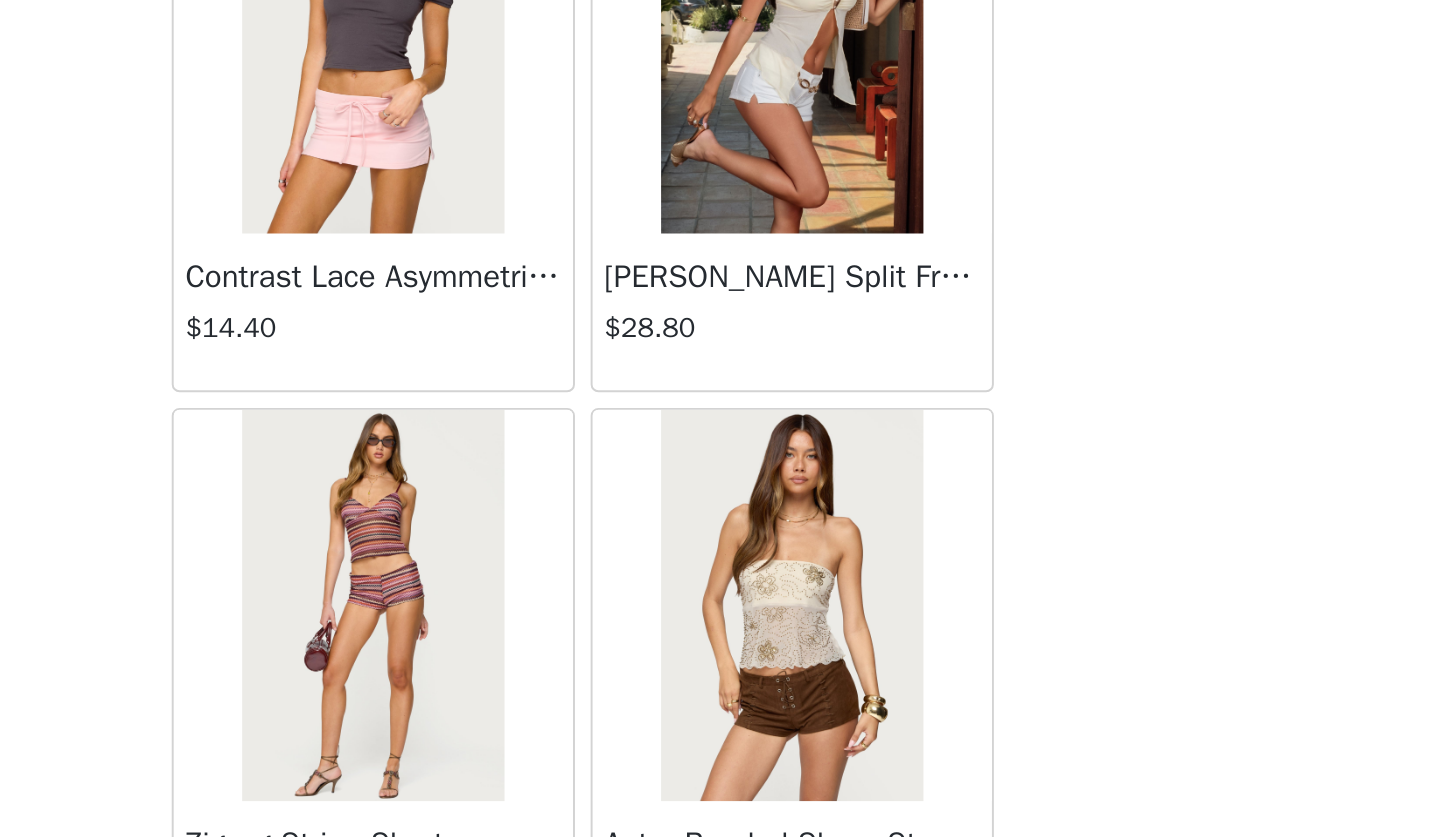 scroll, scrollTop: 2223, scrollLeft: 0, axis: vertical 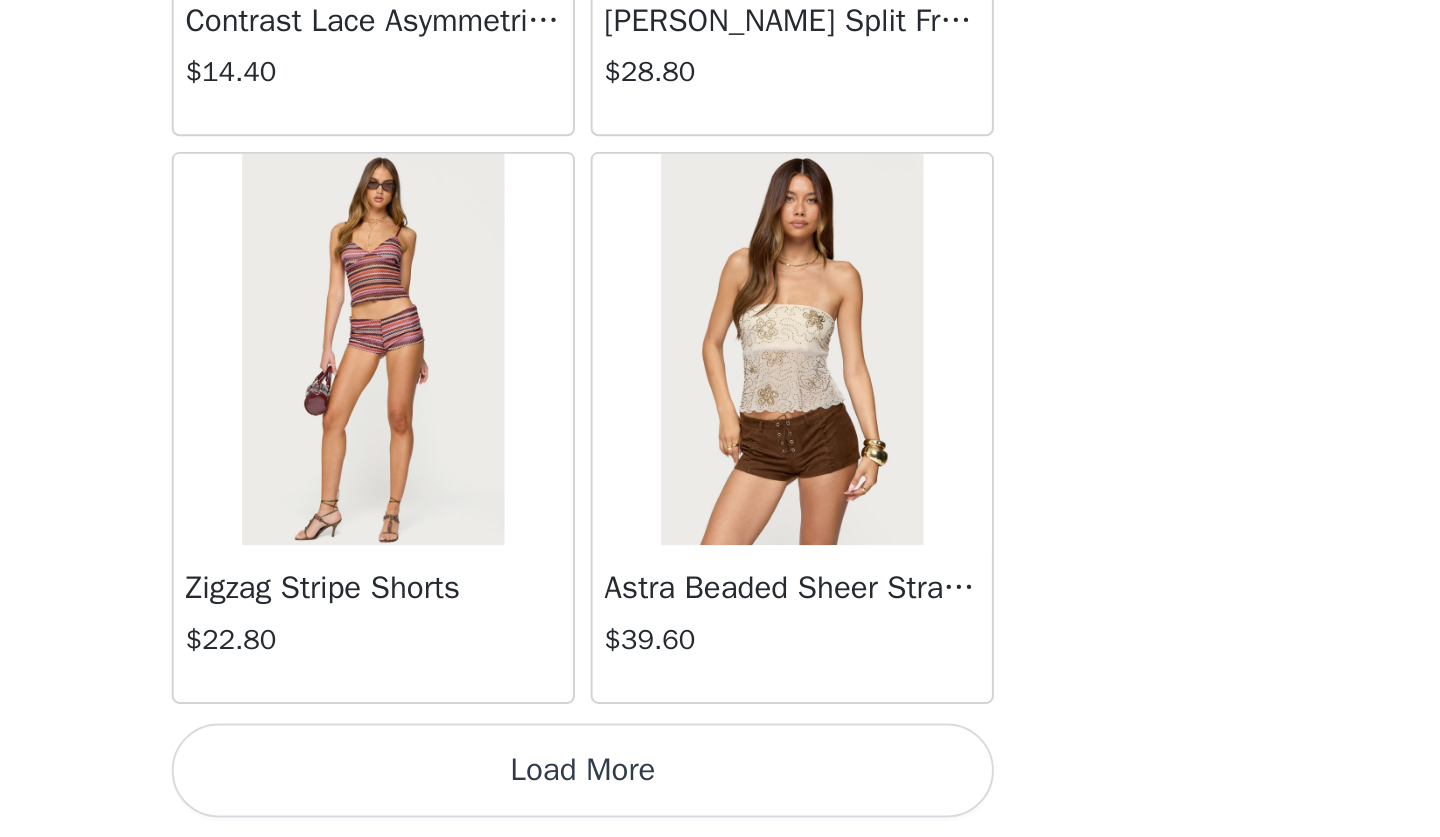 click on "Load More" at bounding box center [720, 803] 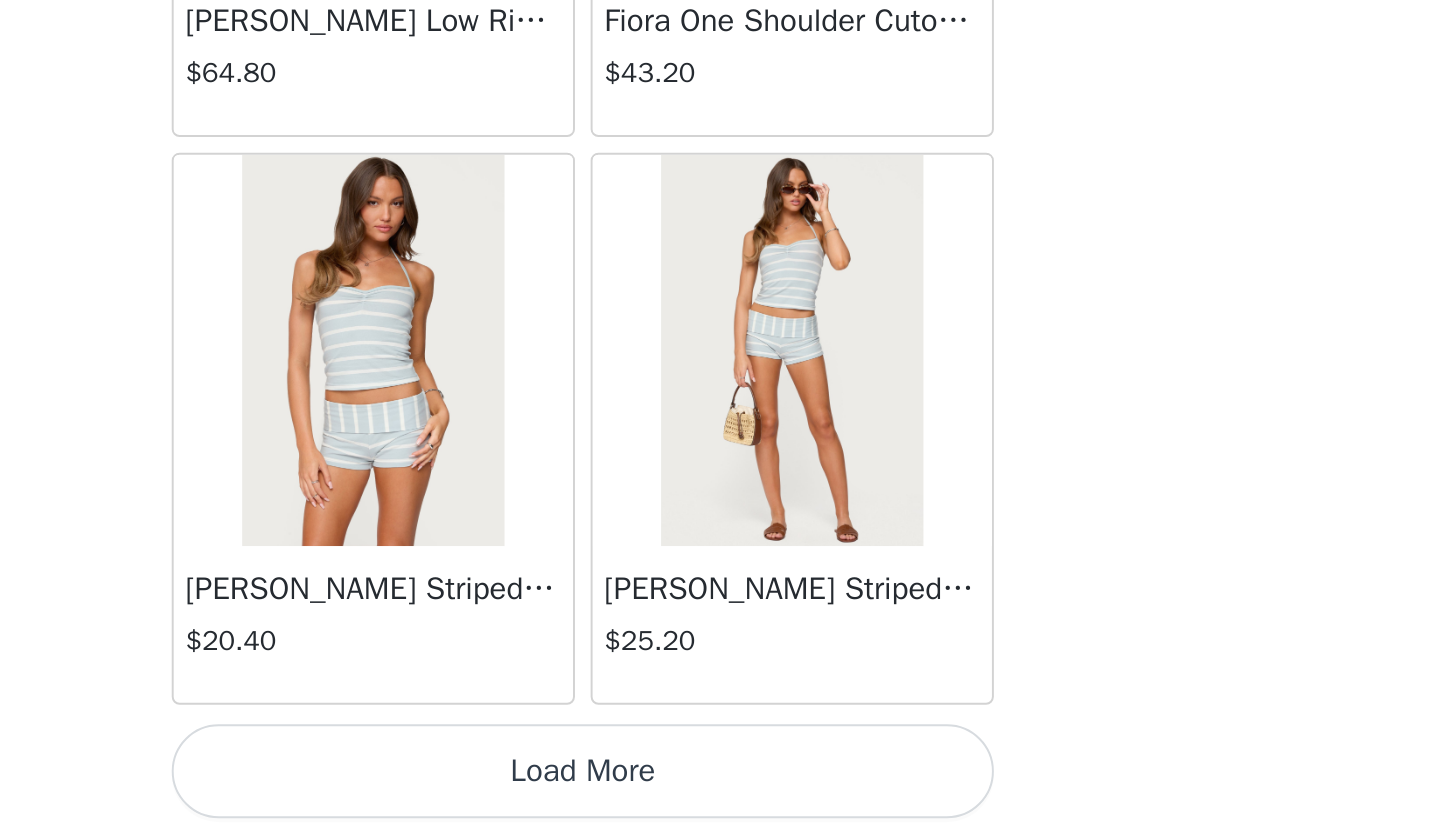 click on "Load More" at bounding box center (720, 803) 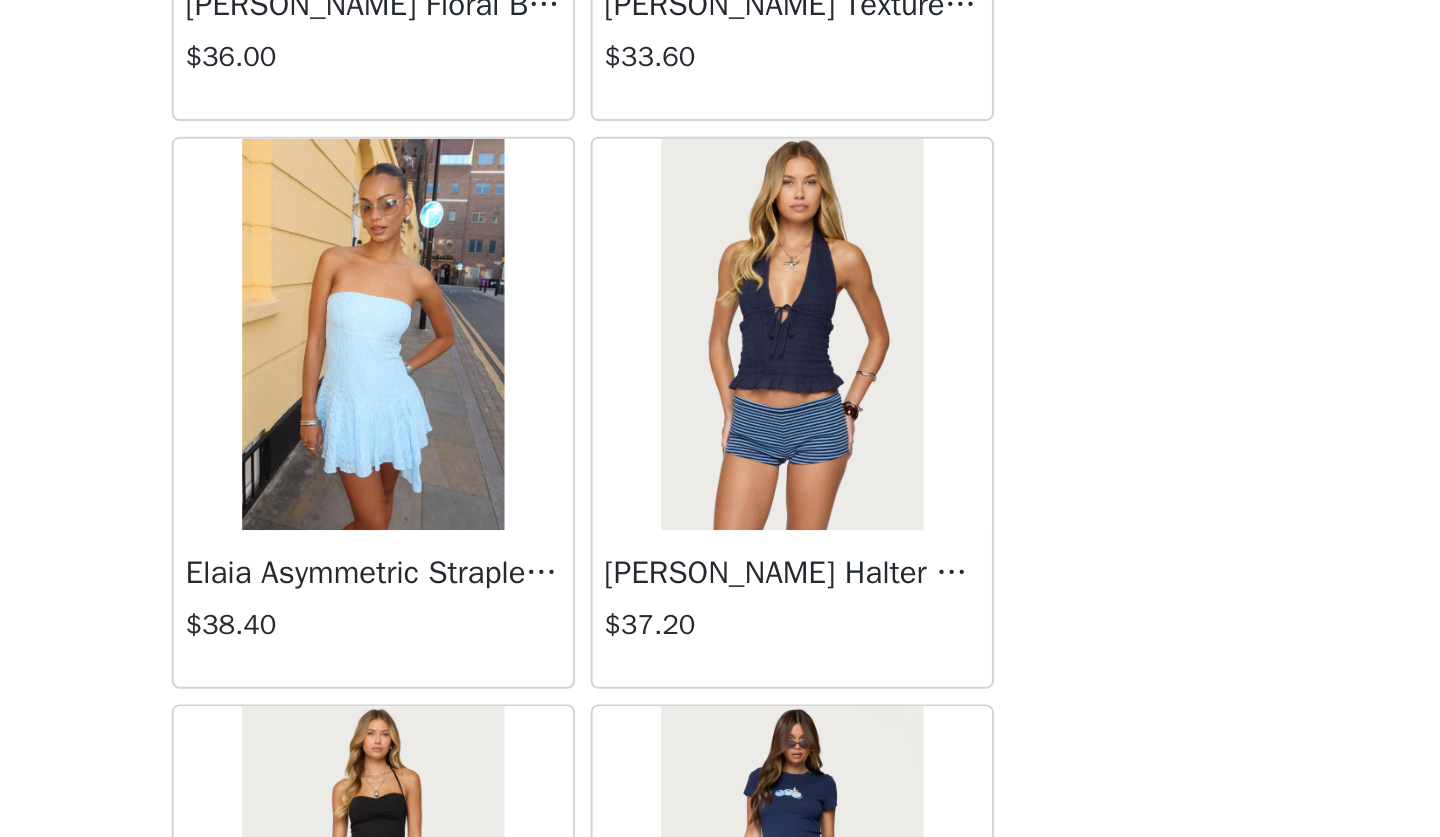 scroll, scrollTop: 6003, scrollLeft: 0, axis: vertical 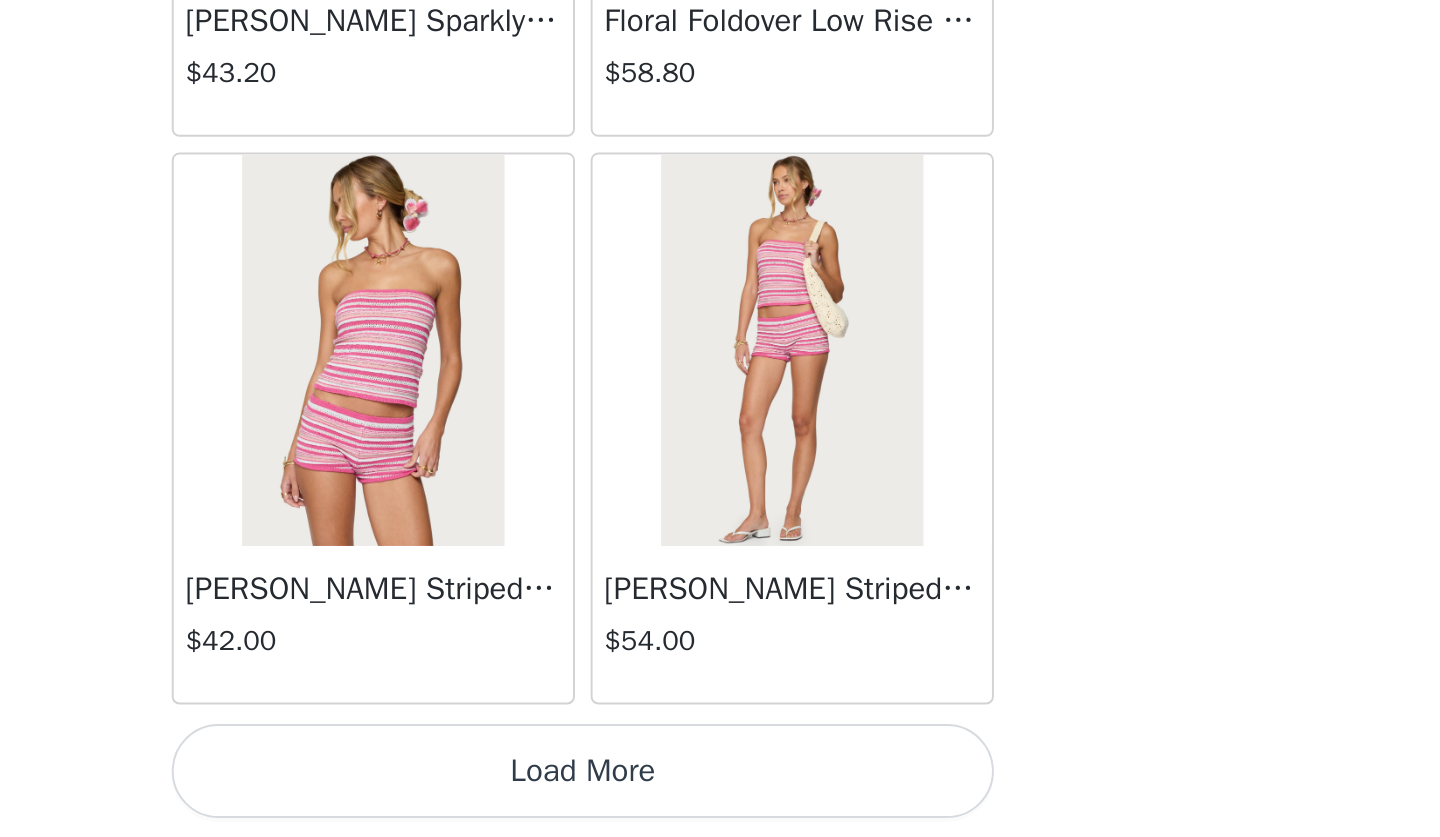 click on "Load More" at bounding box center (720, 803) 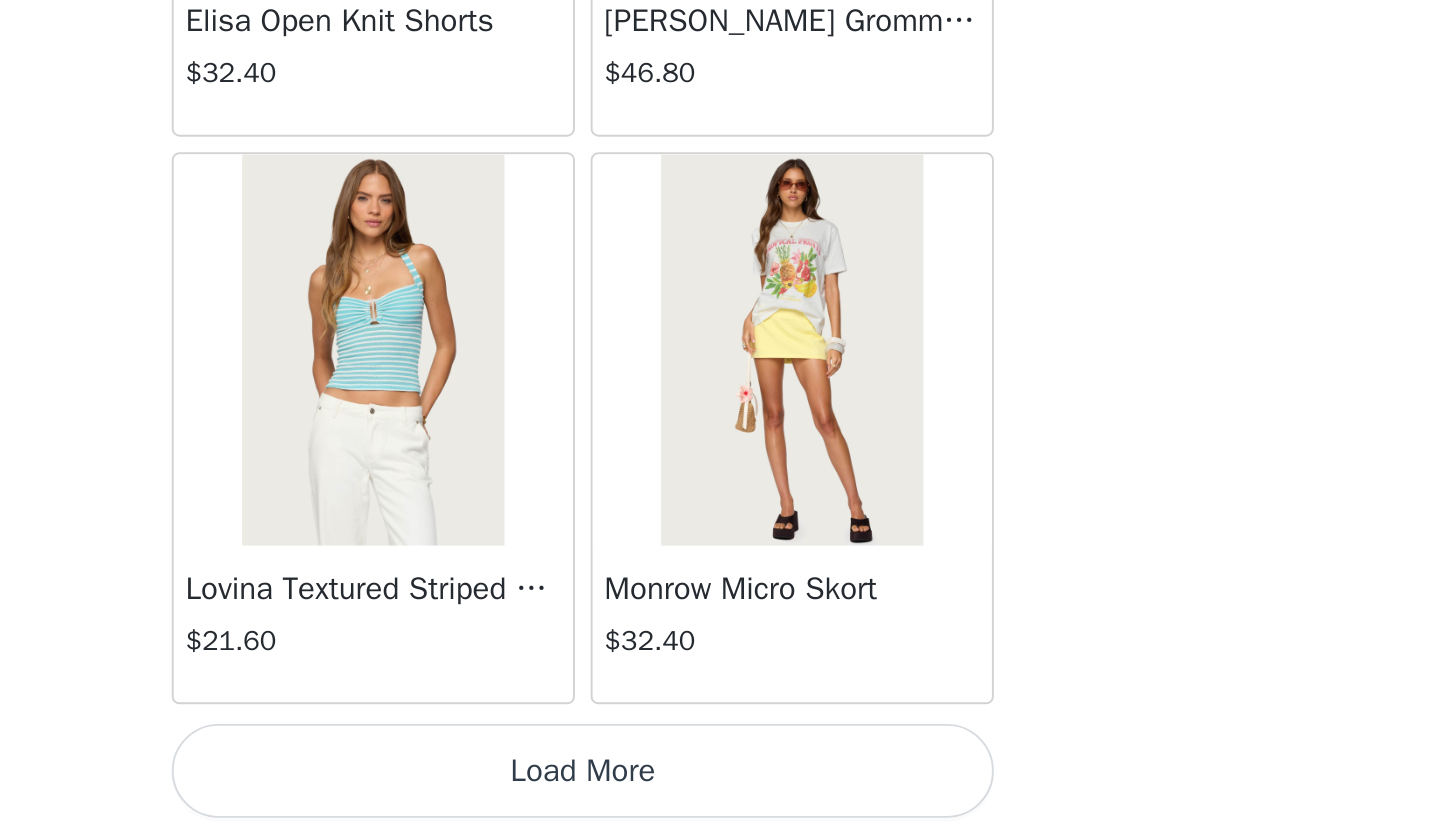 scroll, scrollTop: 10923, scrollLeft: 0, axis: vertical 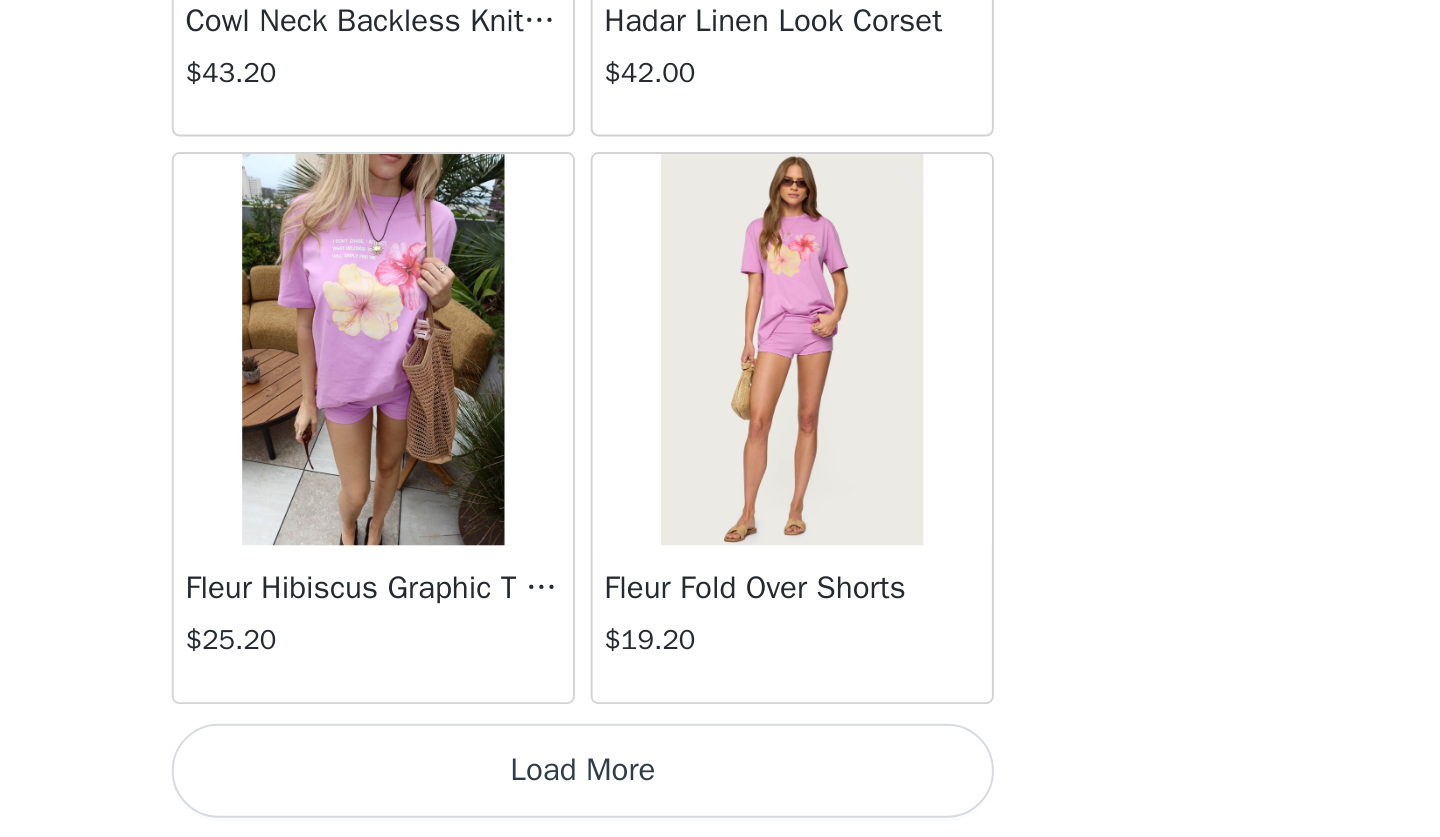 click on "Load More" at bounding box center [720, 803] 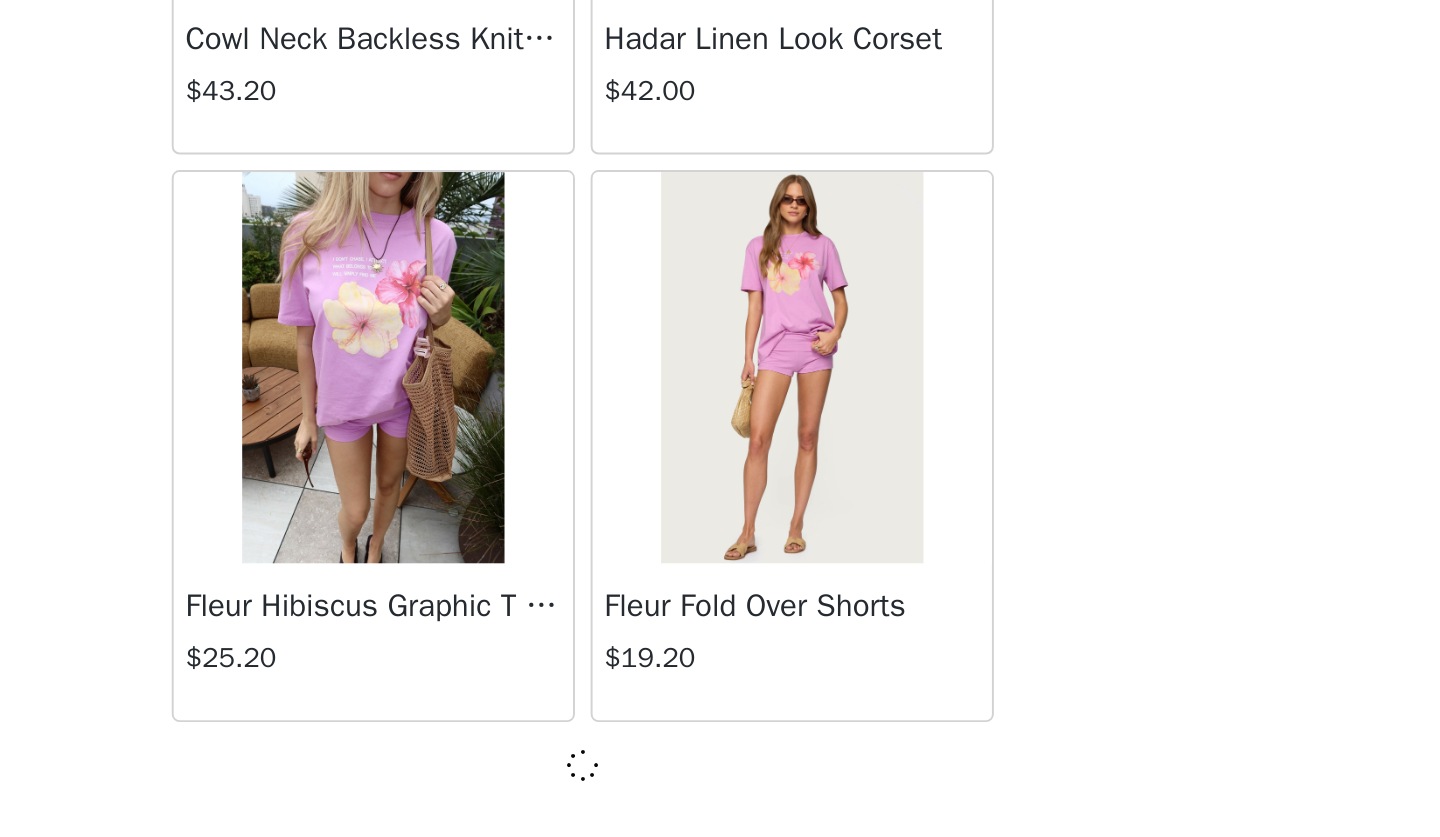 scroll, scrollTop: 13814, scrollLeft: 0, axis: vertical 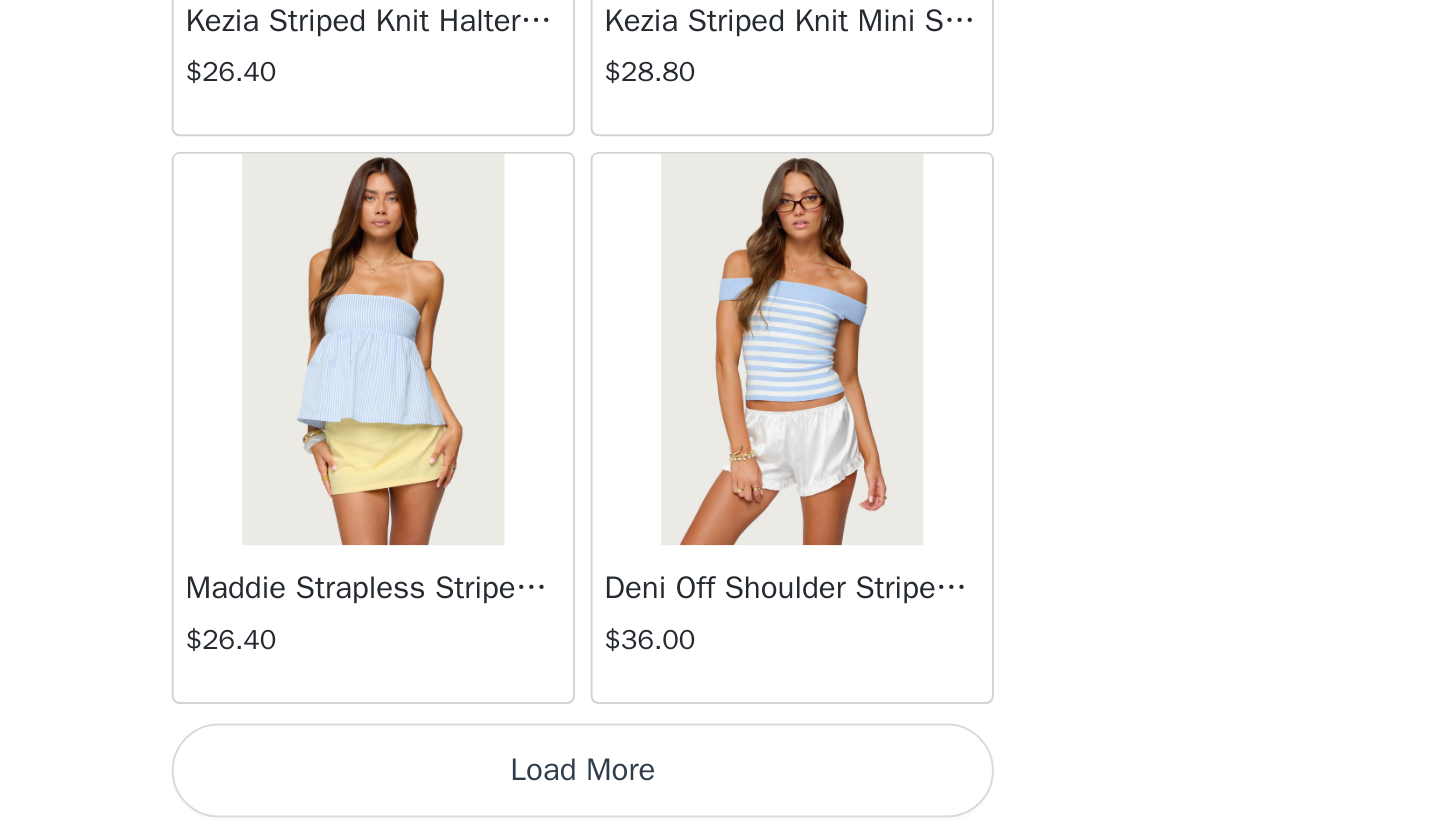 click on "Load More" at bounding box center [720, 803] 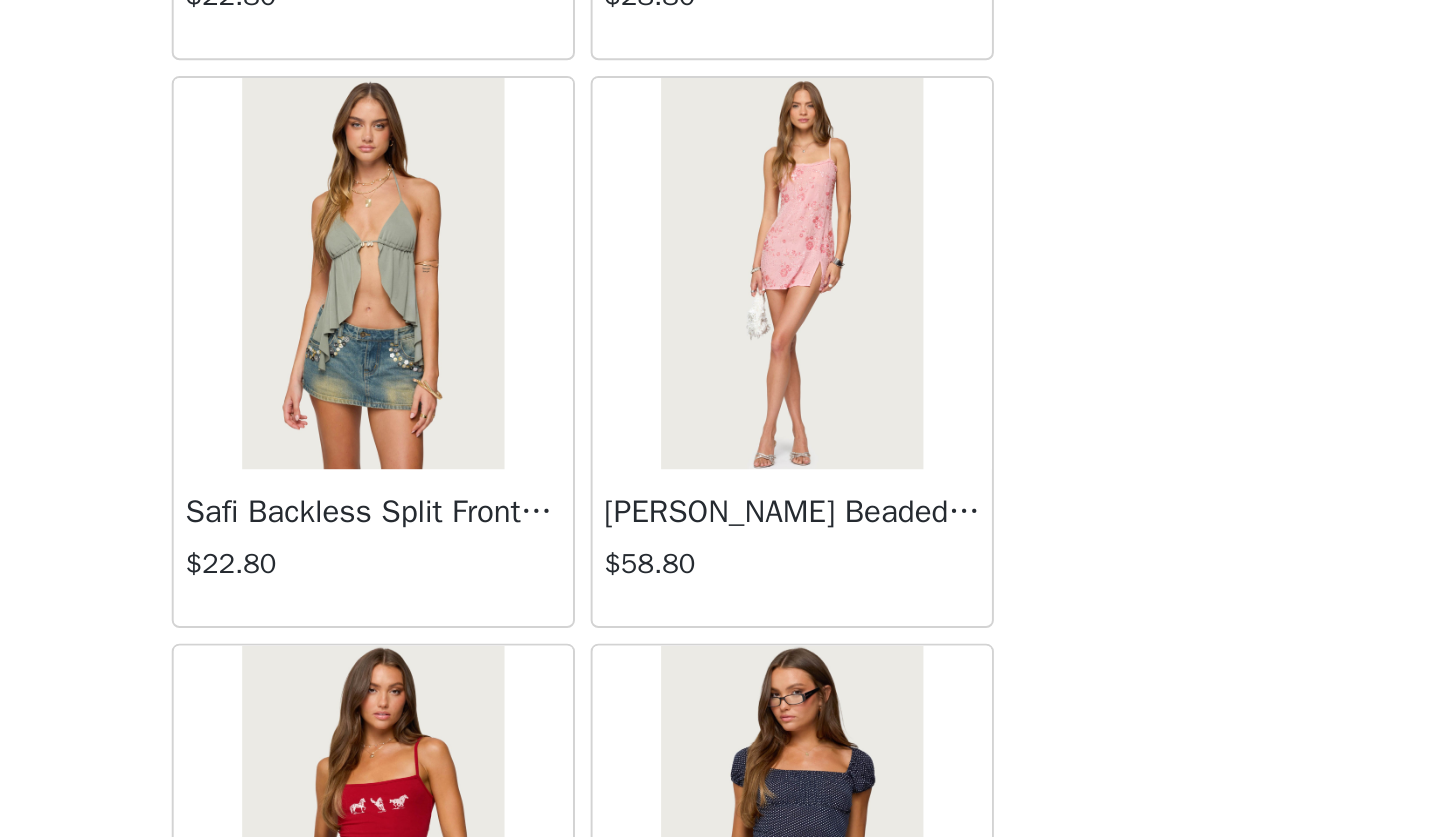 scroll, scrollTop: 17648, scrollLeft: 0, axis: vertical 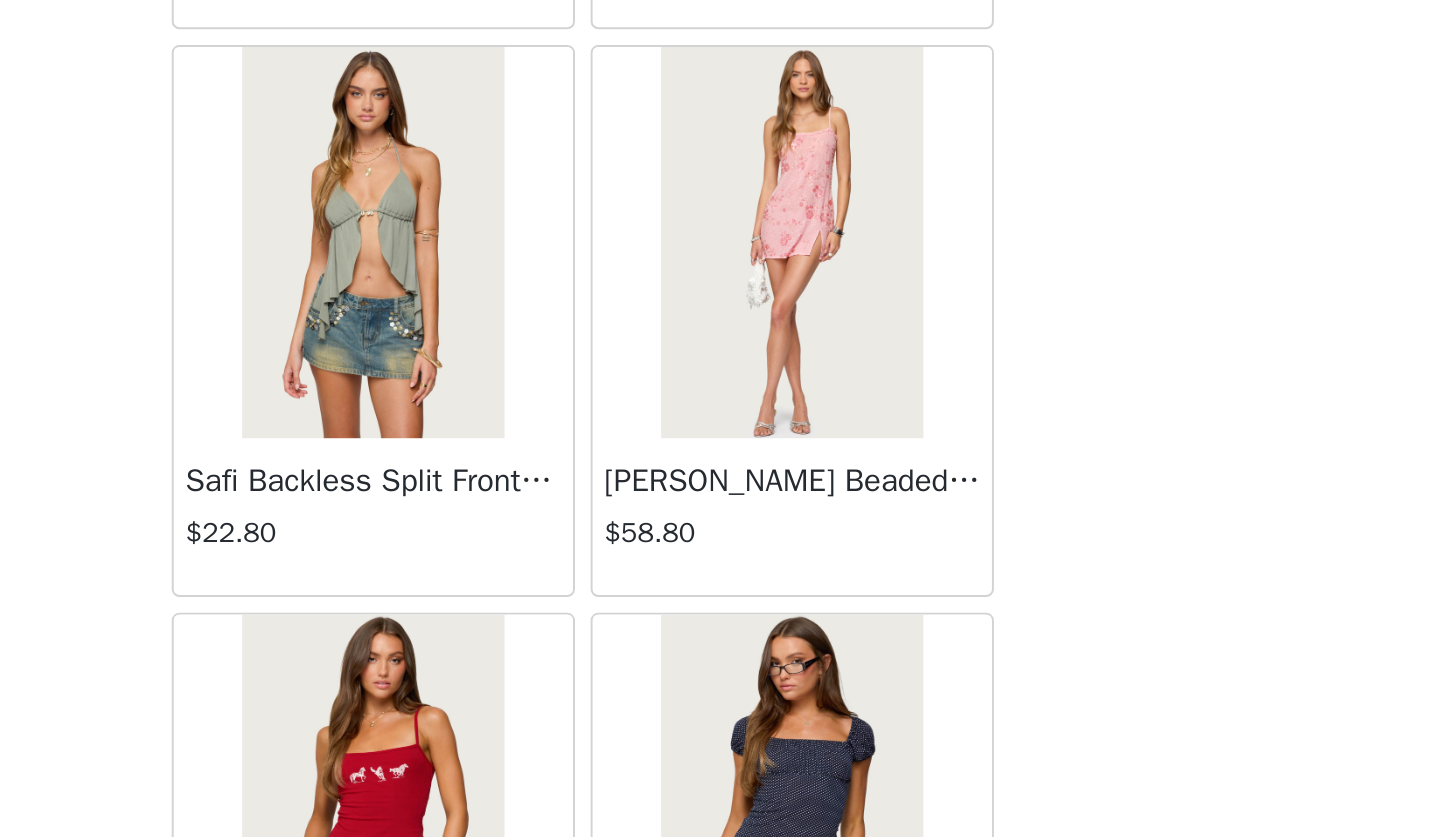 click at bounding box center [826, 533] 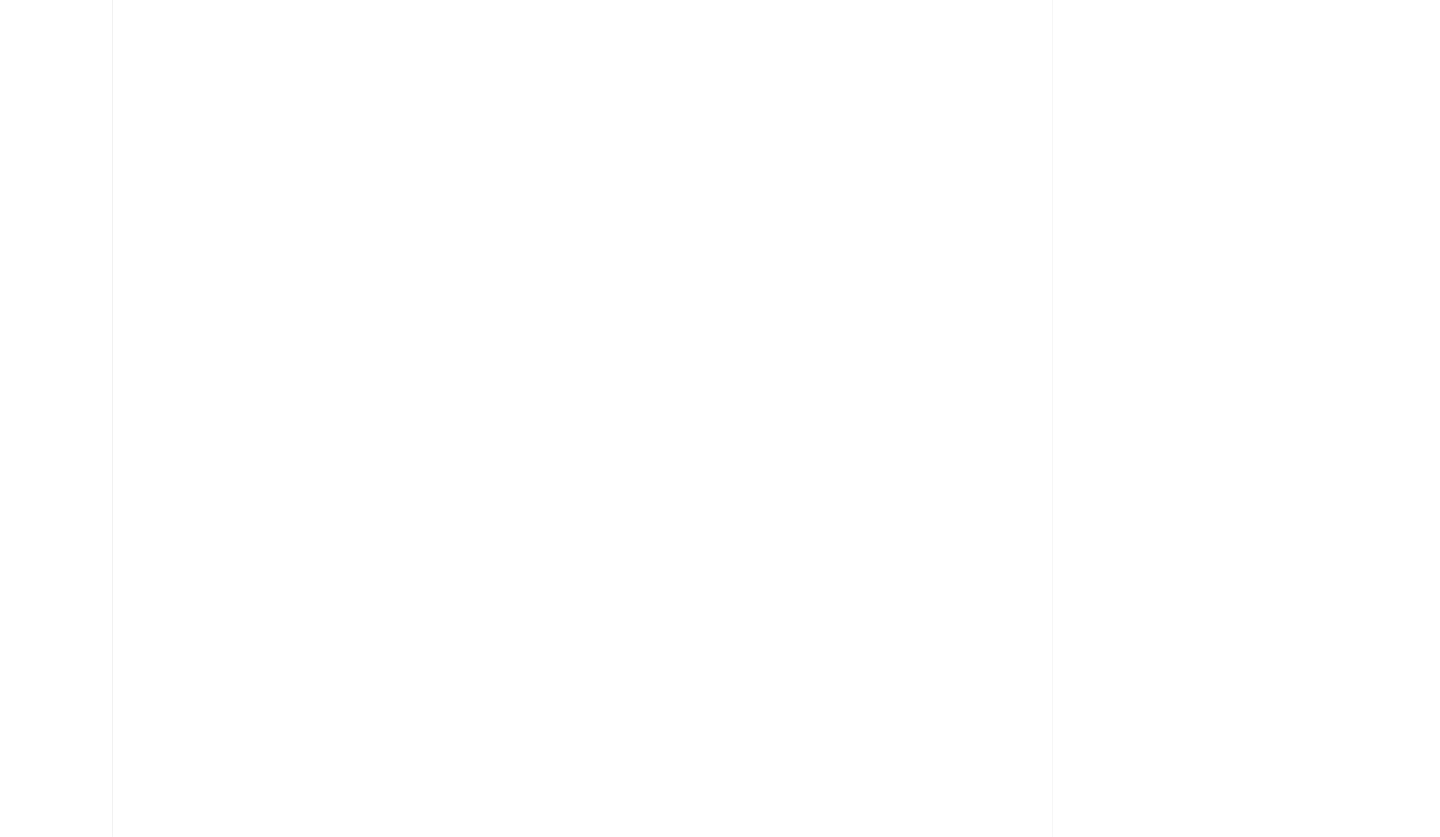 scroll, scrollTop: 0, scrollLeft: 0, axis: both 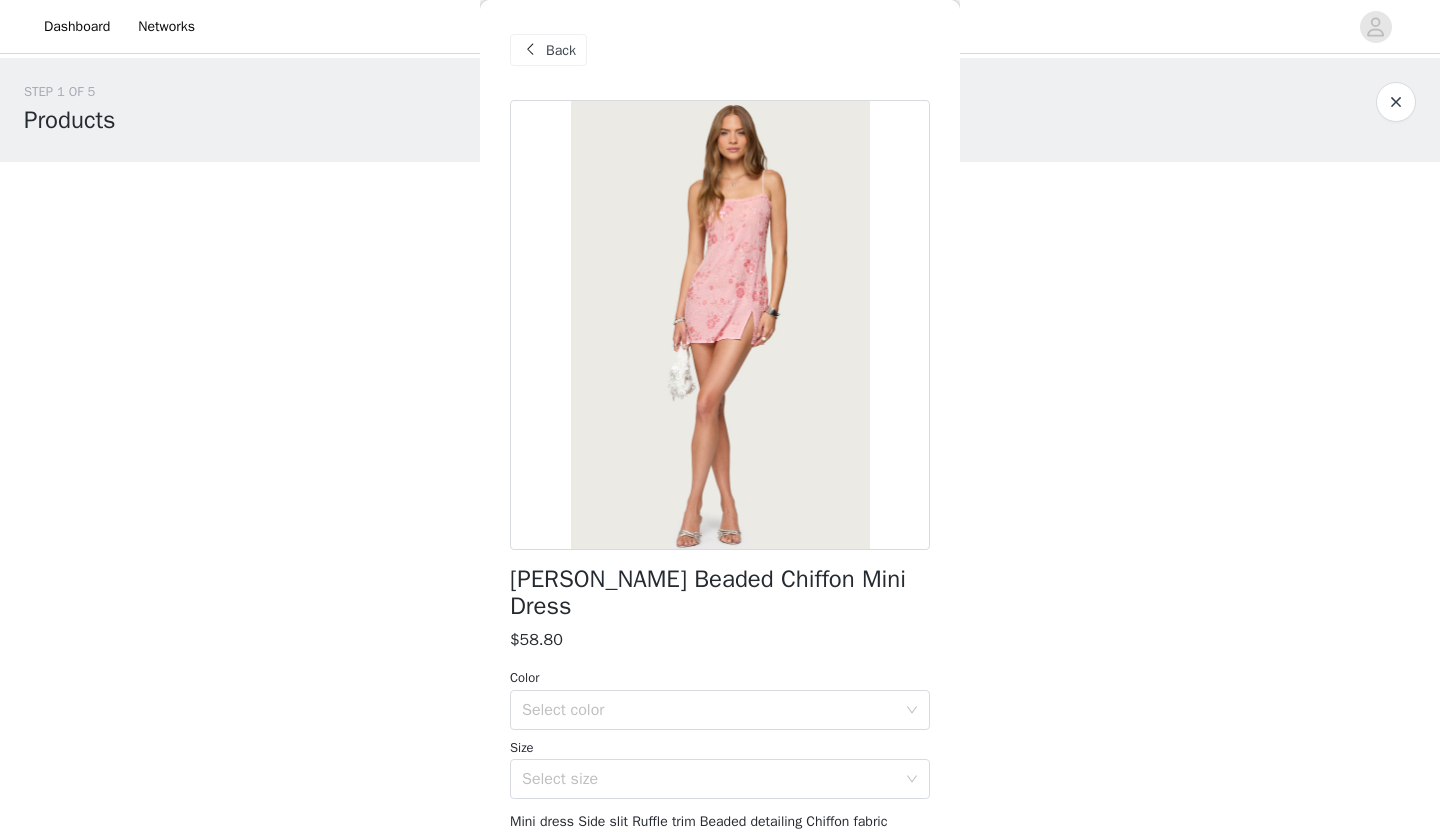 click on "Back" at bounding box center [561, 50] 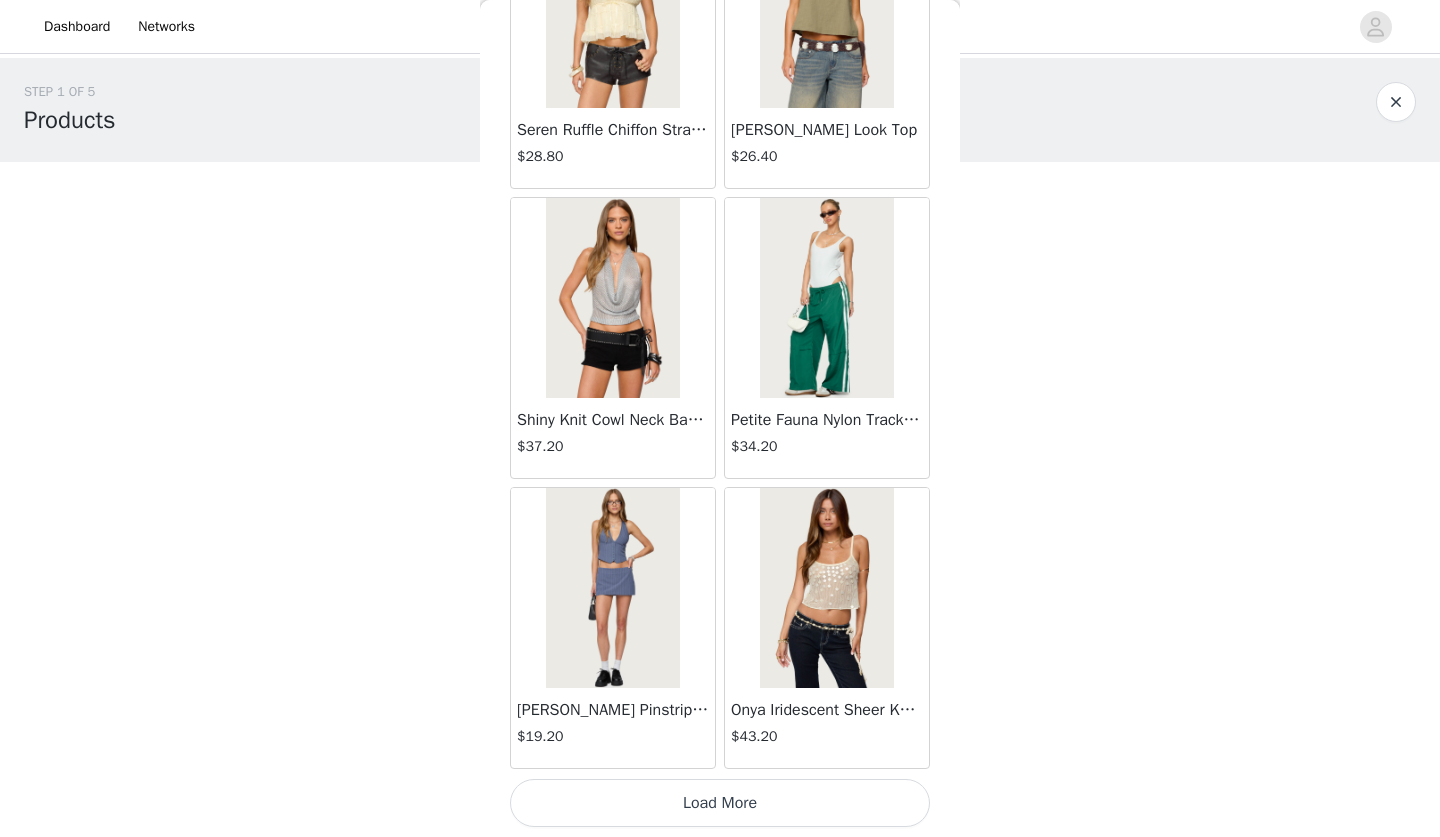 scroll, scrollTop: 19623, scrollLeft: 0, axis: vertical 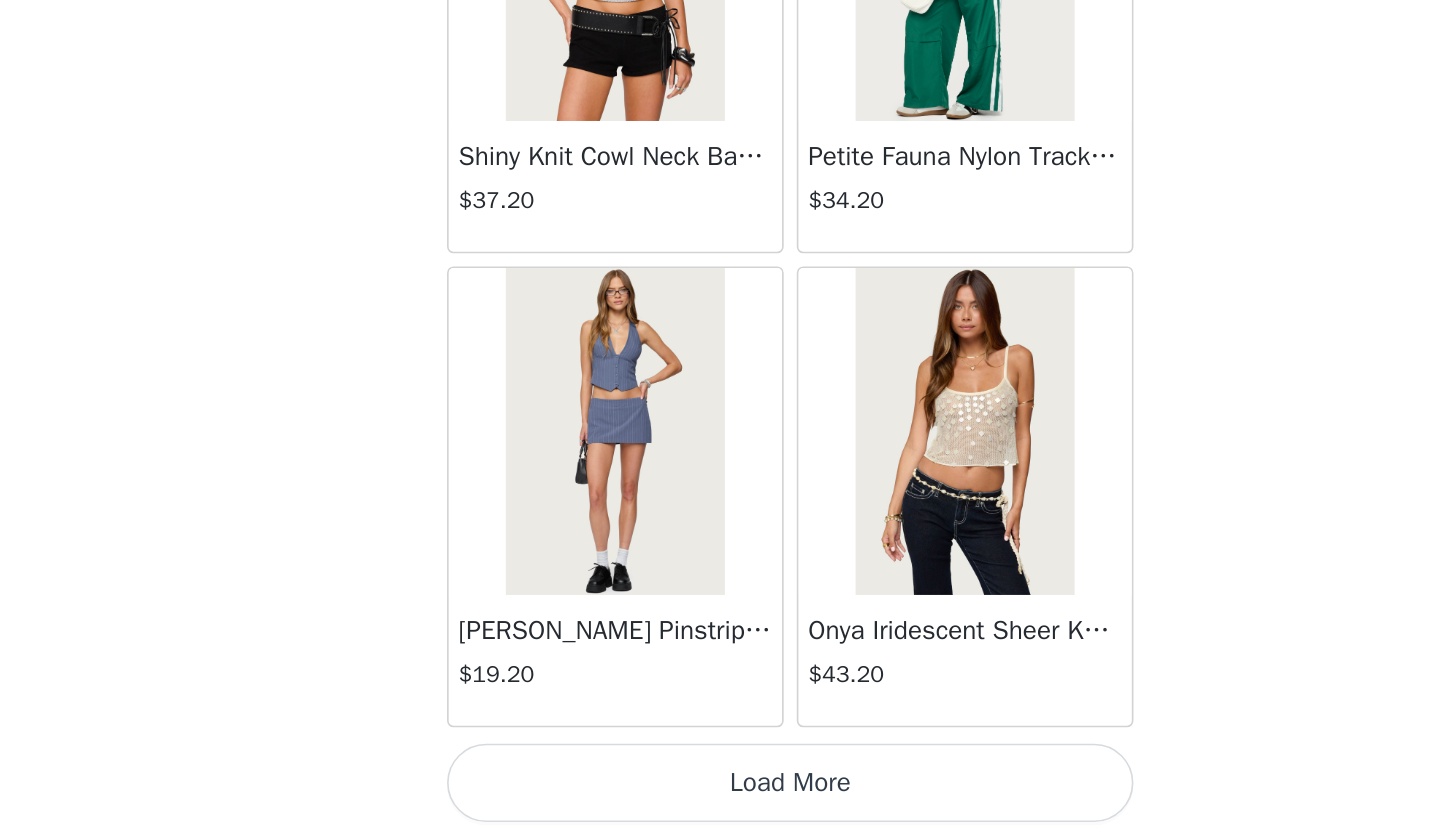 click on "Lovina Grommet Pleated Mini Skort   $16.80       Metallic & Sequin Textured Tank Top   $27.60       Nelley Backless Beaded Sequin Chiffon Top   $36.00       [PERSON_NAME] Asymmetric One Shoulder Crochet Top   $21.60       [PERSON_NAME] Plaid Micro Shorts   $30.00       [PERSON_NAME] Floral Texured Sheer Halter Top   $27.60       Maree Bead V Neck Top   $22.80       Maree Bead Cut Out Mini Skirt   $20.40       [PERSON_NAME] Cut Out Halter Top   $28.80       Juney Pinstripe Tailored Button Up Shirt   $36.00       Avenly Striped Tie Front Babydoll Top   $27.60       [PERSON_NAME] Studded Grommet Tube Top   $30.00       Avalai Linen Look Mini Skort   $38.40       Beaded Deep Cowl Neck Backless Top   $37.20       Frayed Pleated Denim Mini Skort   $16.00       Klay Linen Look Pleated Mini Skort   $14.40       Contrast Lace Asymmetric Off Shoulder Top   $14.40       [PERSON_NAME] Split Front Sheer Mesh Top   $28.80       Zigzag Stripe Shorts   $22.80       Astra Beaded Sheer Strapless Top   $39.60       Beaded Floral Embroidered Tank Top   $38.40" at bounding box center (720, -9345) 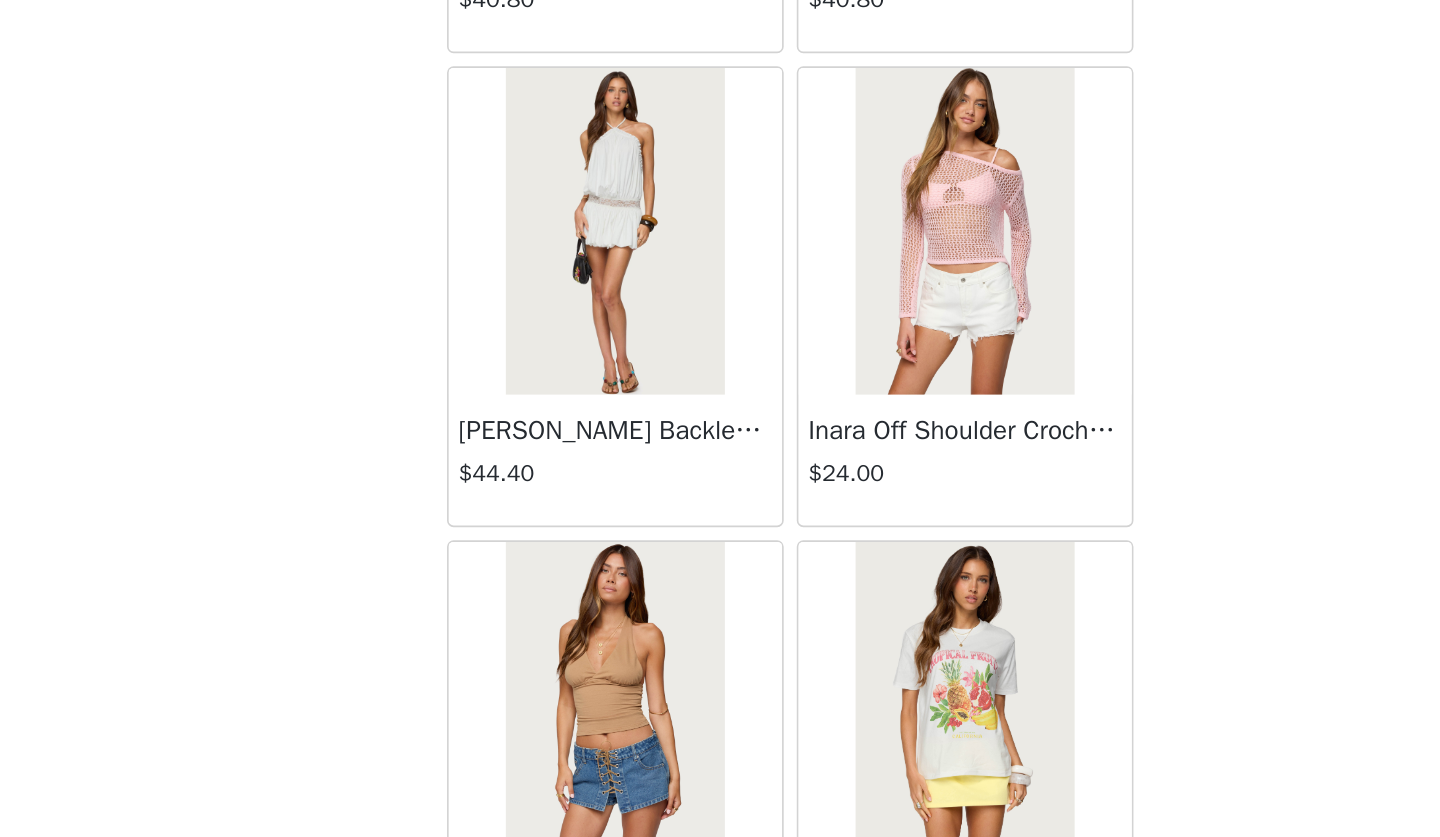scroll, scrollTop: 20601, scrollLeft: 0, axis: vertical 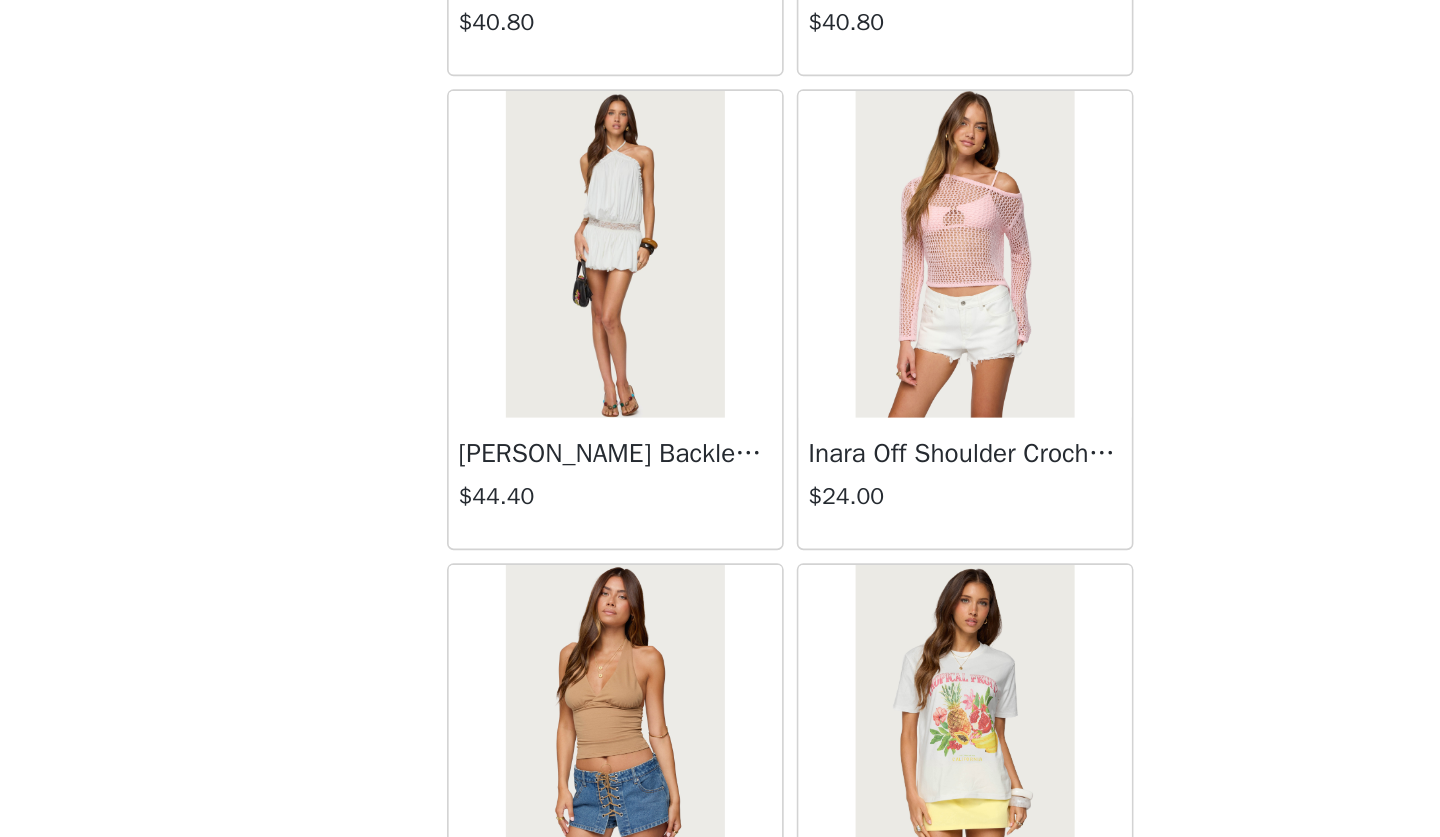 click at bounding box center [612, 480] 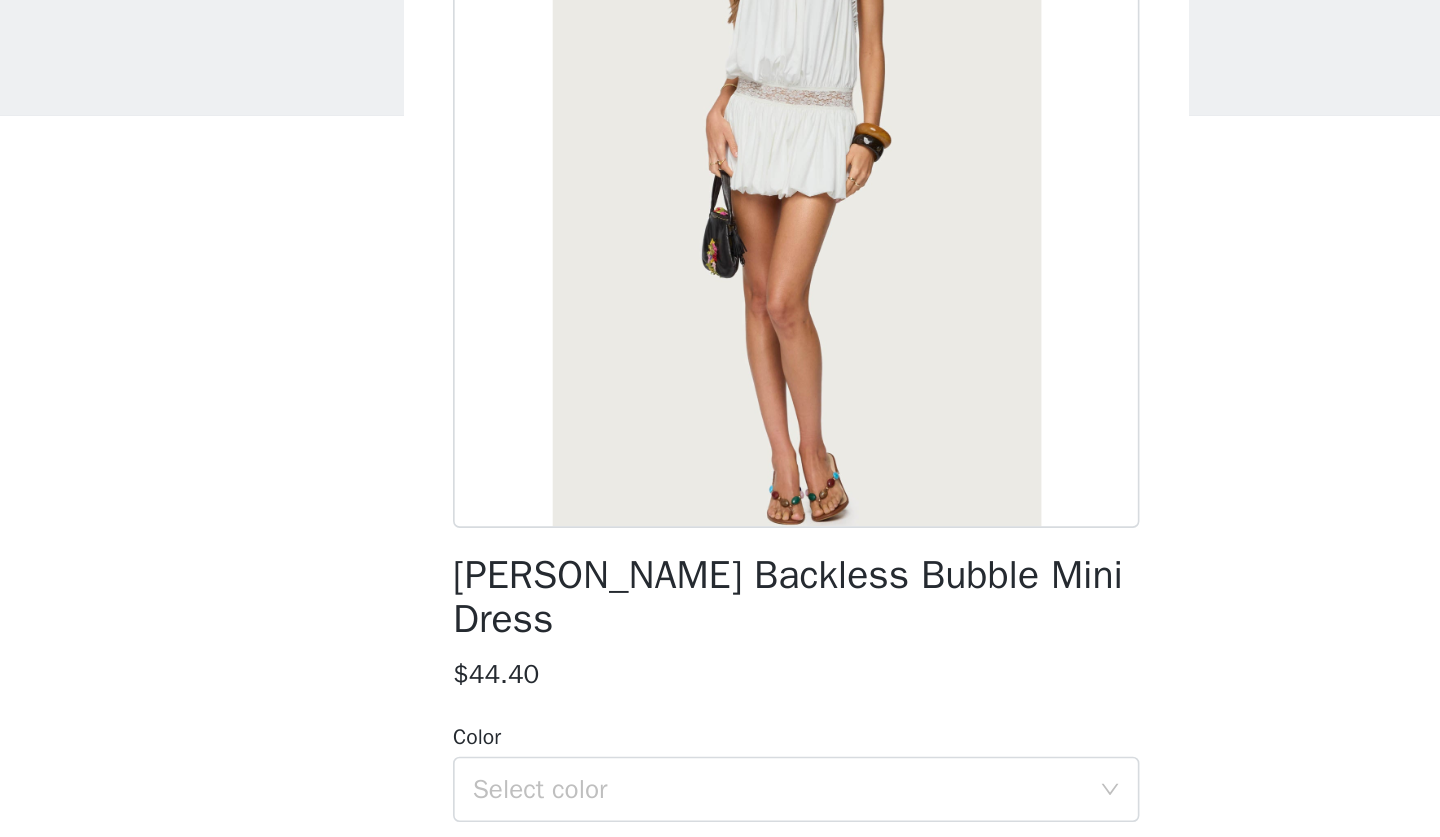 scroll, scrollTop: 135, scrollLeft: 0, axis: vertical 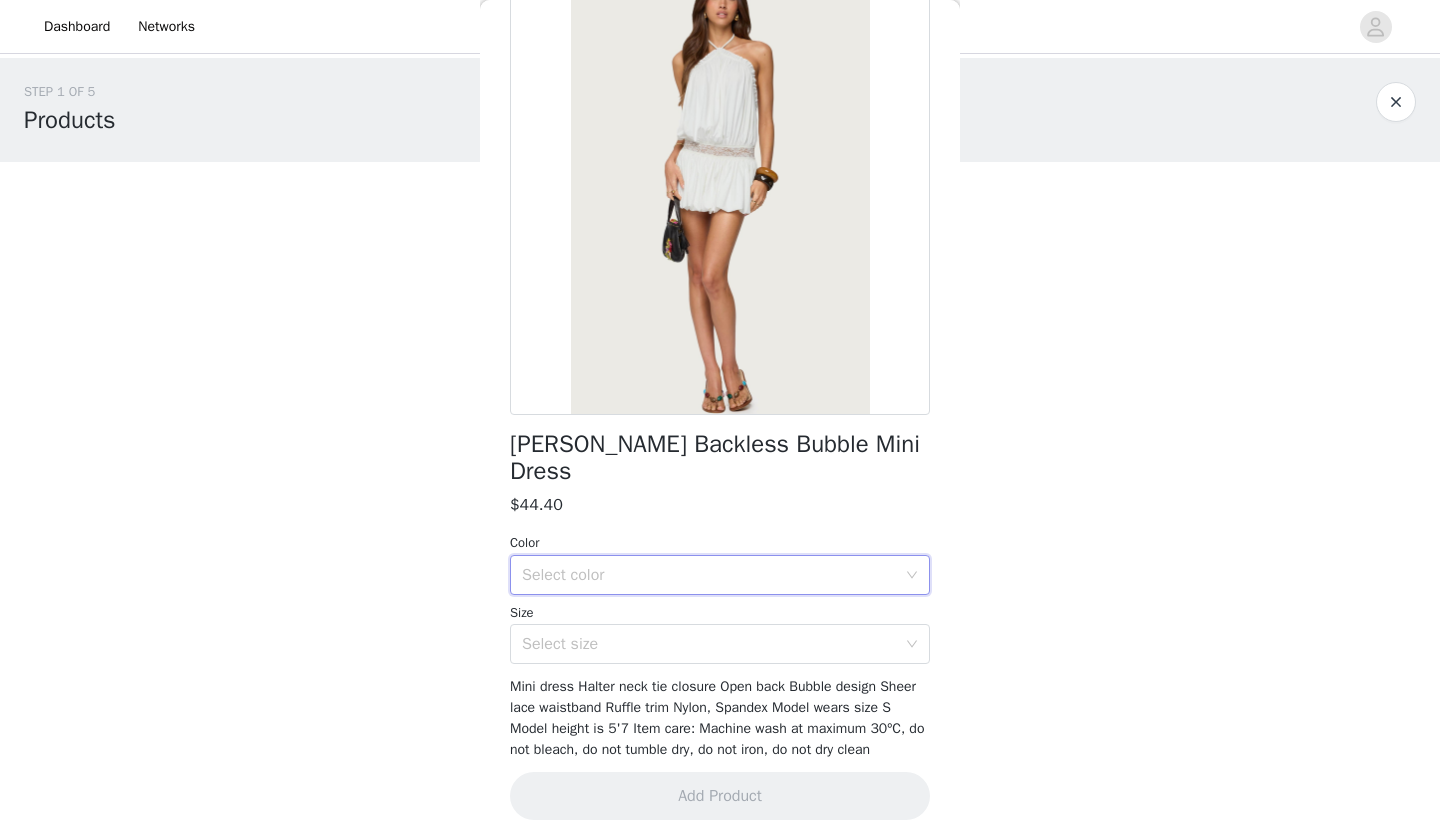 click on "Select color" at bounding box center [713, 575] 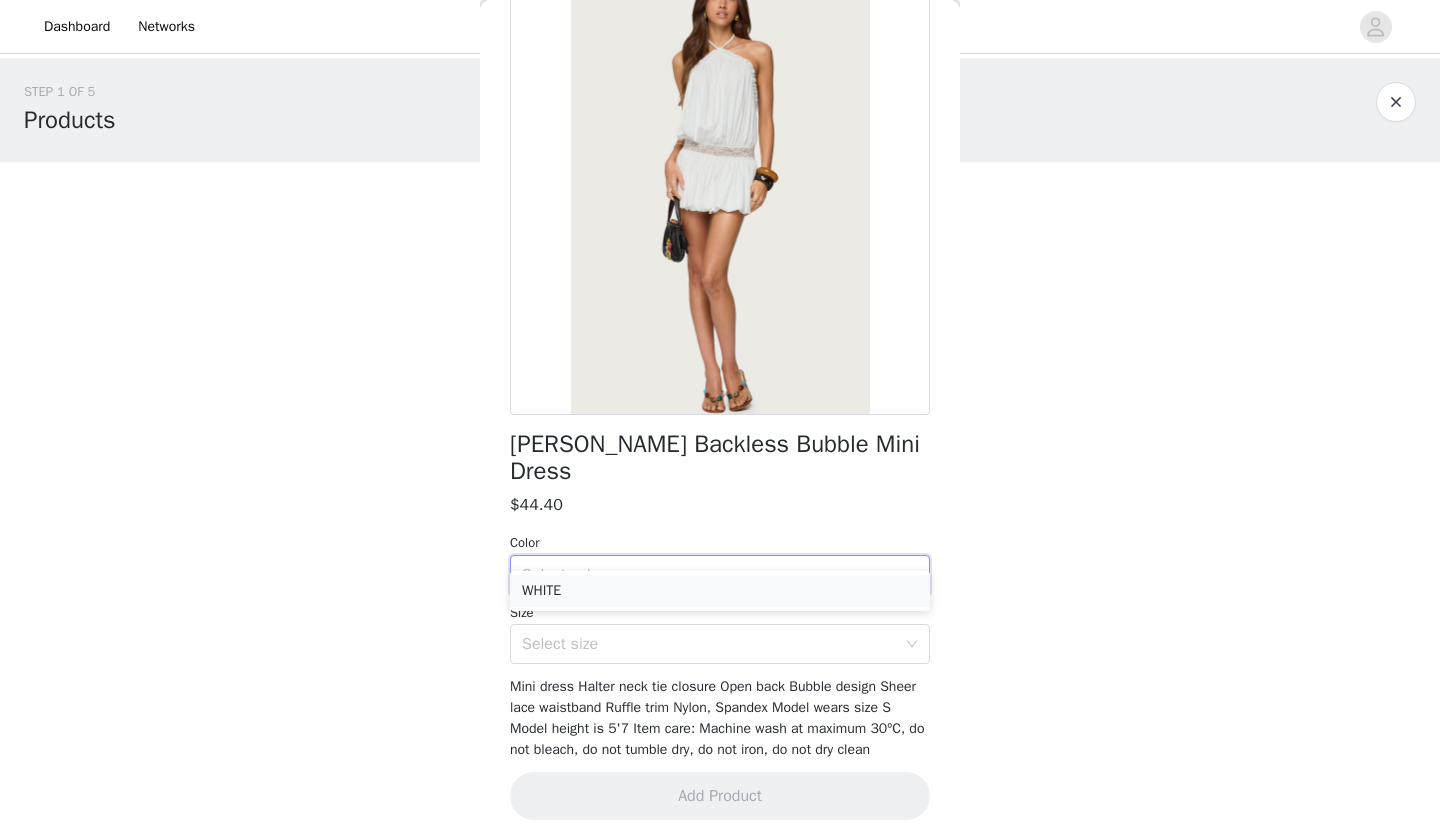 click on "WHITE" at bounding box center (720, 591) 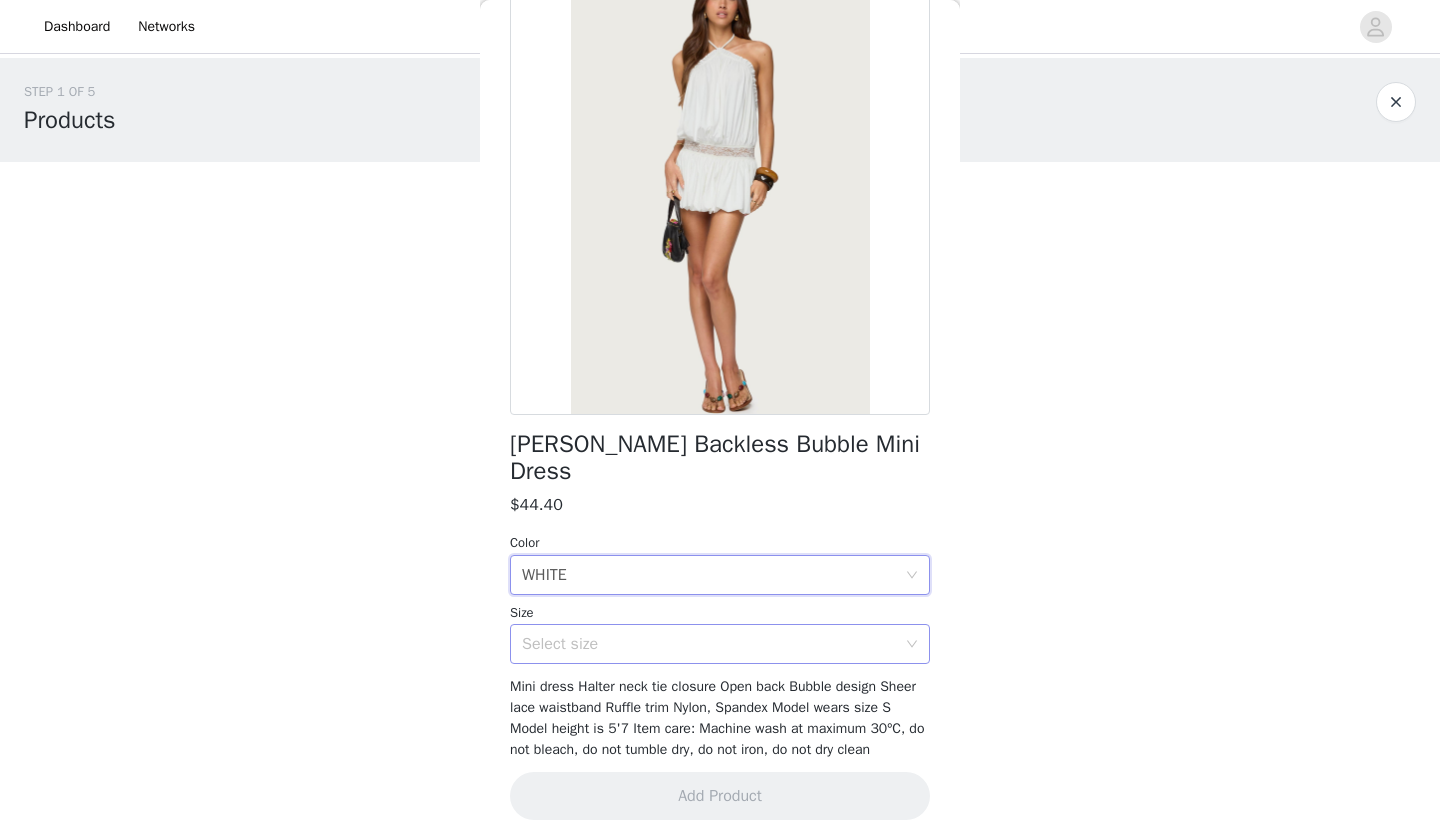 click on "Select size" at bounding box center (709, 644) 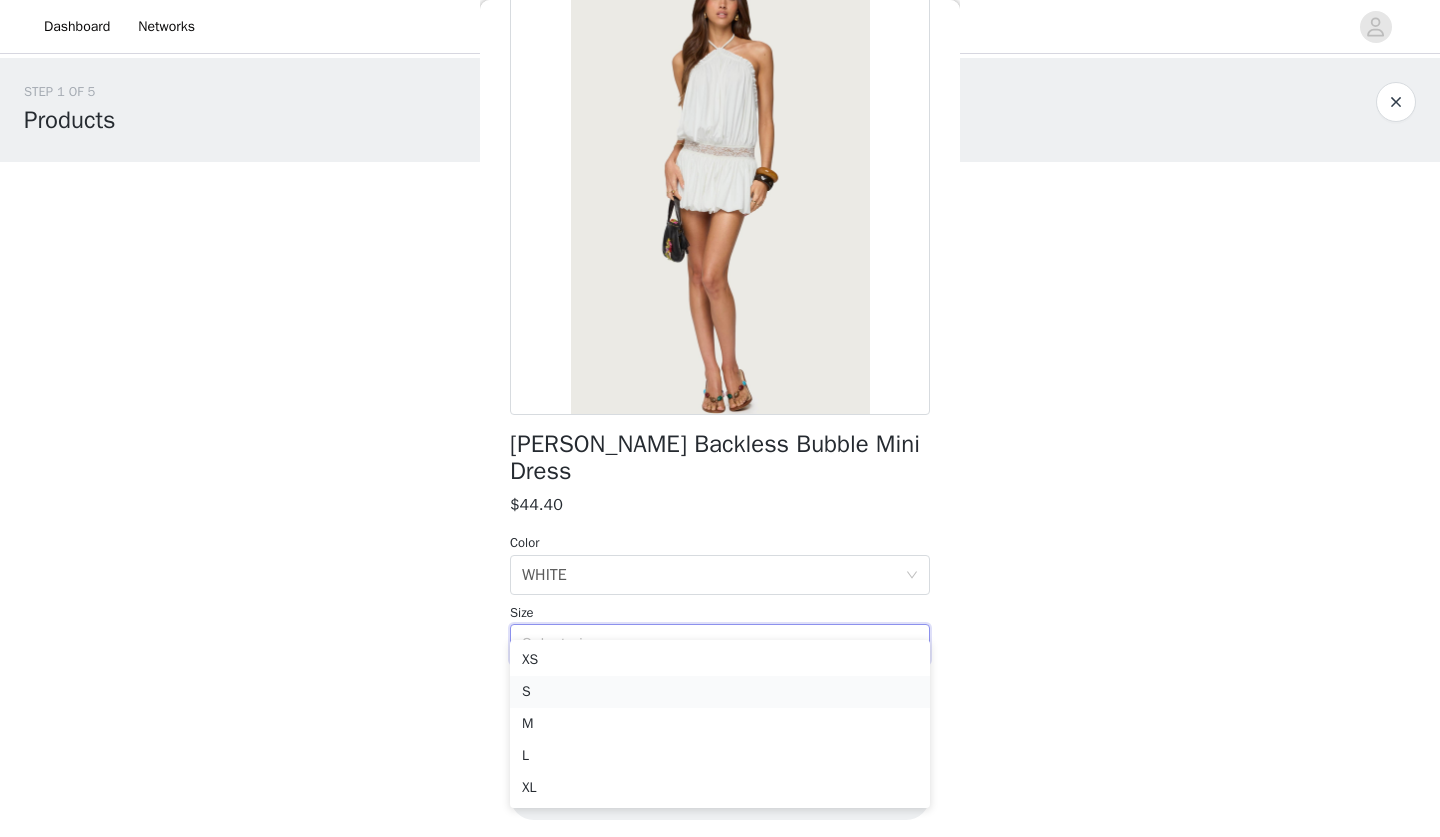 click on "S" at bounding box center [720, 692] 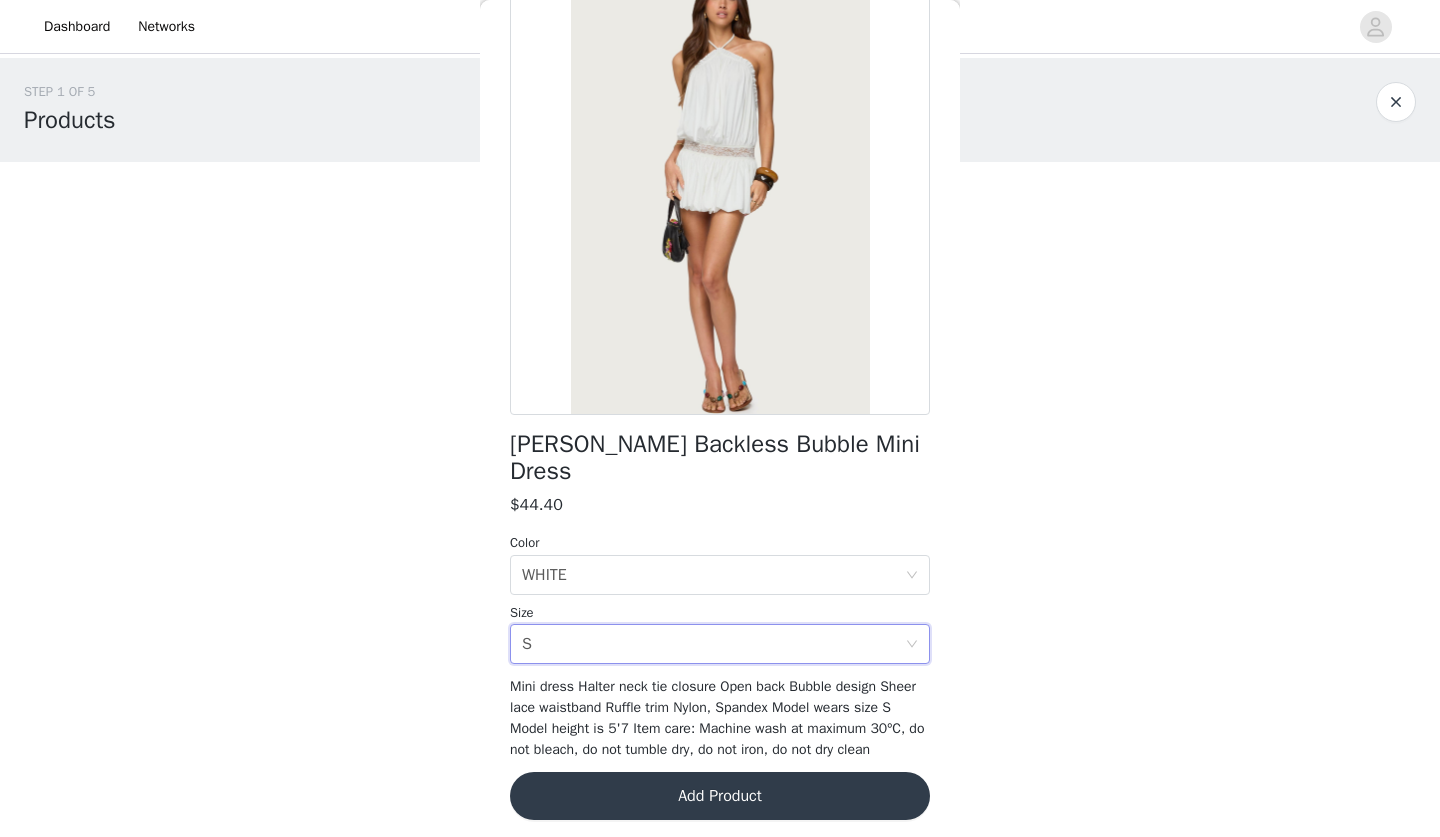 click on "Add Product" at bounding box center (720, 796) 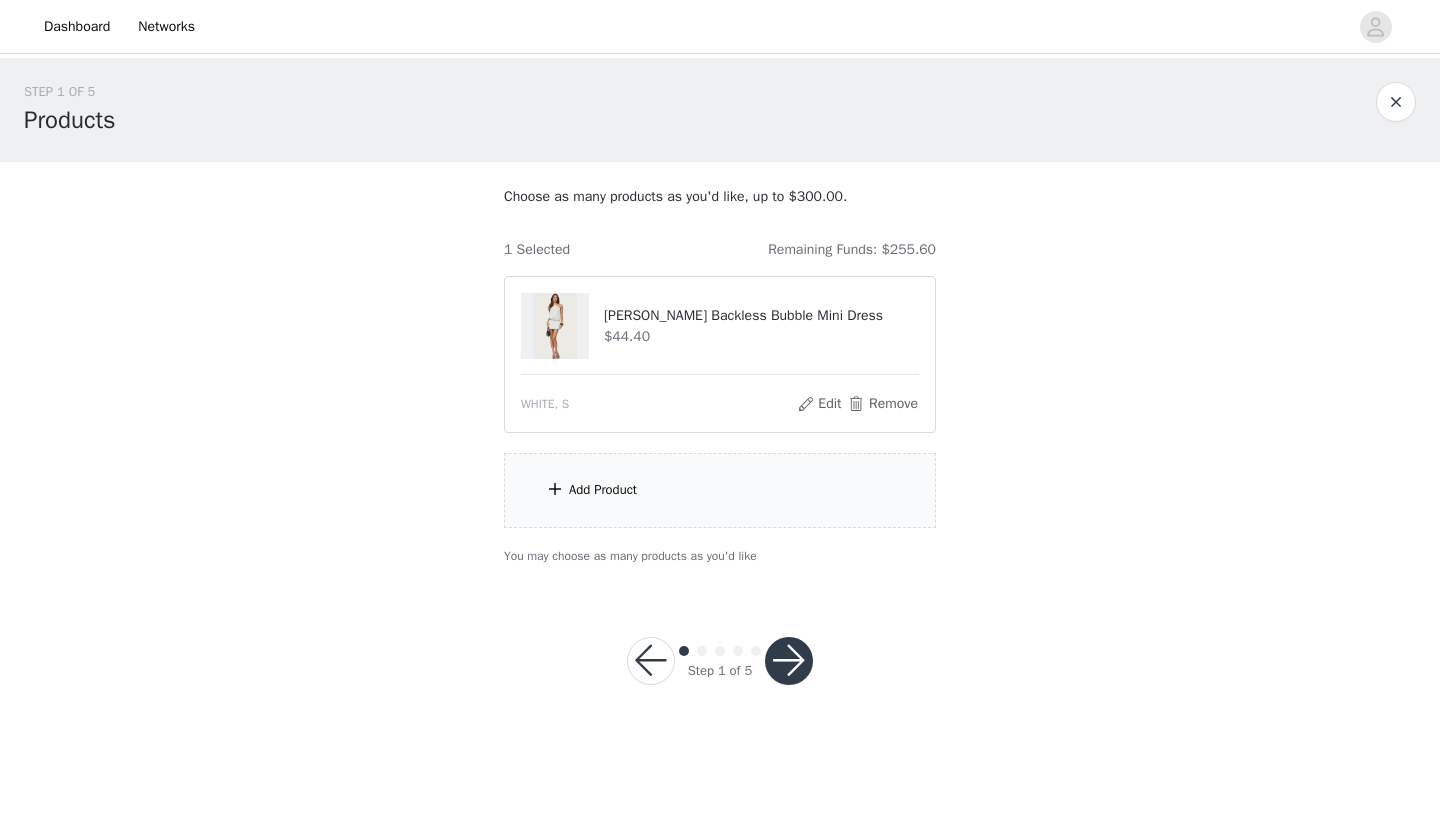 click on "Add Product" at bounding box center (720, 490) 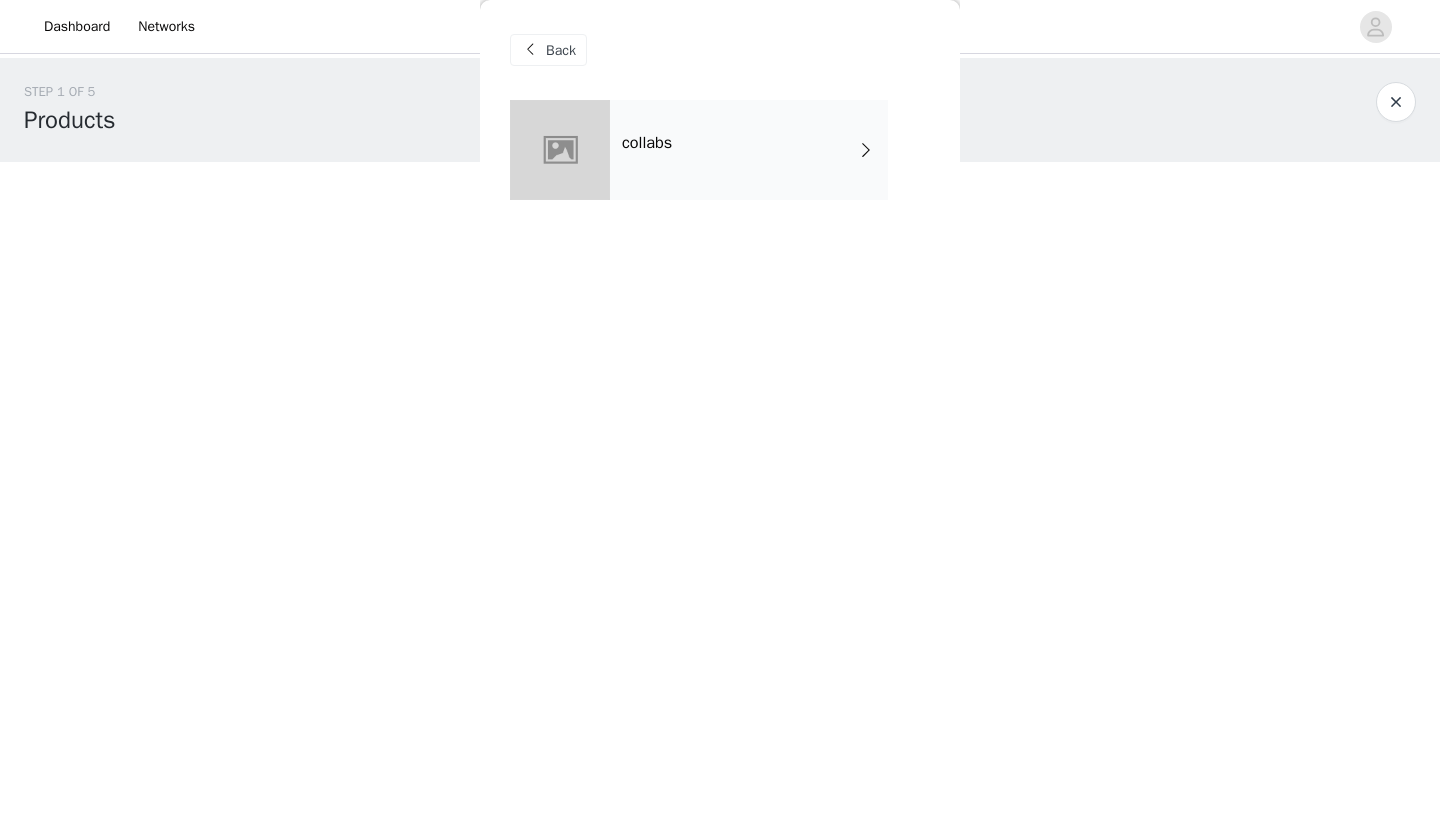 click on "collabs" at bounding box center (749, 150) 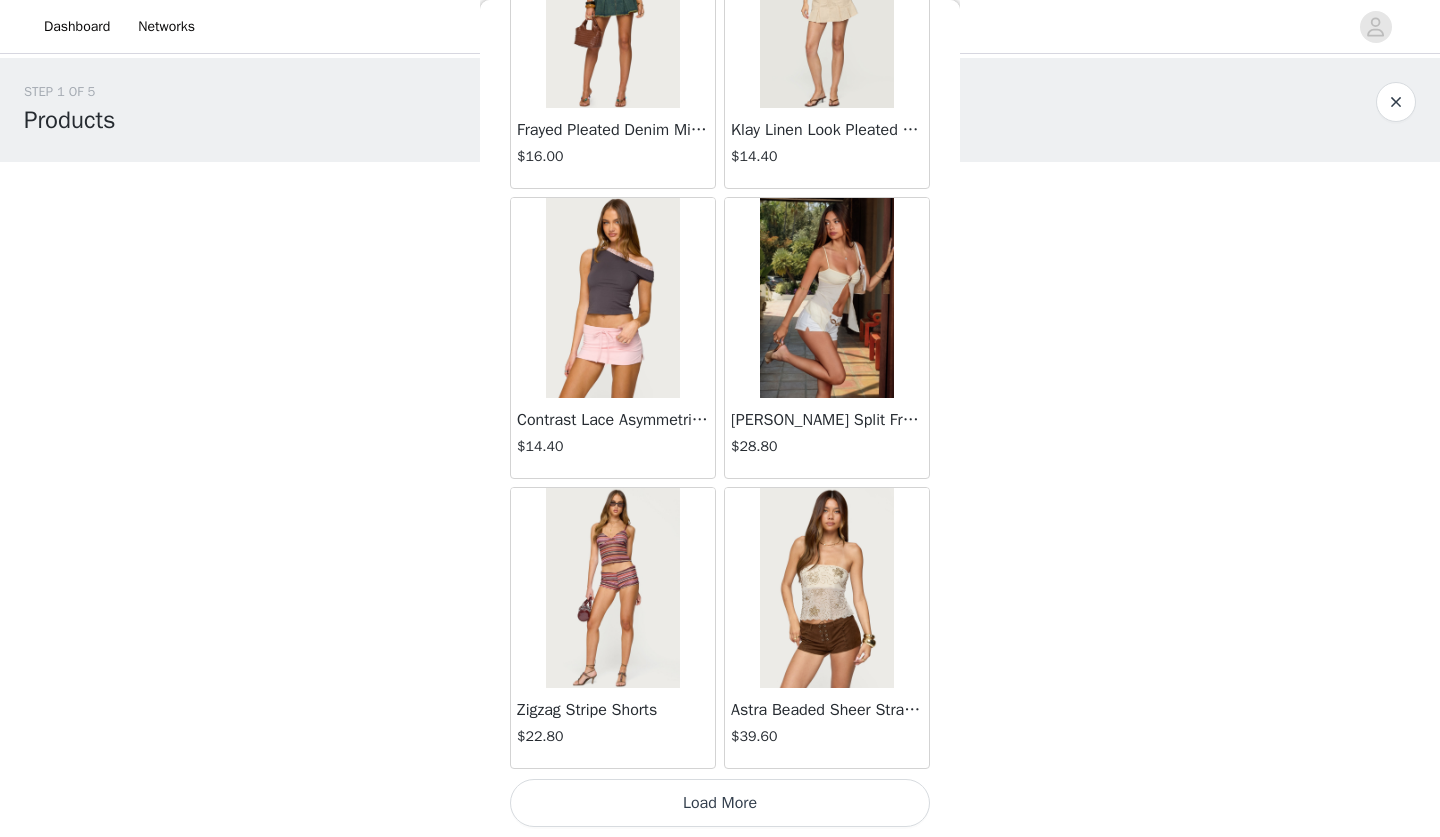 scroll, scrollTop: 2223, scrollLeft: 0, axis: vertical 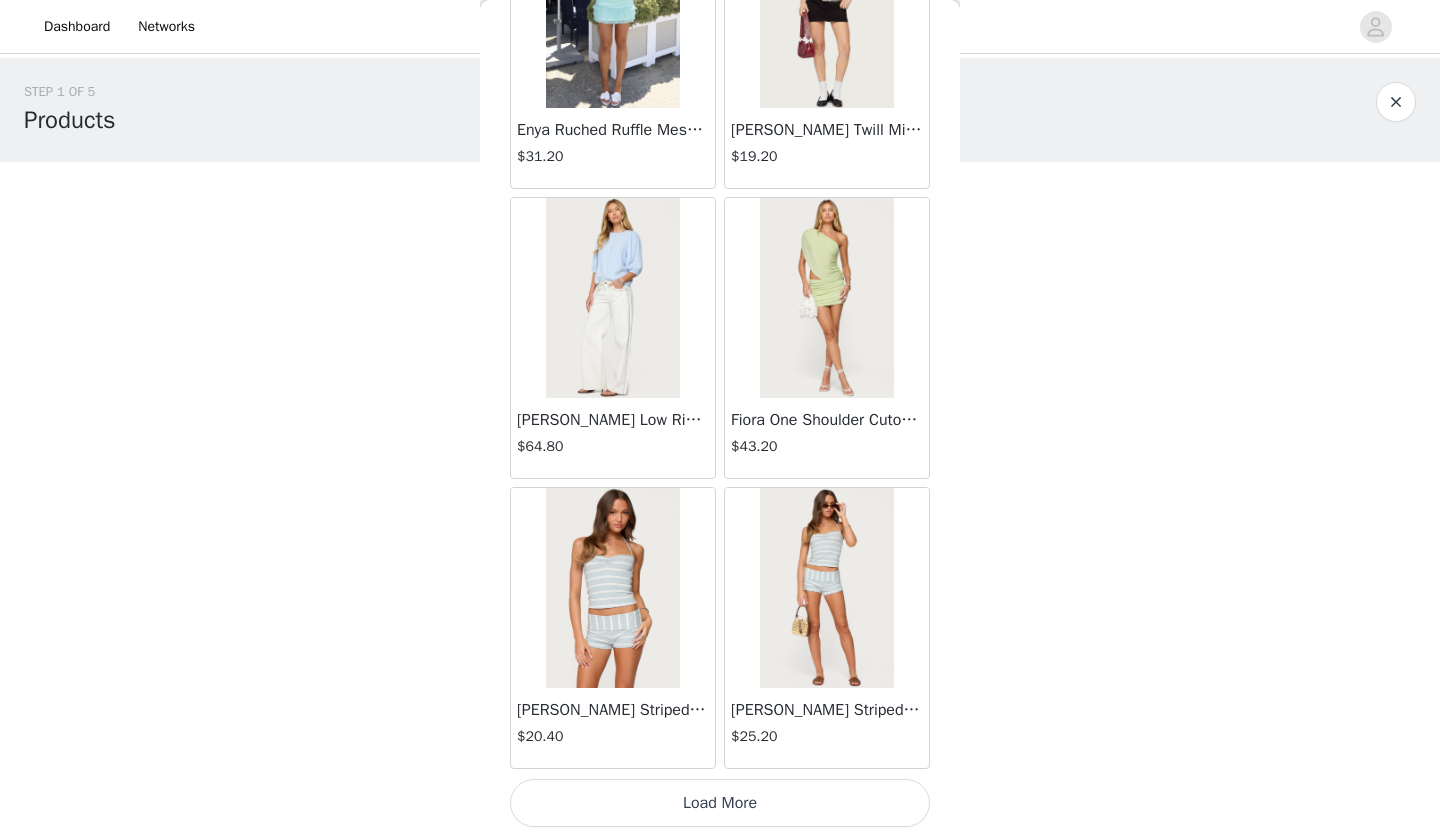 click on "Load More" at bounding box center (720, 803) 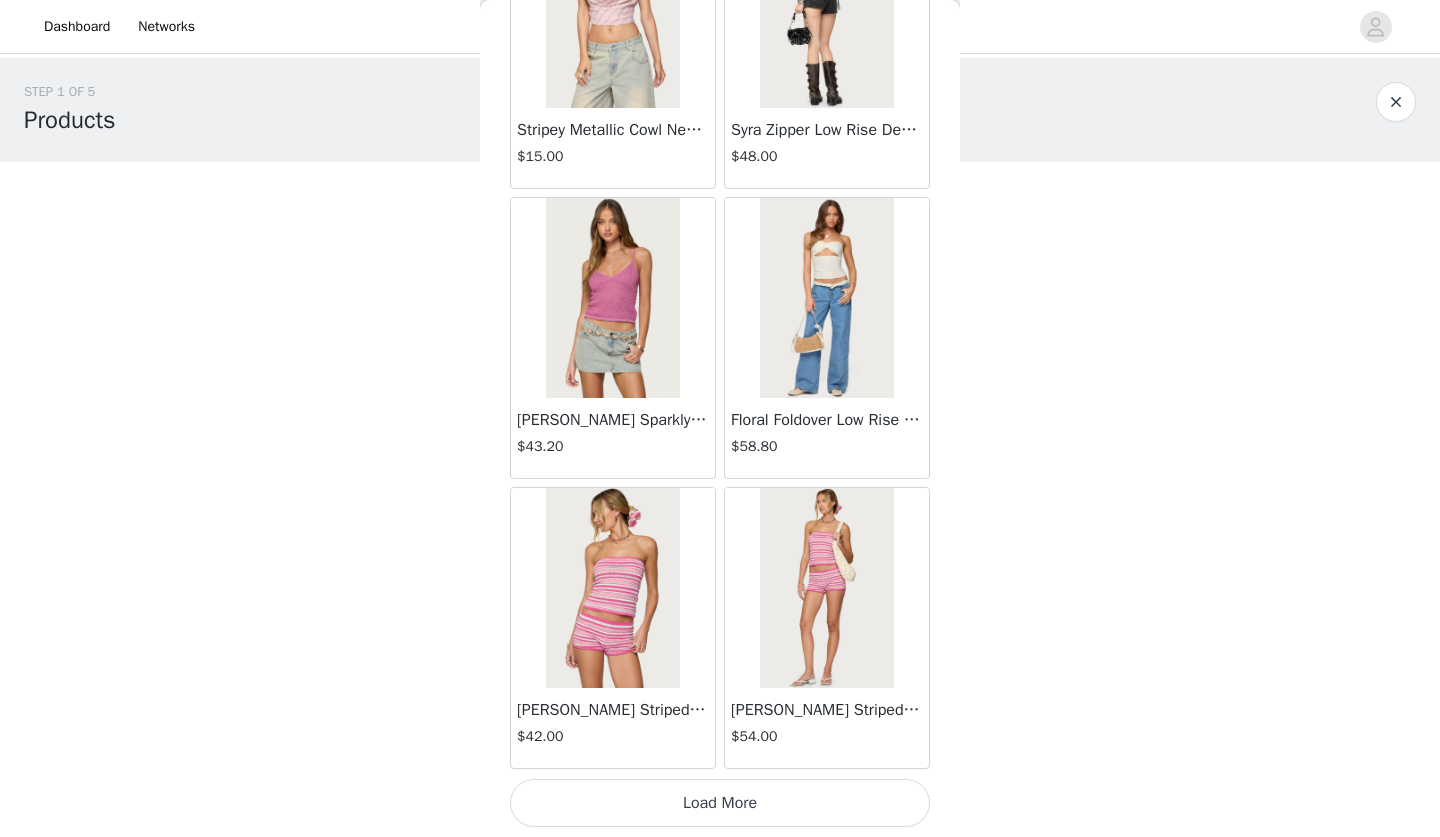 scroll, scrollTop: 8023, scrollLeft: 0, axis: vertical 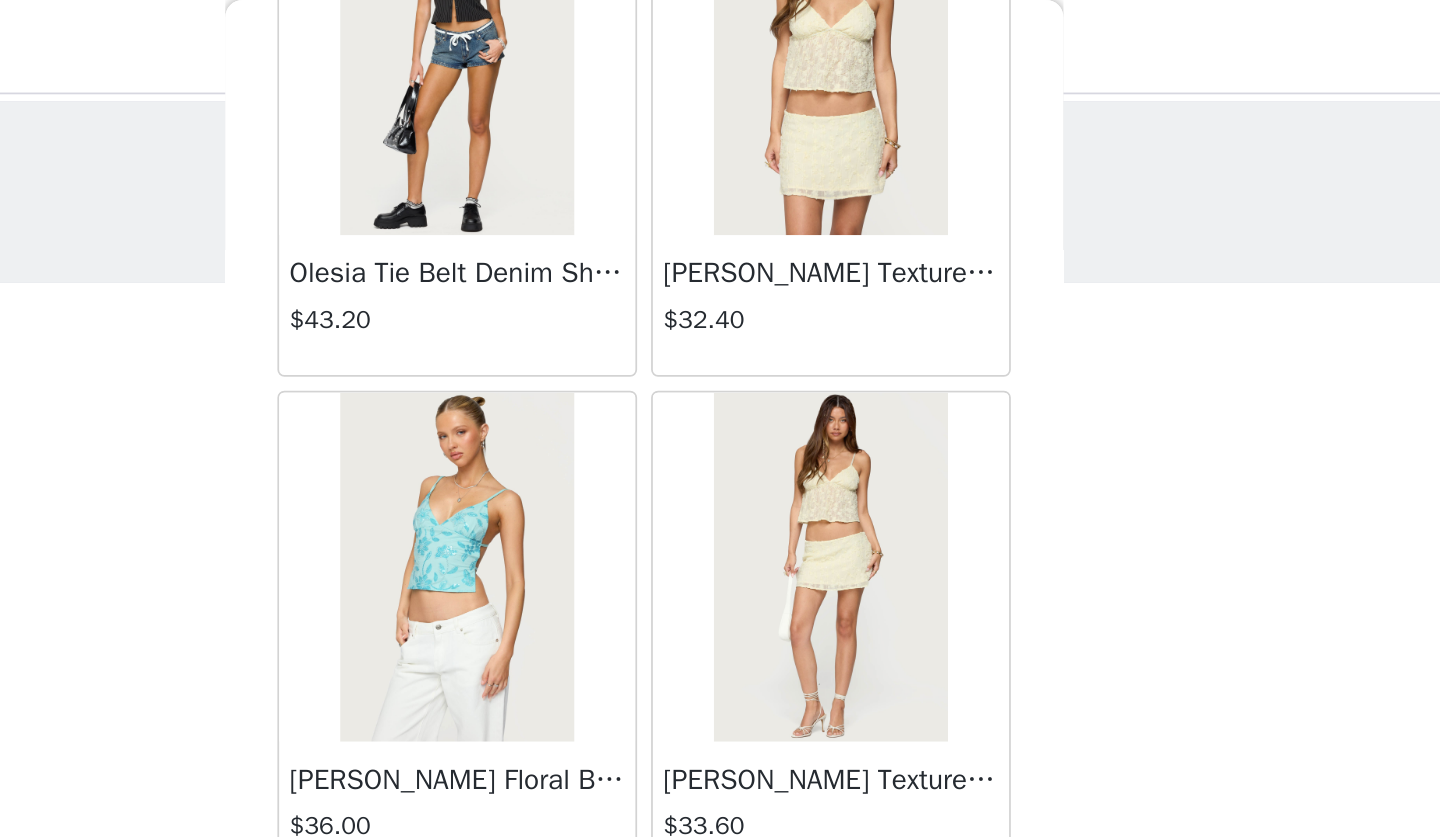 click at bounding box center (826, 35) 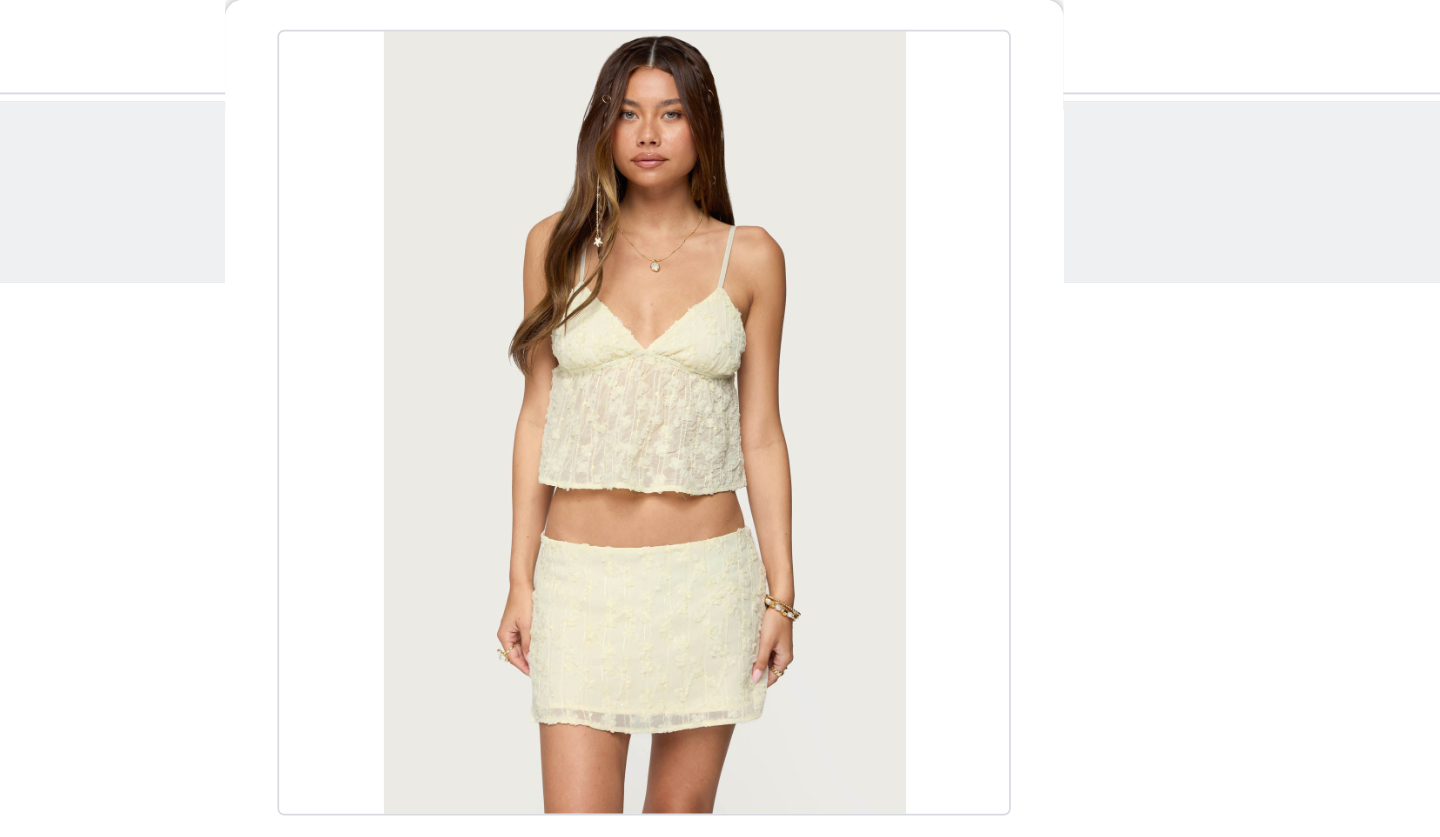 scroll, scrollTop: 106, scrollLeft: 0, axis: vertical 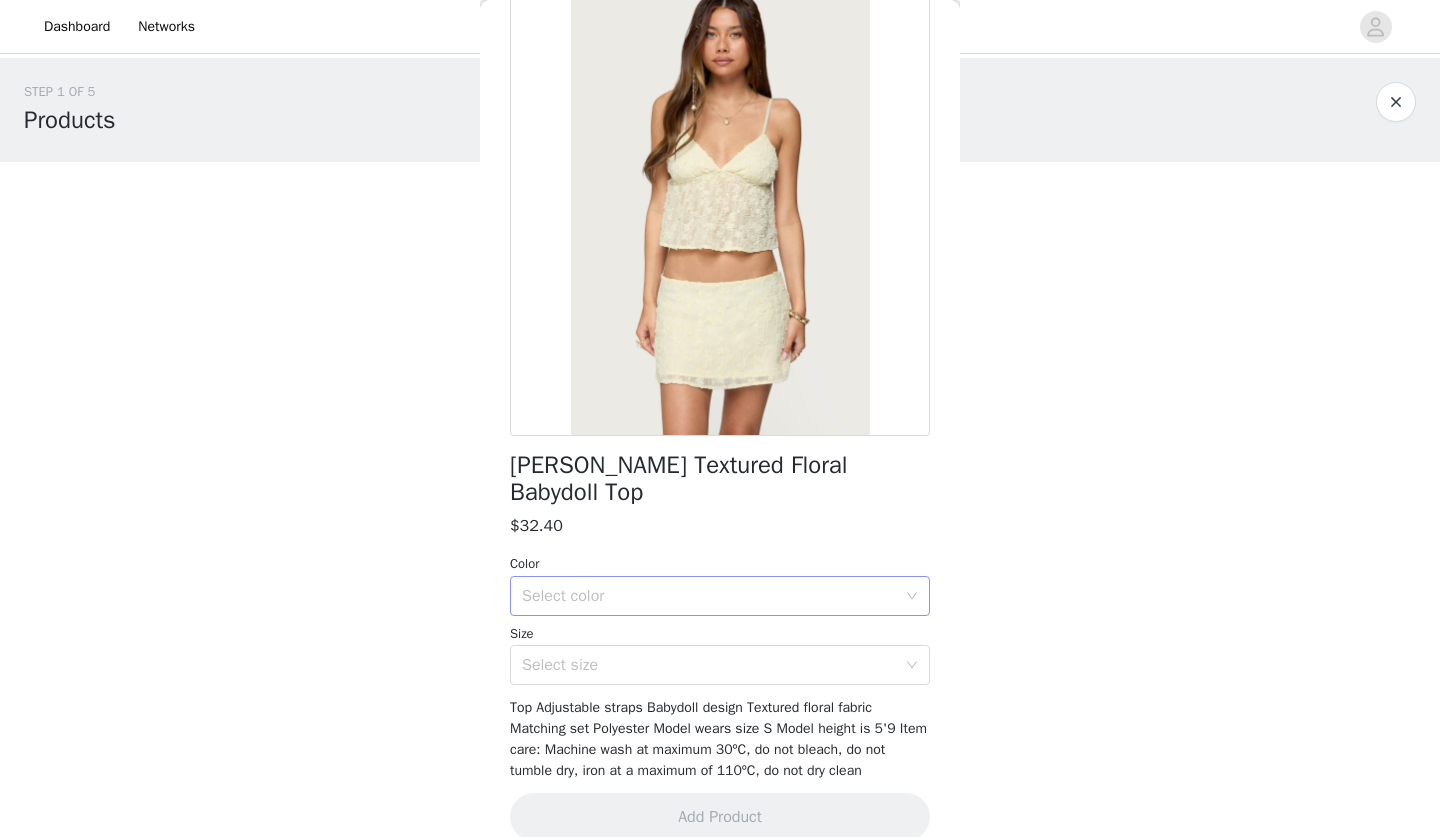 click on "Select color" at bounding box center (709, 596) 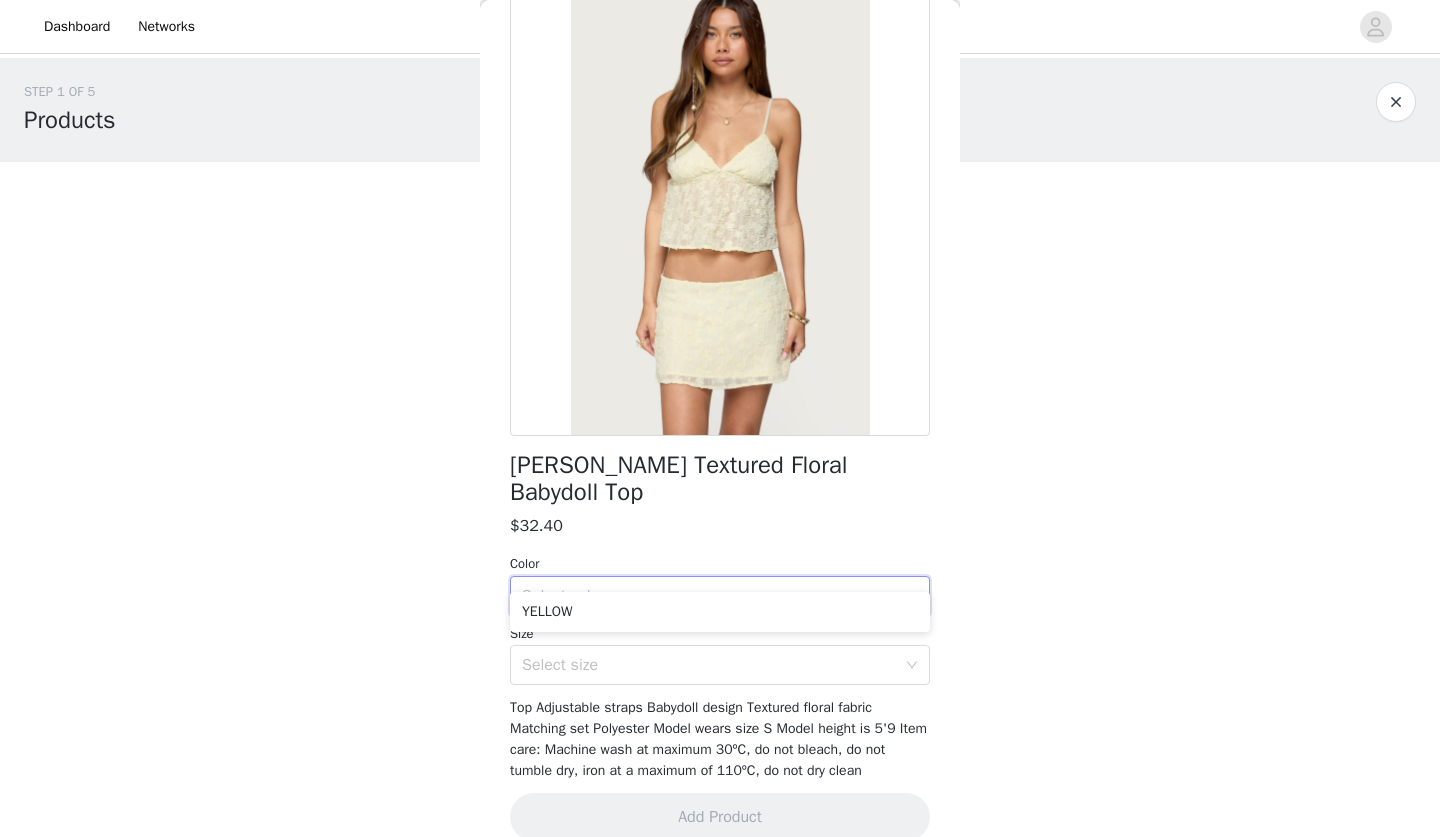 click at bounding box center [1396, 102] 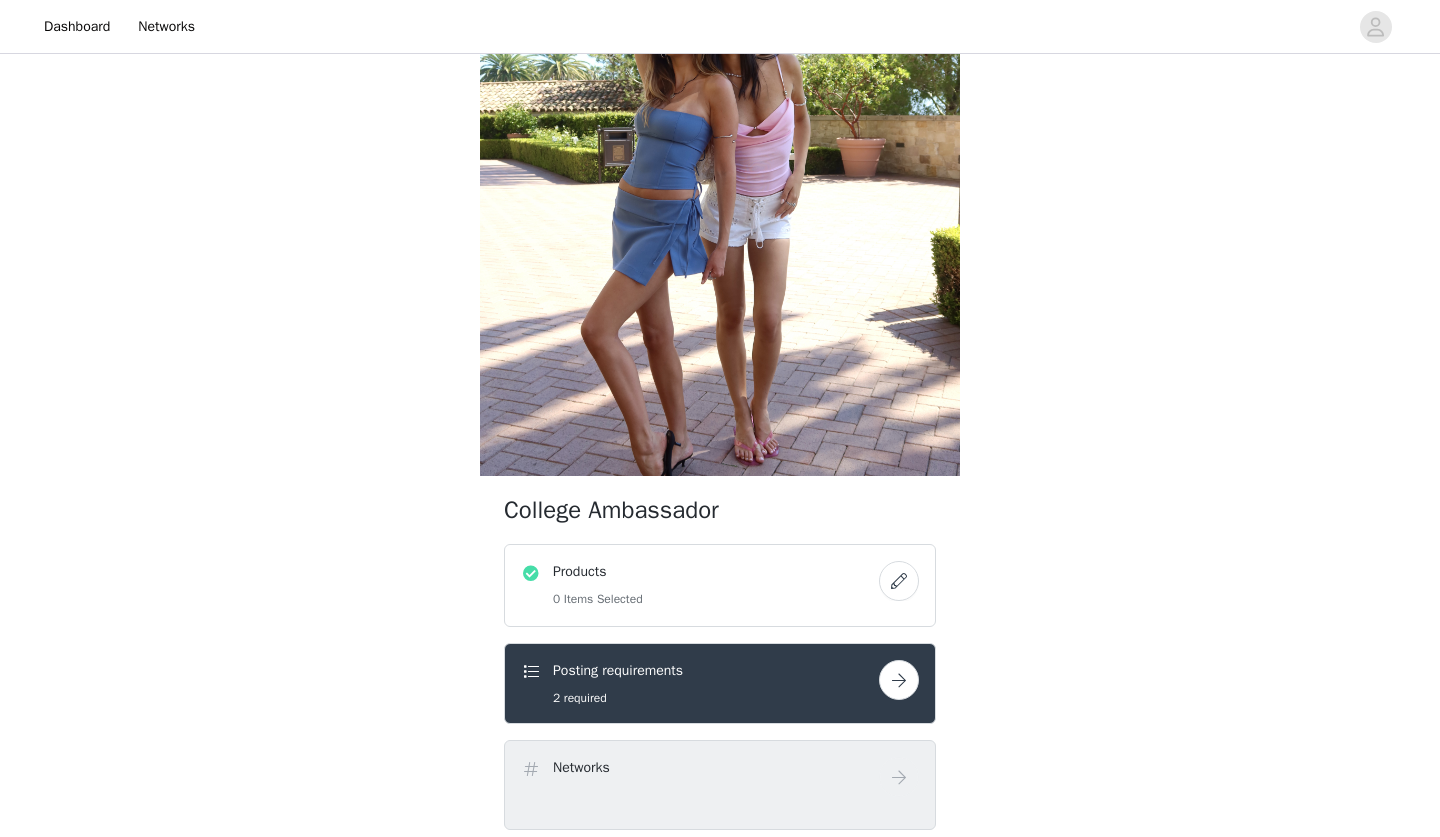 scroll, scrollTop: 195, scrollLeft: 0, axis: vertical 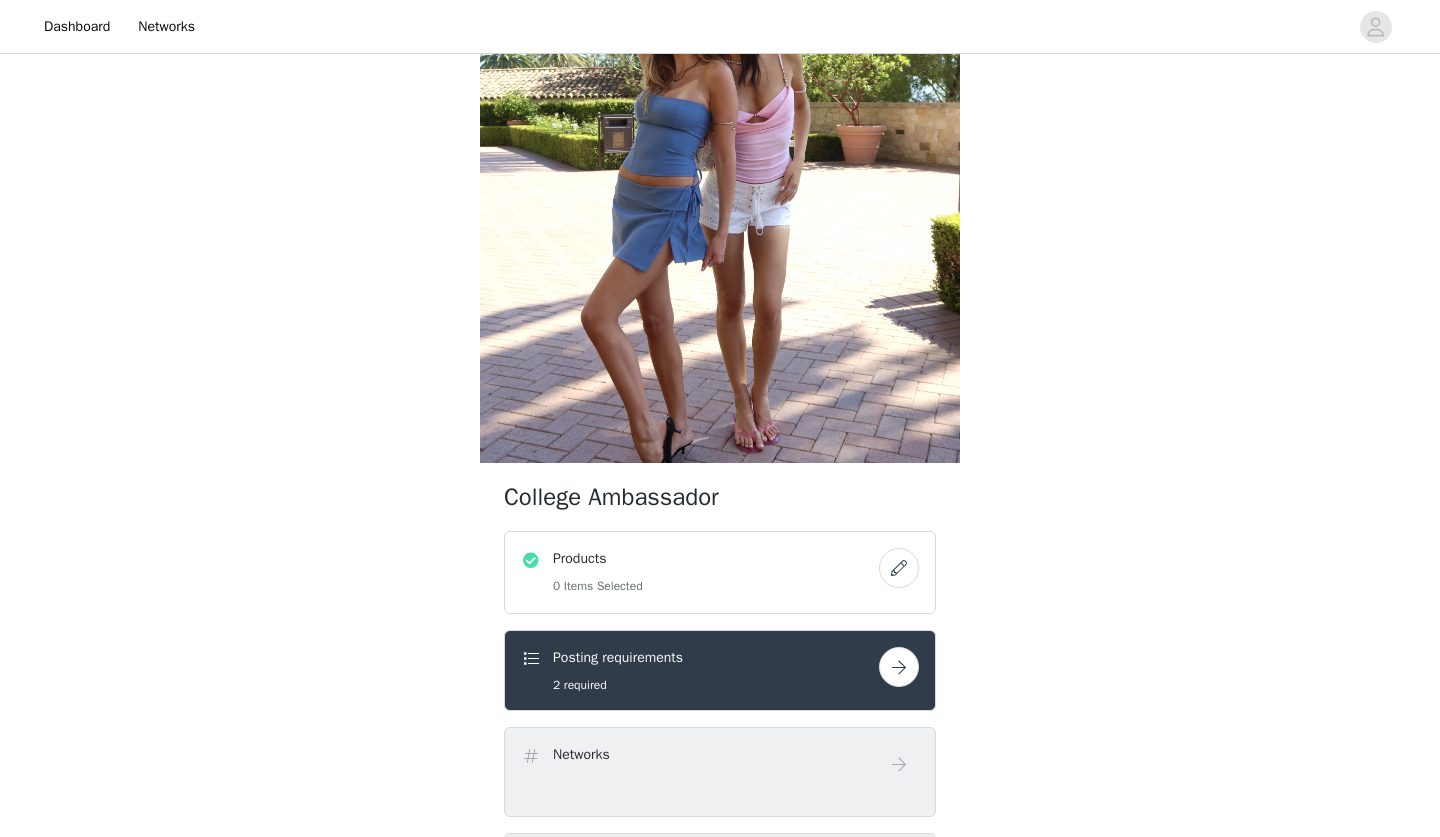click at bounding box center [899, 568] 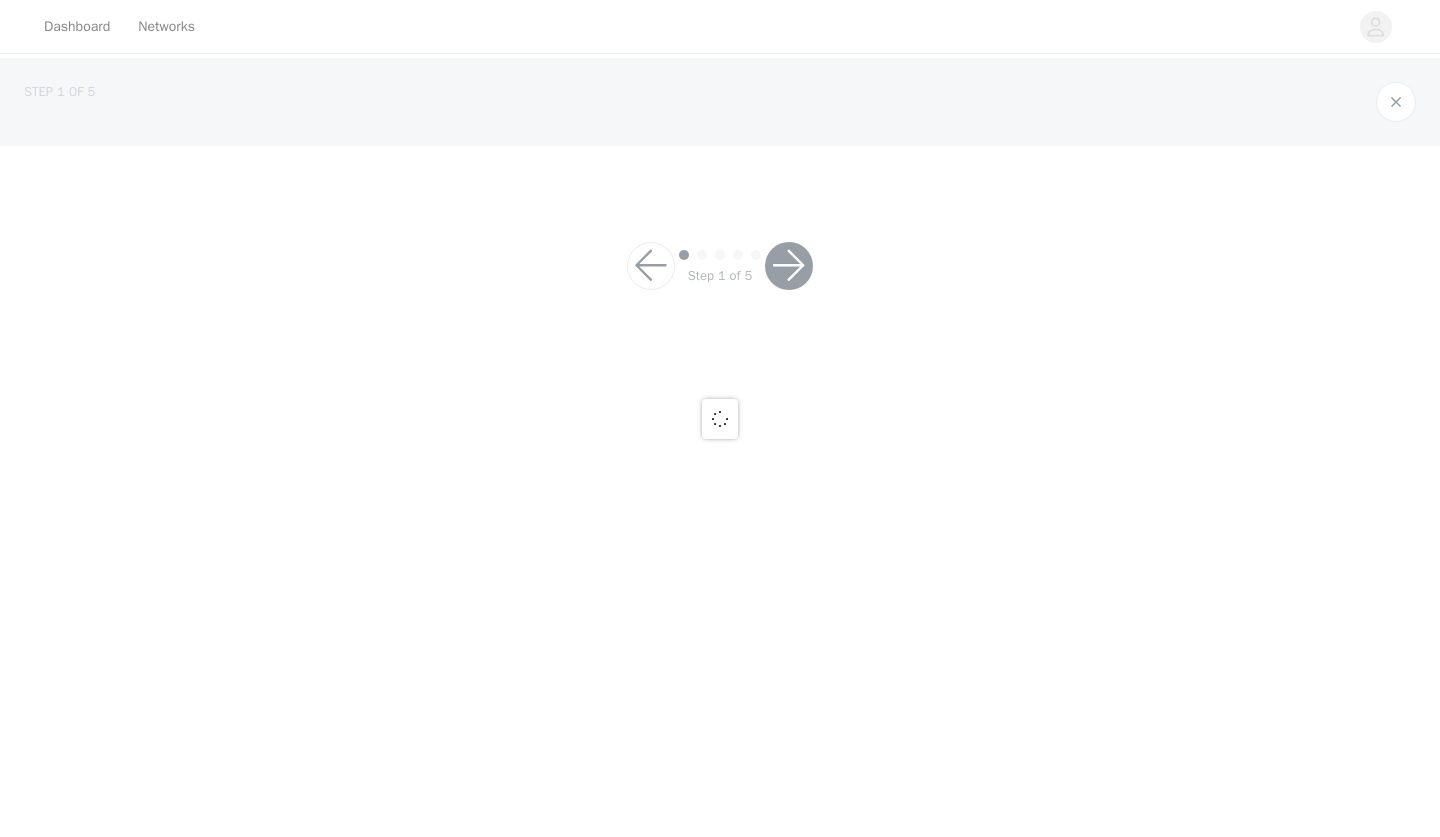 scroll, scrollTop: 0, scrollLeft: 0, axis: both 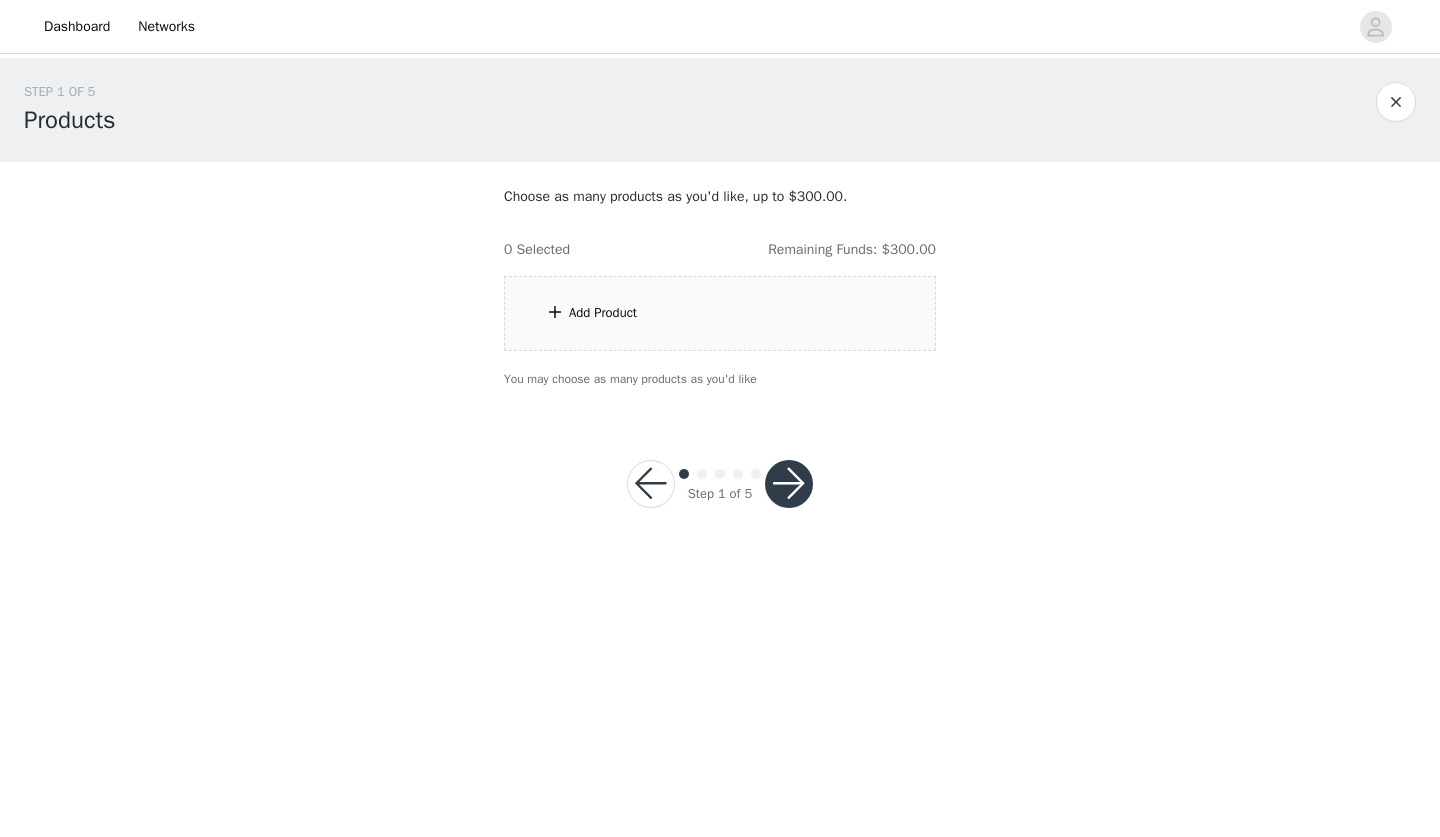 click on "Add Product" at bounding box center [720, 313] 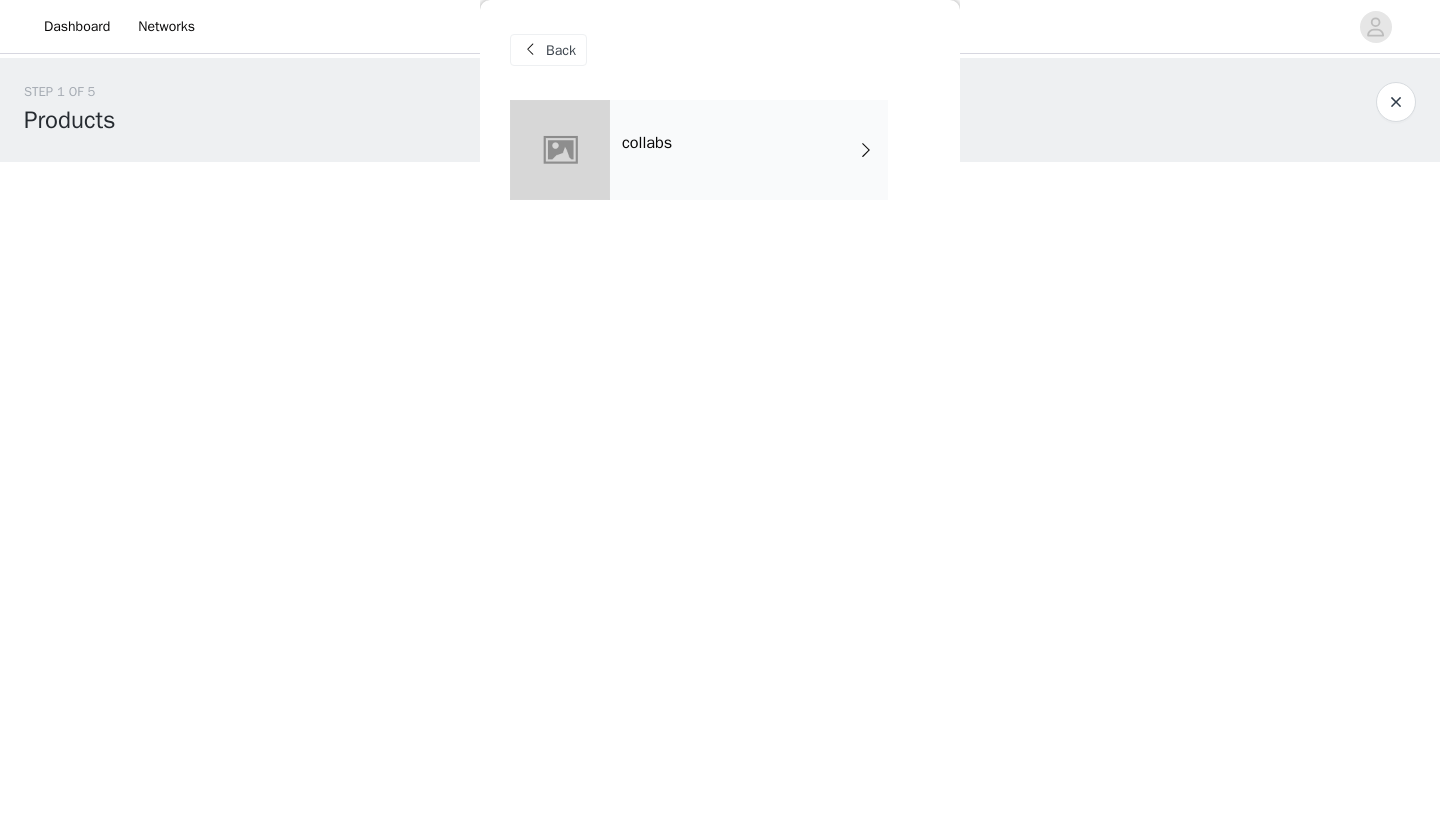 click on "collabs" at bounding box center (749, 150) 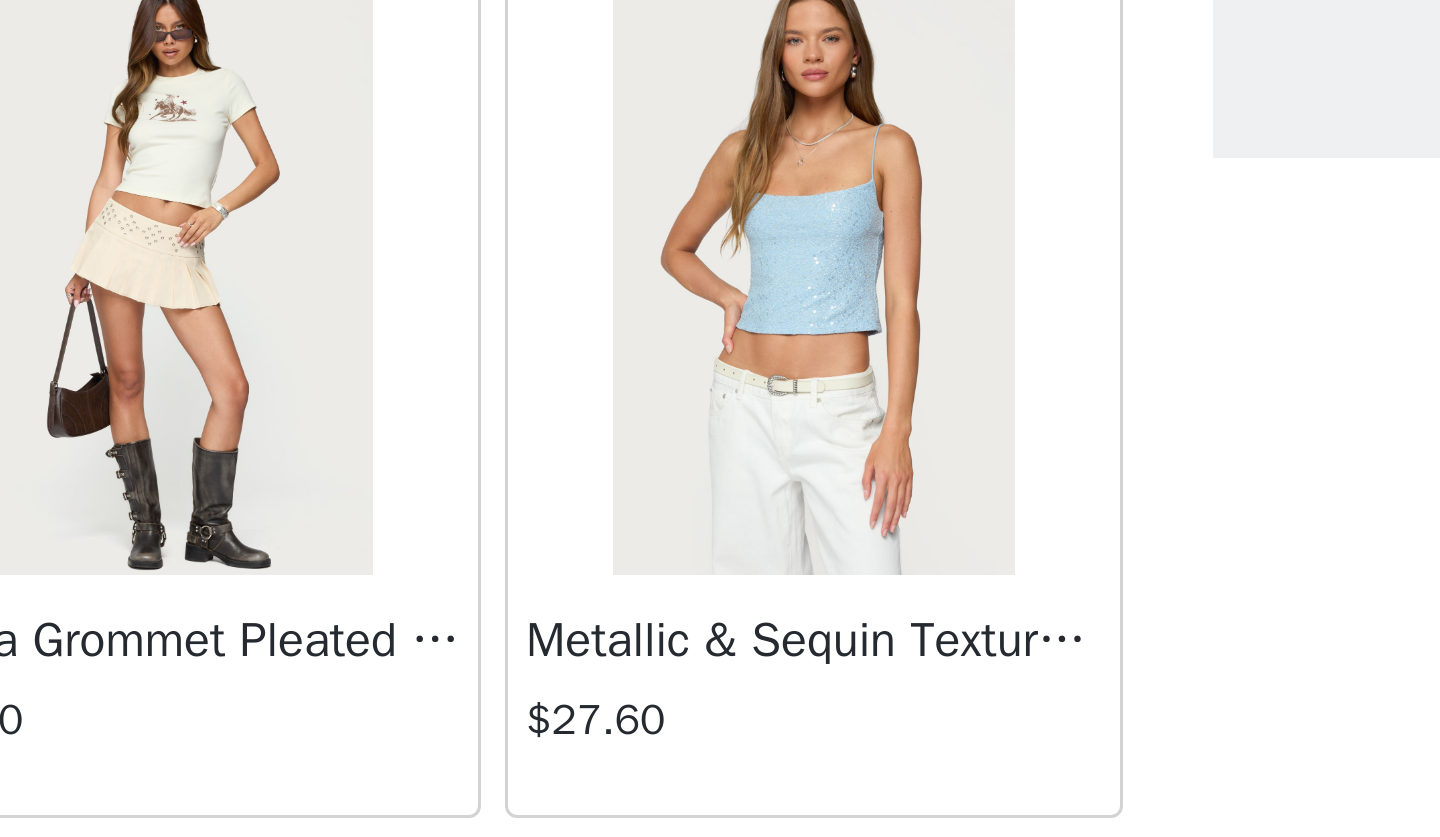 click at bounding box center (826, 201) 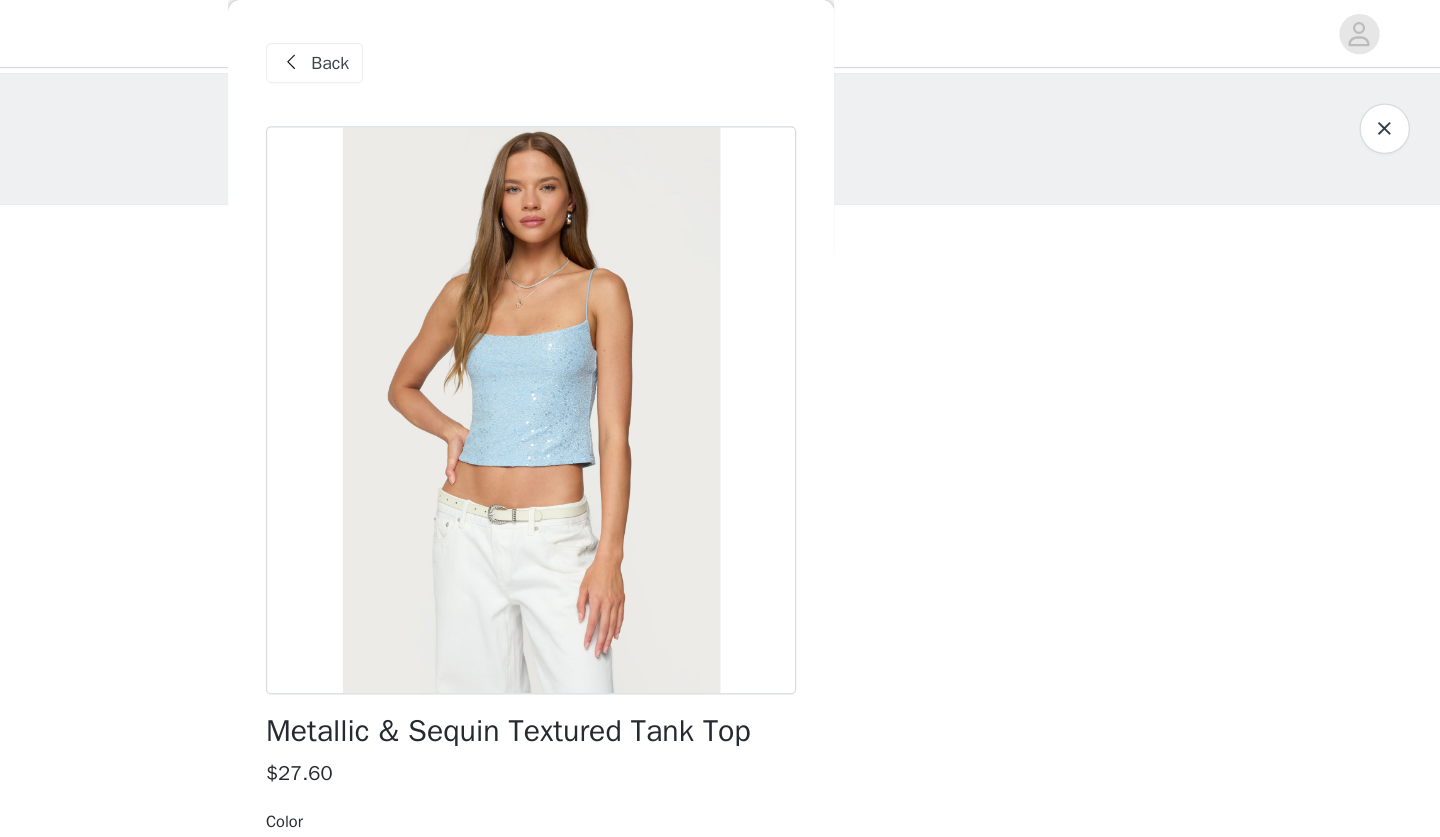 scroll, scrollTop: 0, scrollLeft: 0, axis: both 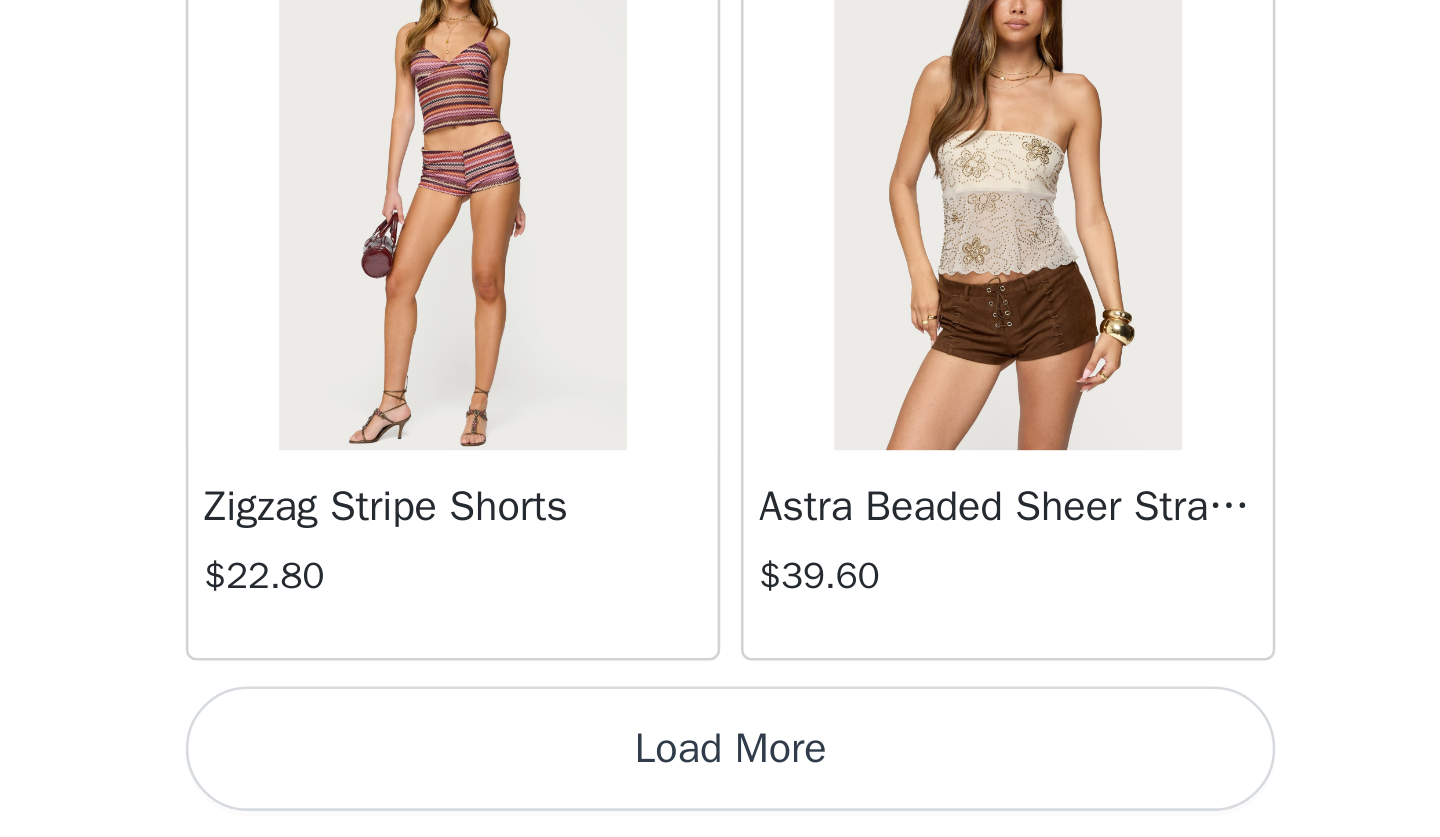 click on "Load More" at bounding box center (720, 803) 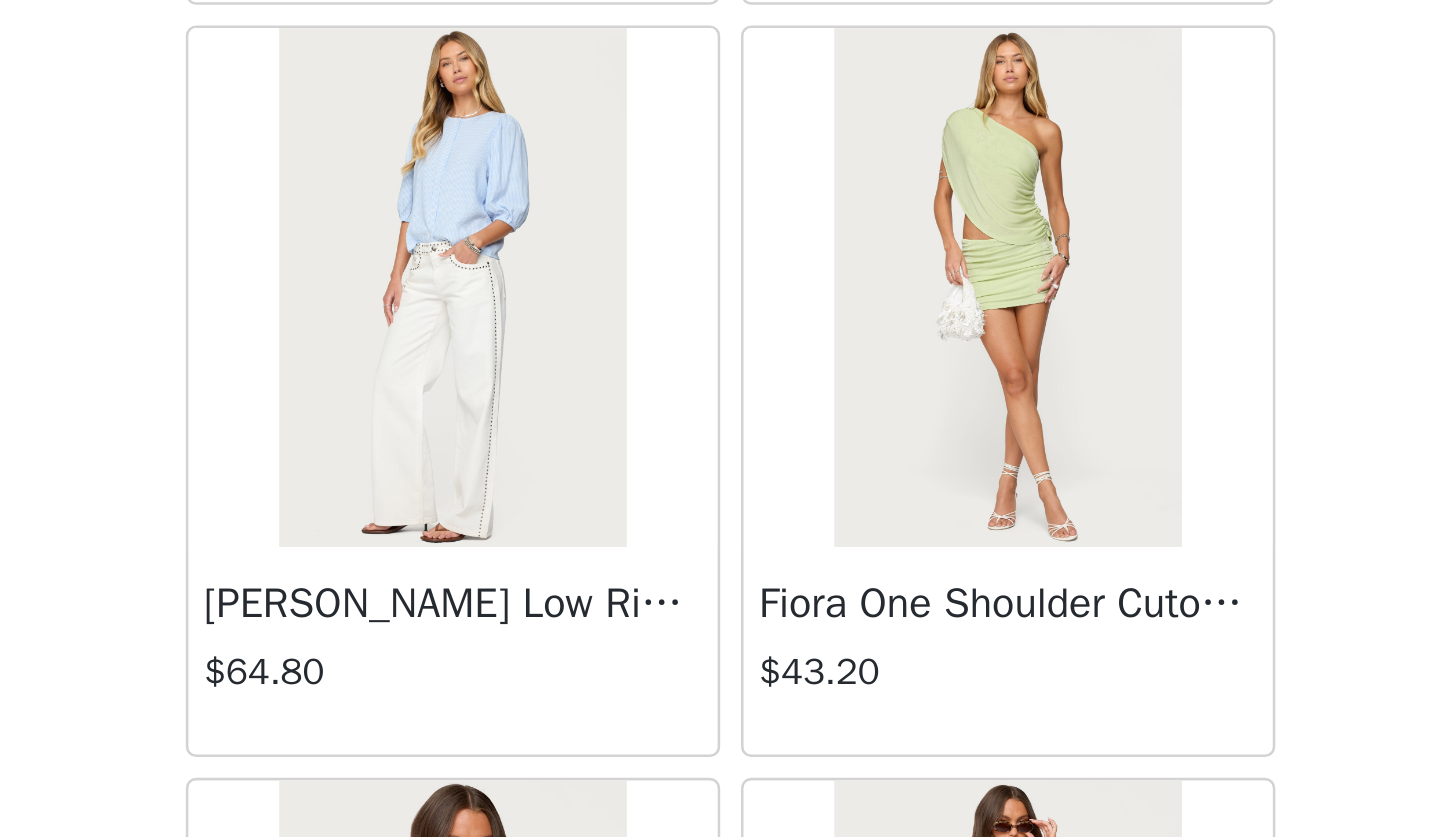 scroll, scrollTop: 4797, scrollLeft: 0, axis: vertical 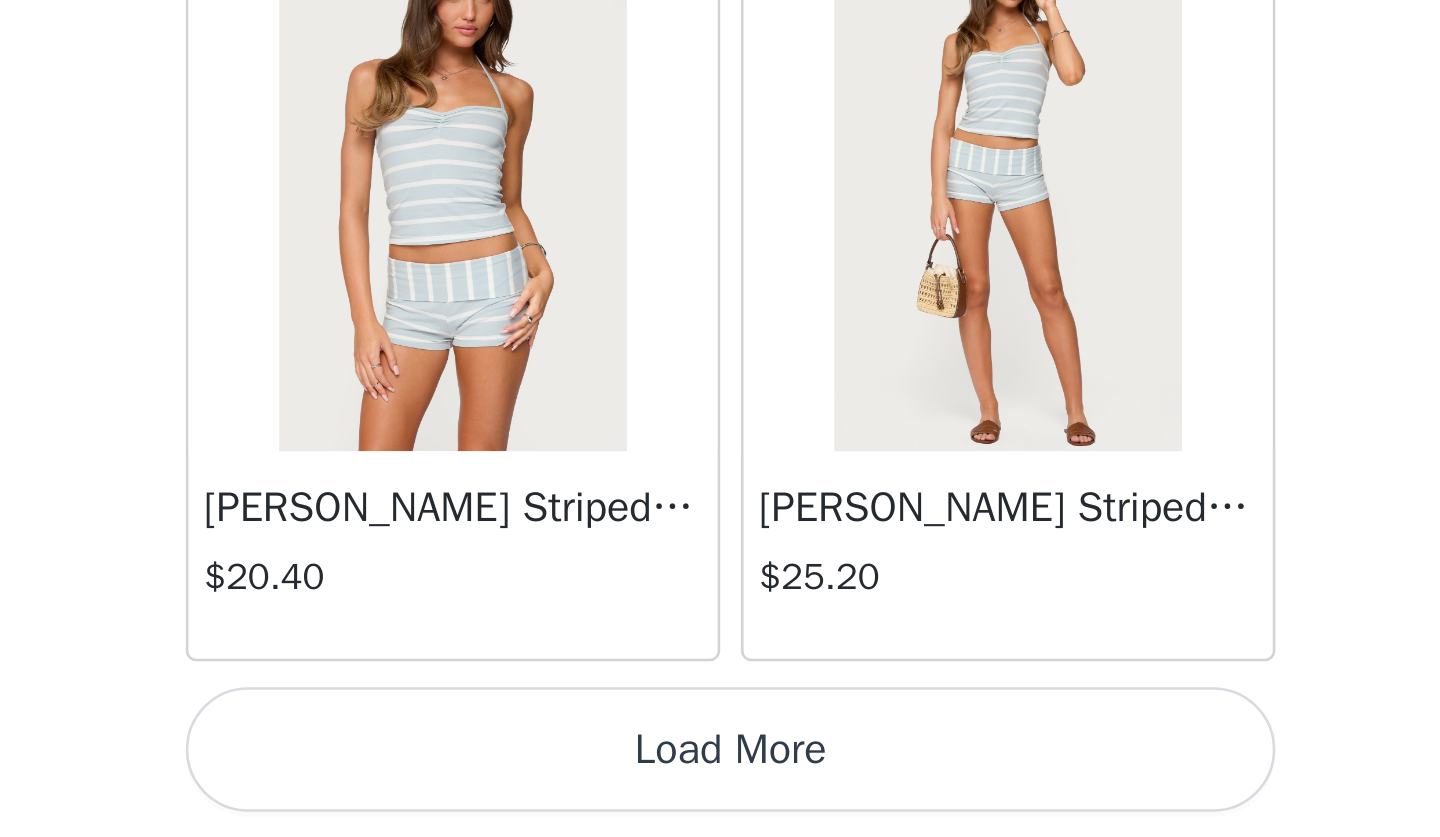 click on "Load More" at bounding box center [720, 803] 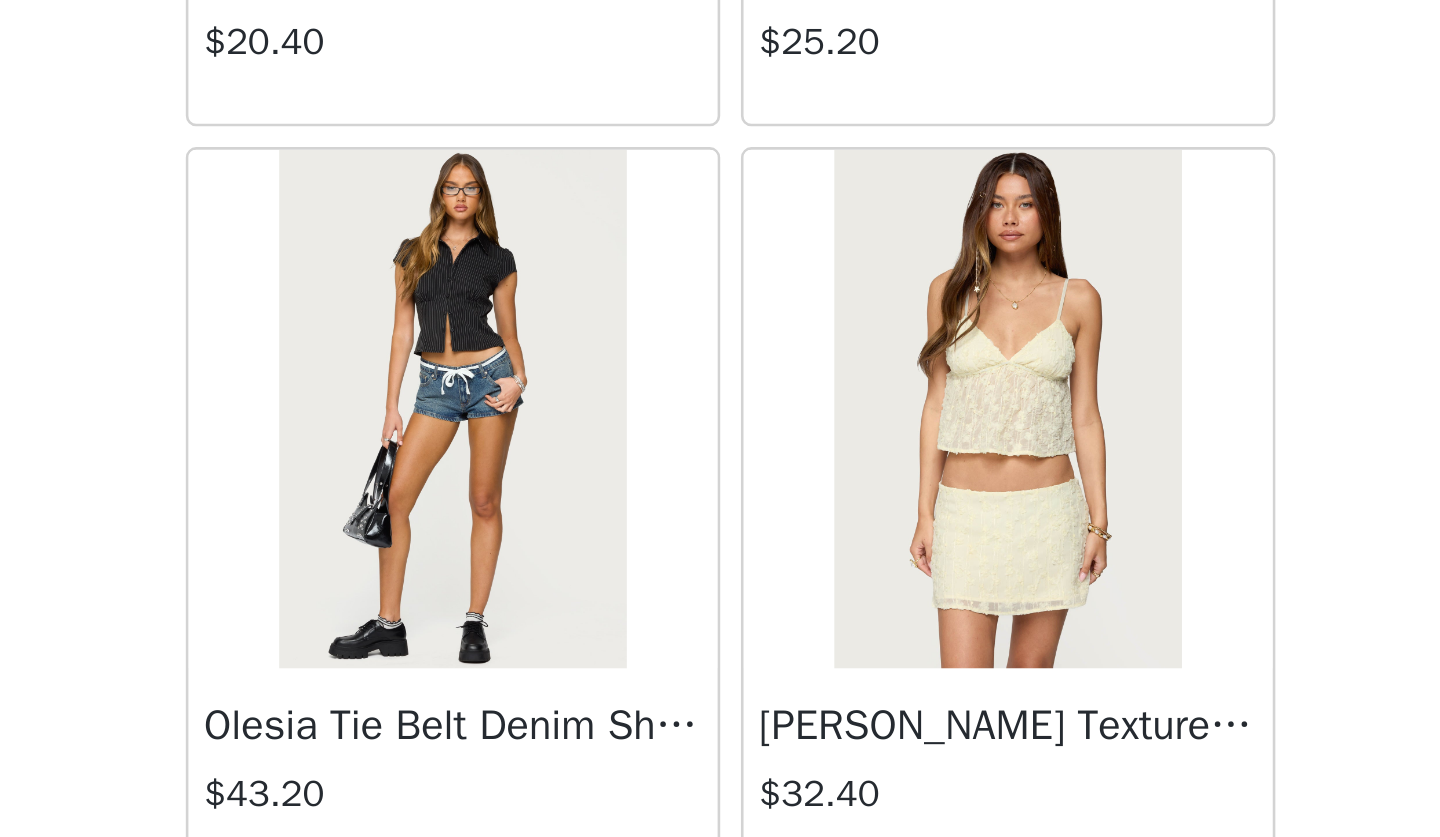 scroll, scrollTop: 5332, scrollLeft: 0, axis: vertical 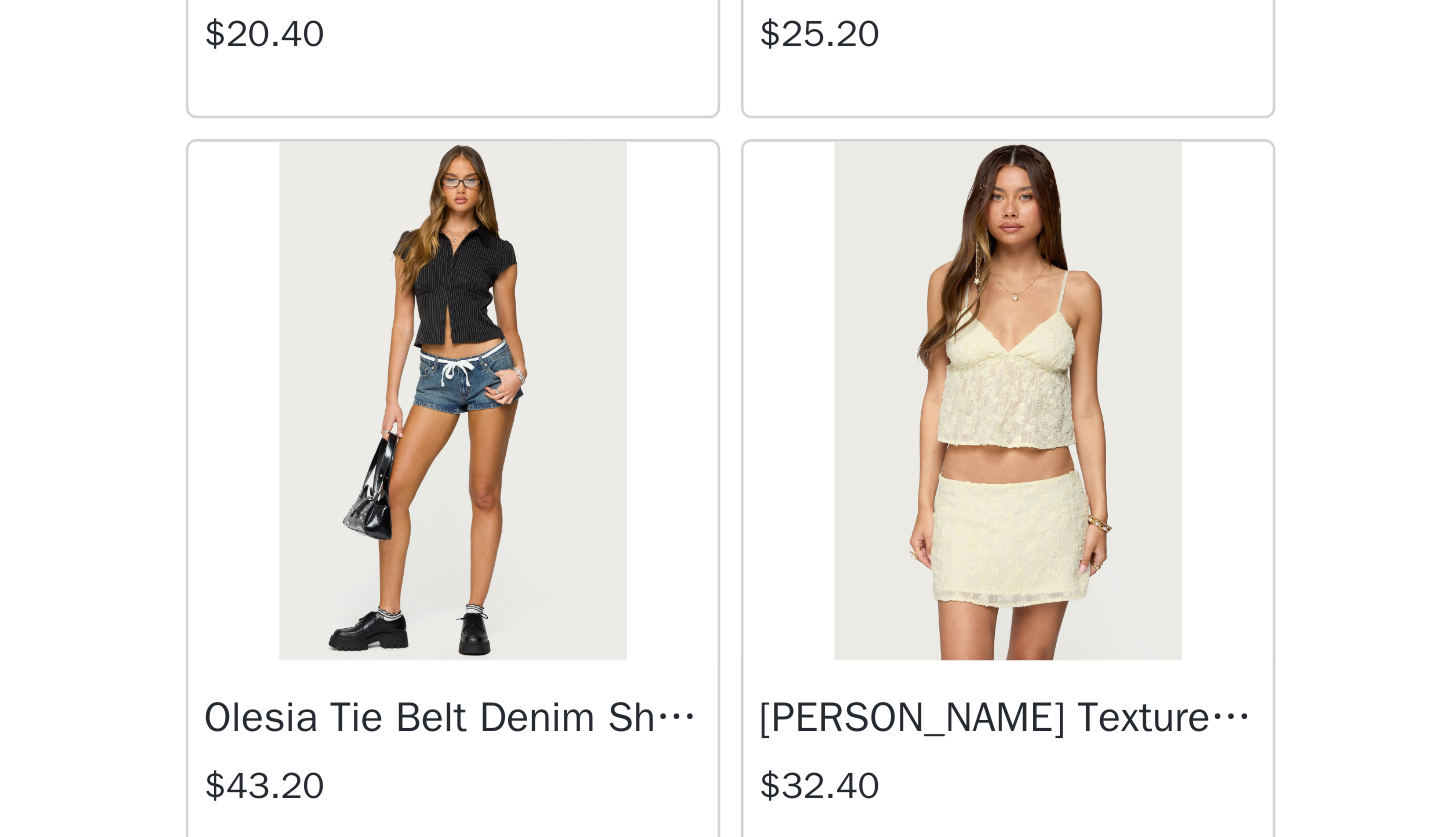 click at bounding box center [612, 669] 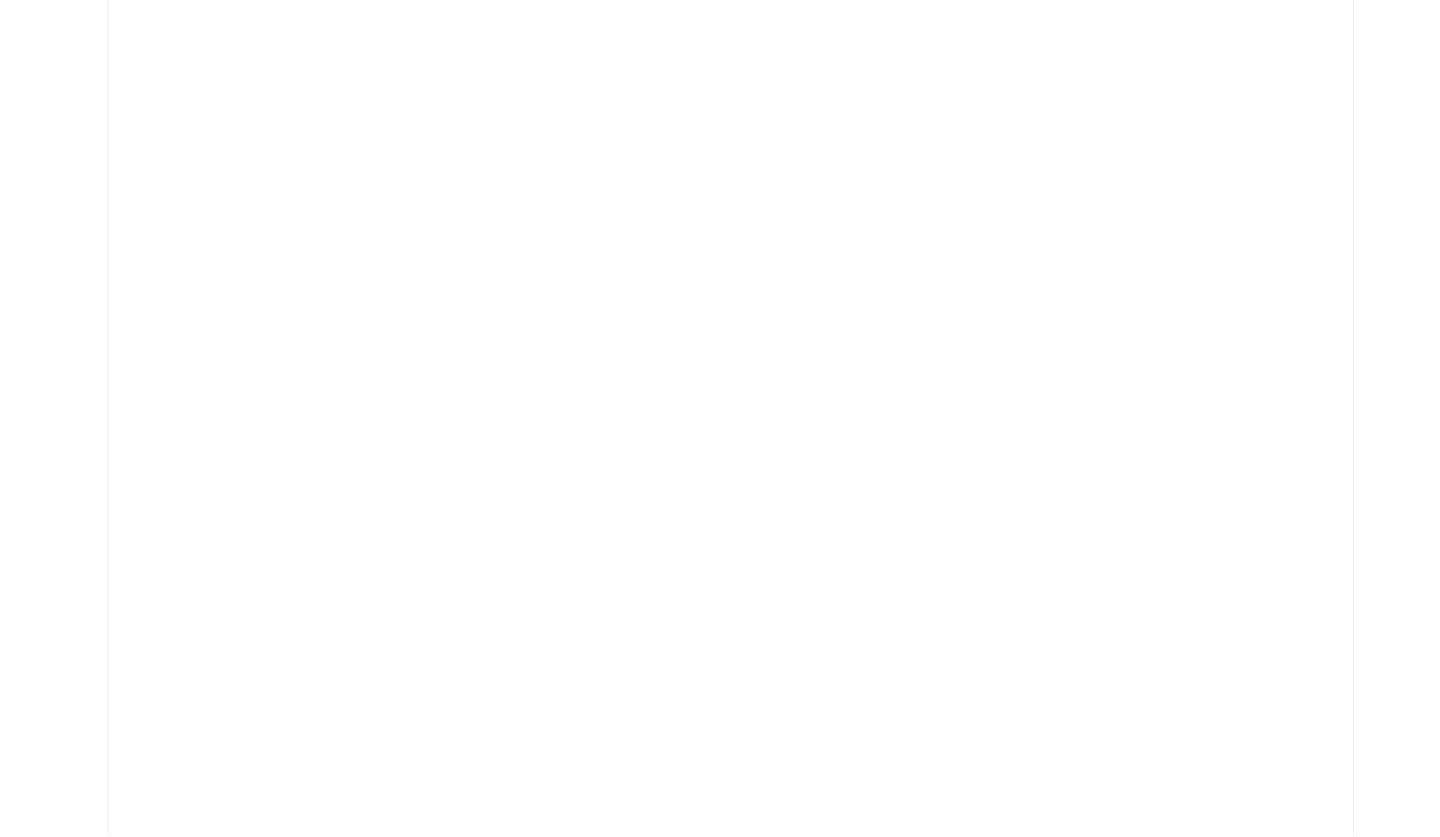 scroll, scrollTop: 0, scrollLeft: 0, axis: both 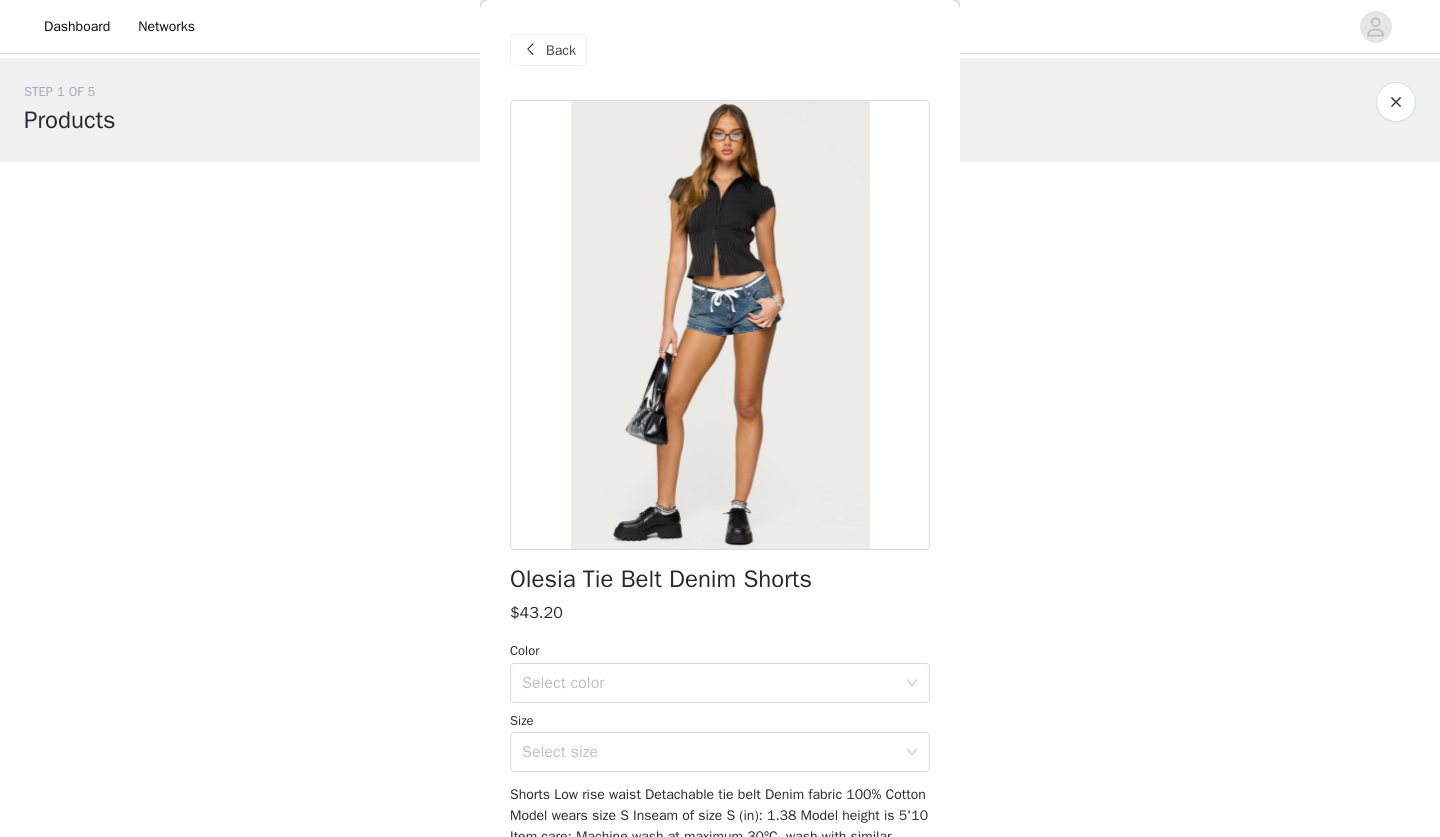 click on "Back" at bounding box center [561, 50] 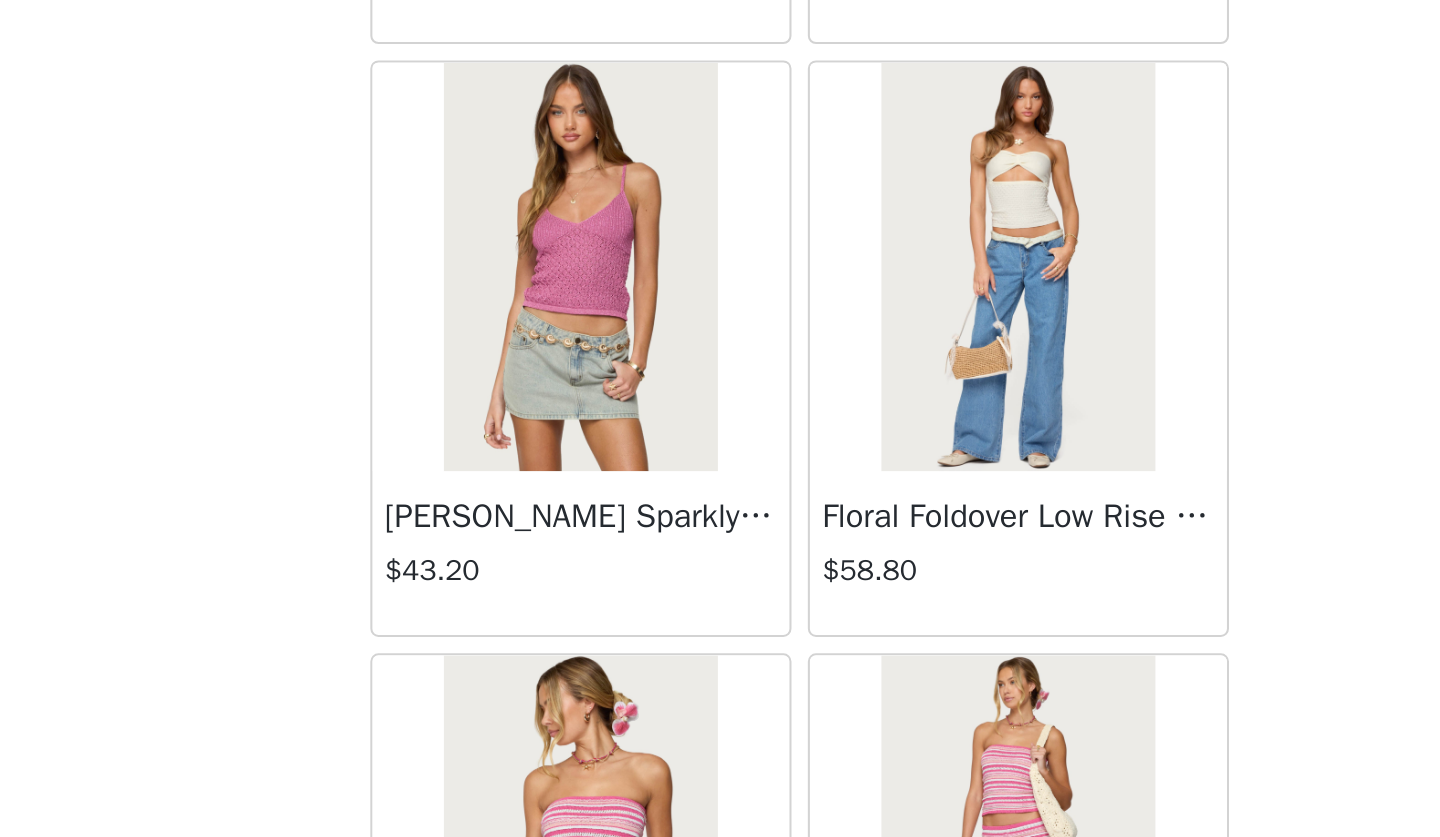 scroll, scrollTop: 8023, scrollLeft: 0, axis: vertical 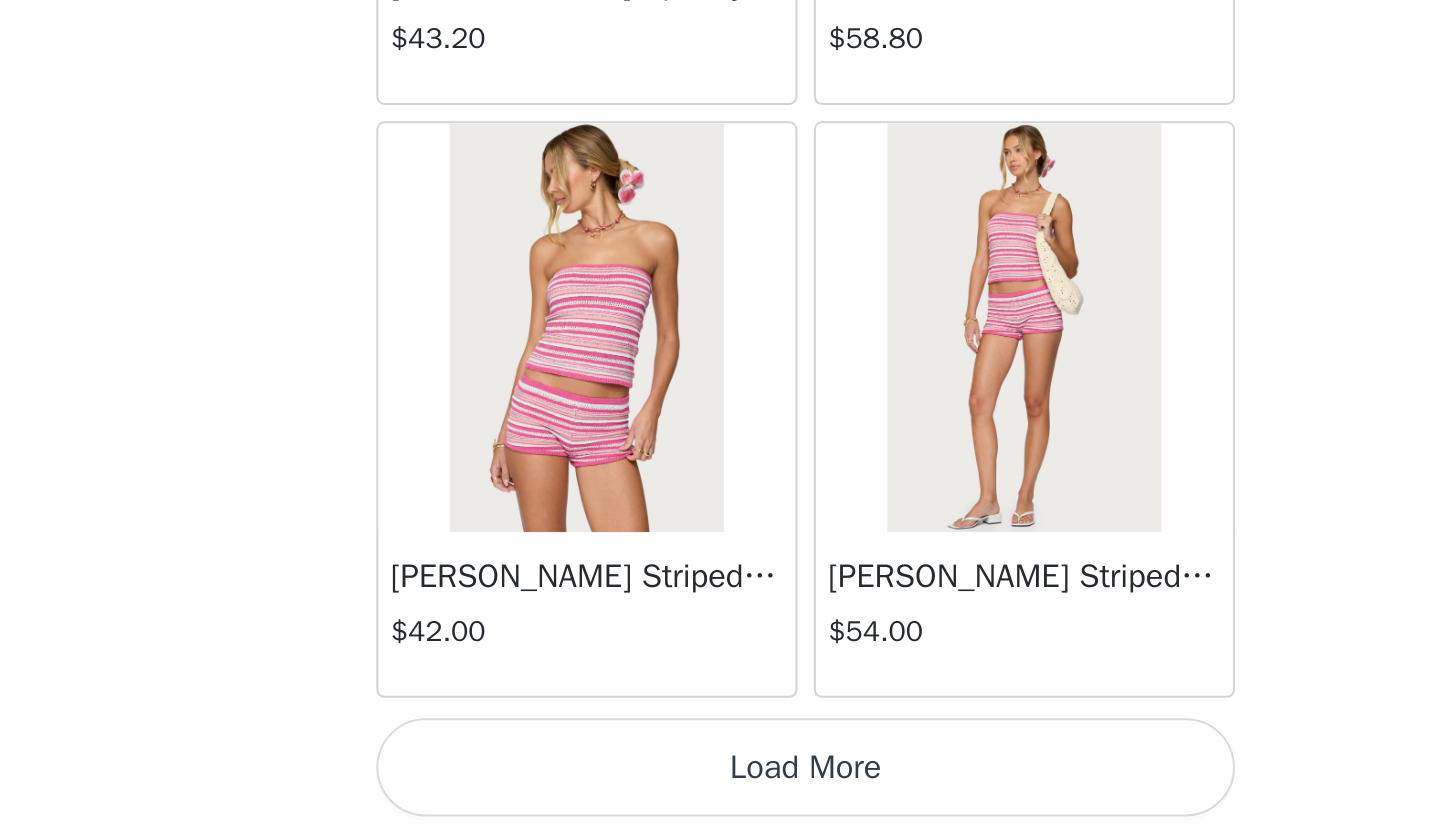 click on "Load More" at bounding box center (720, 803) 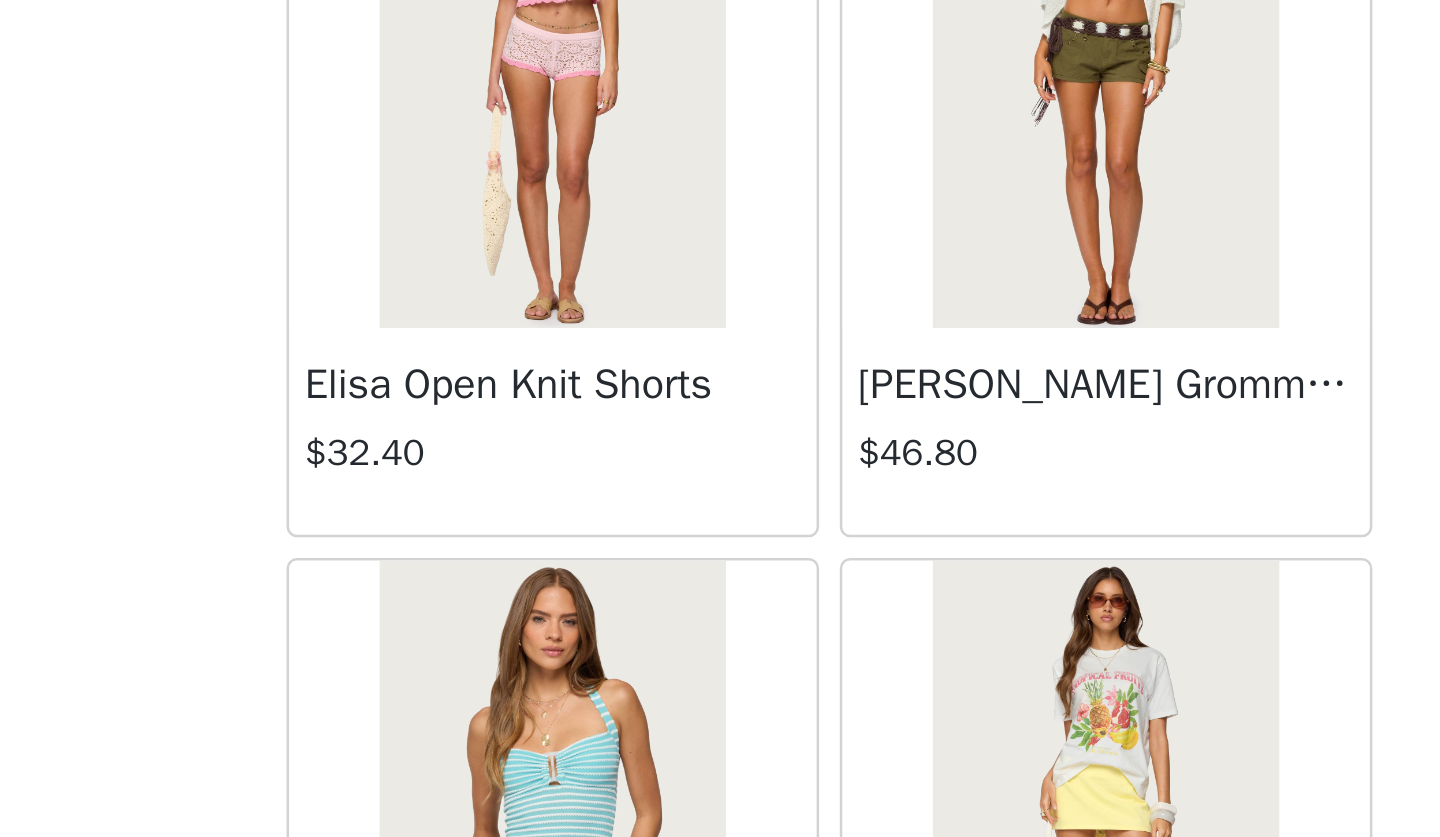 scroll, scrollTop: 10688, scrollLeft: 0, axis: vertical 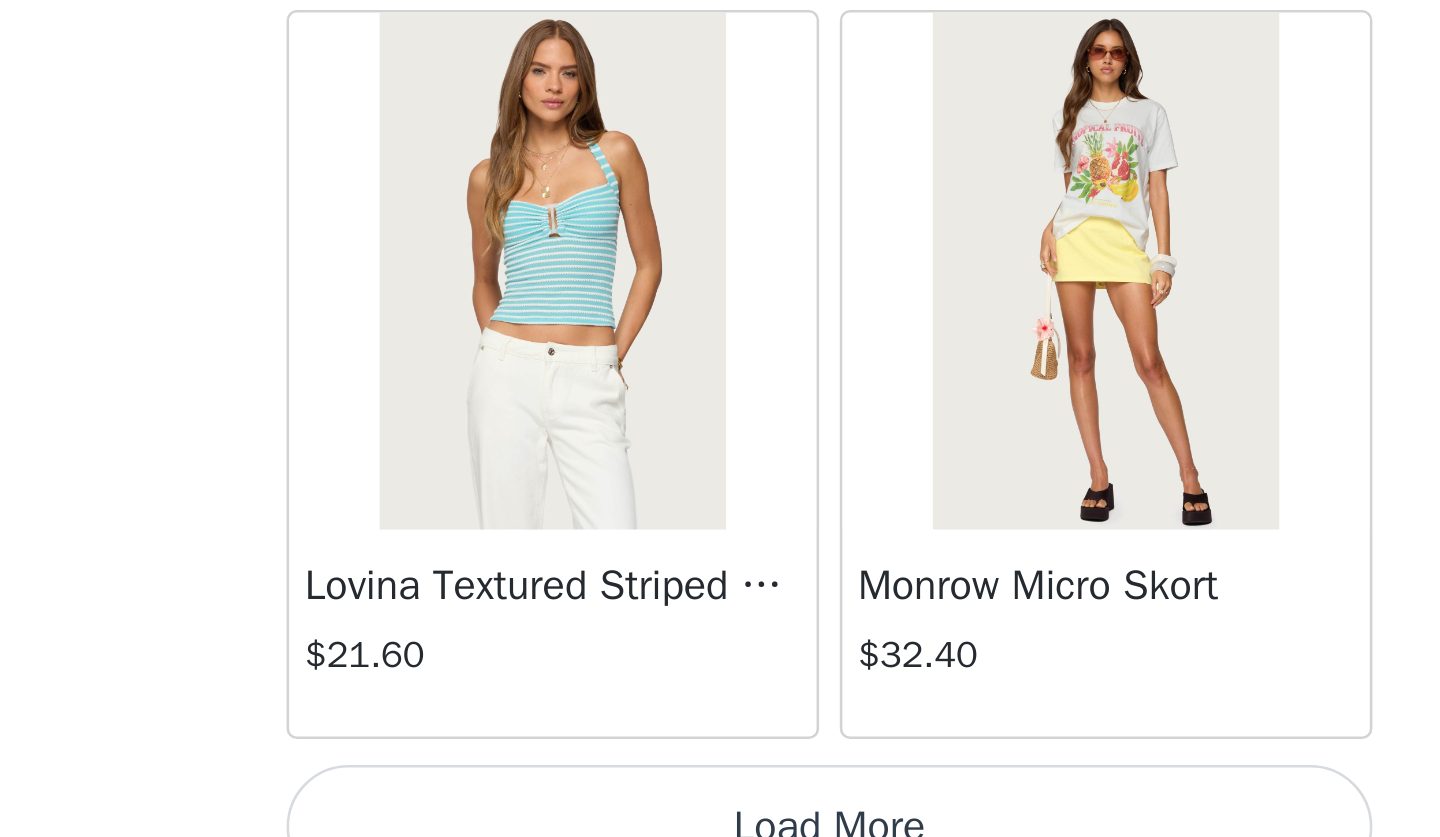 click on "Load More" at bounding box center [720, 803] 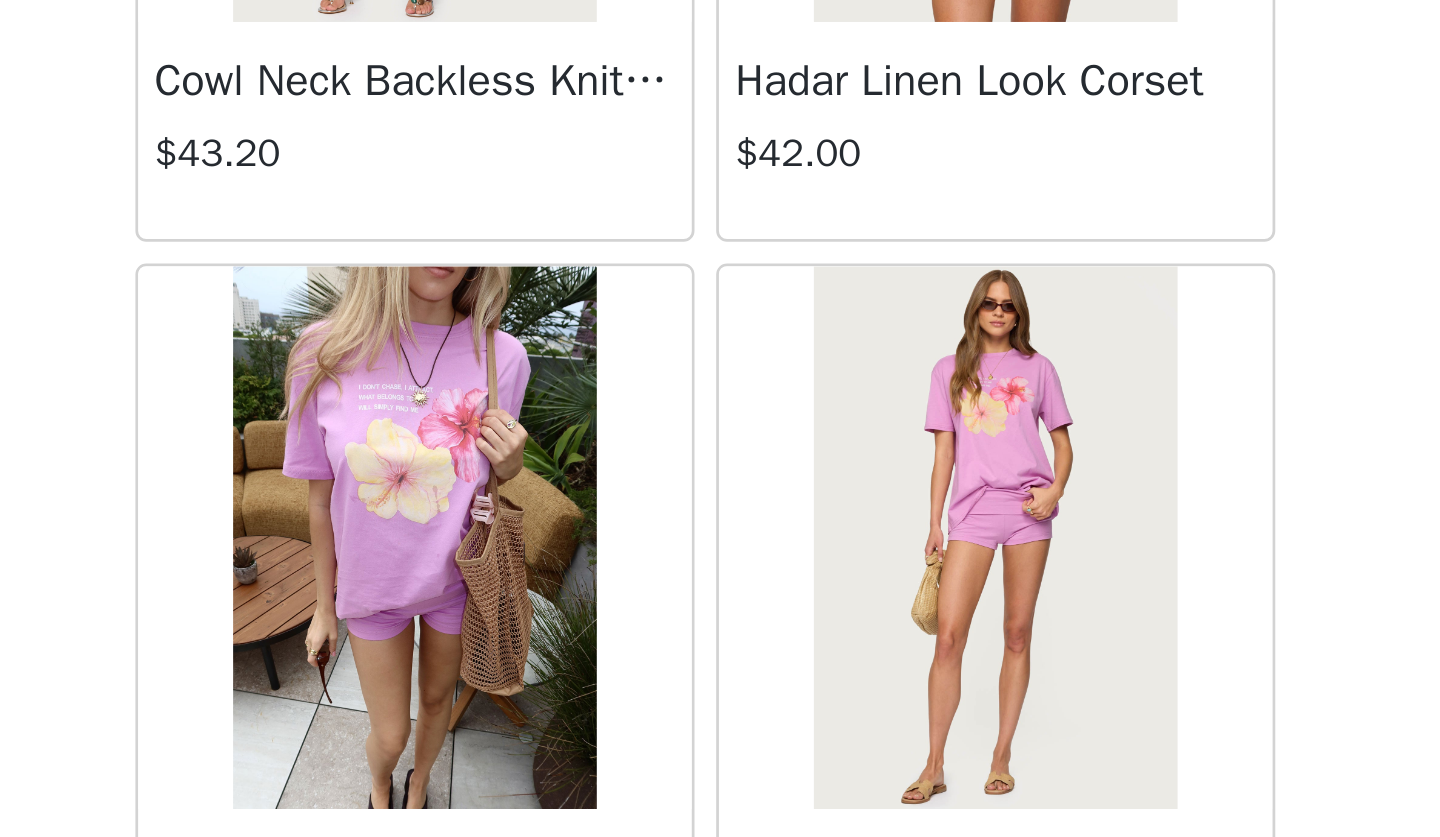 scroll, scrollTop: 13823, scrollLeft: 0, axis: vertical 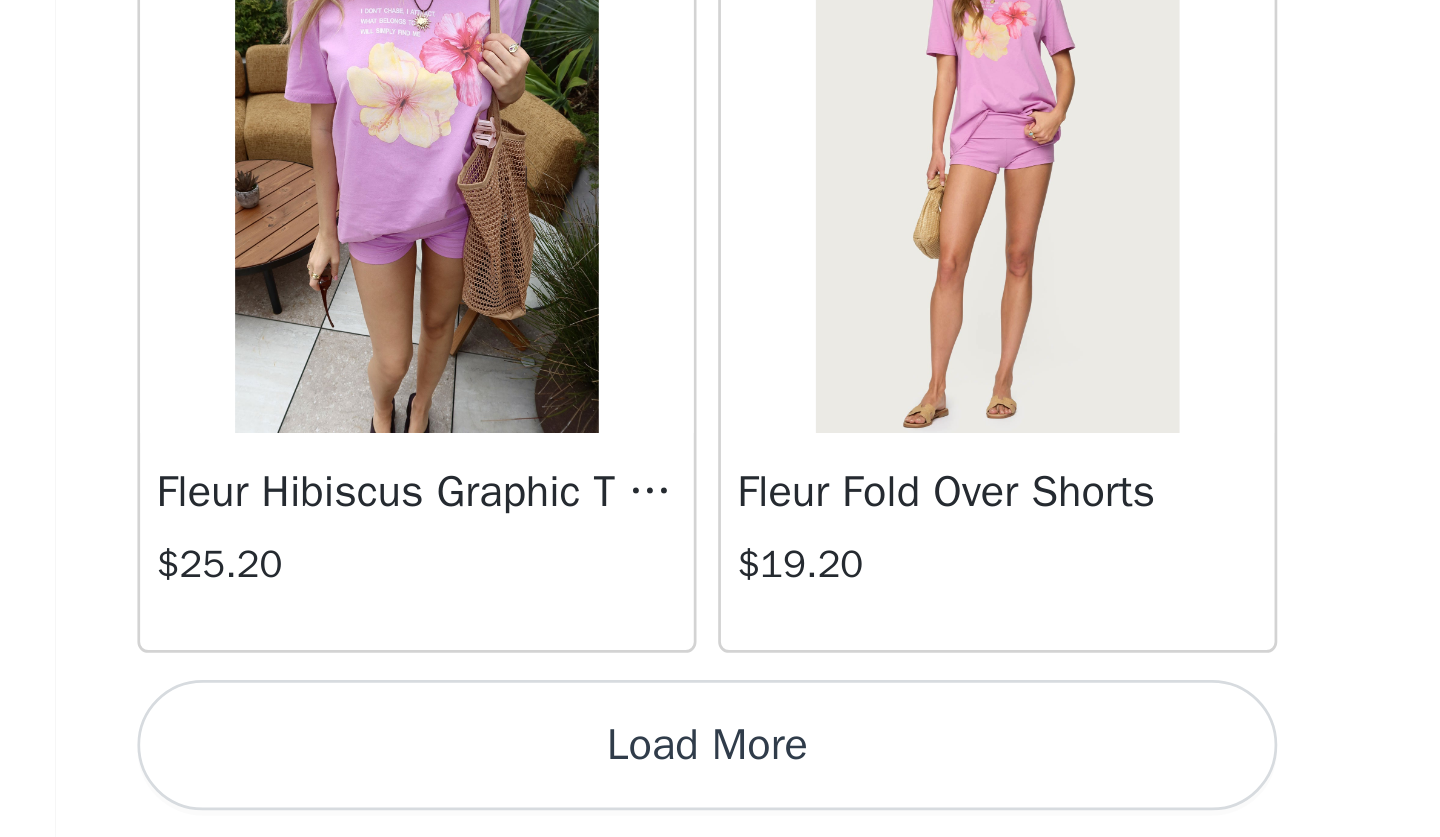 click on "Load More" at bounding box center (720, 803) 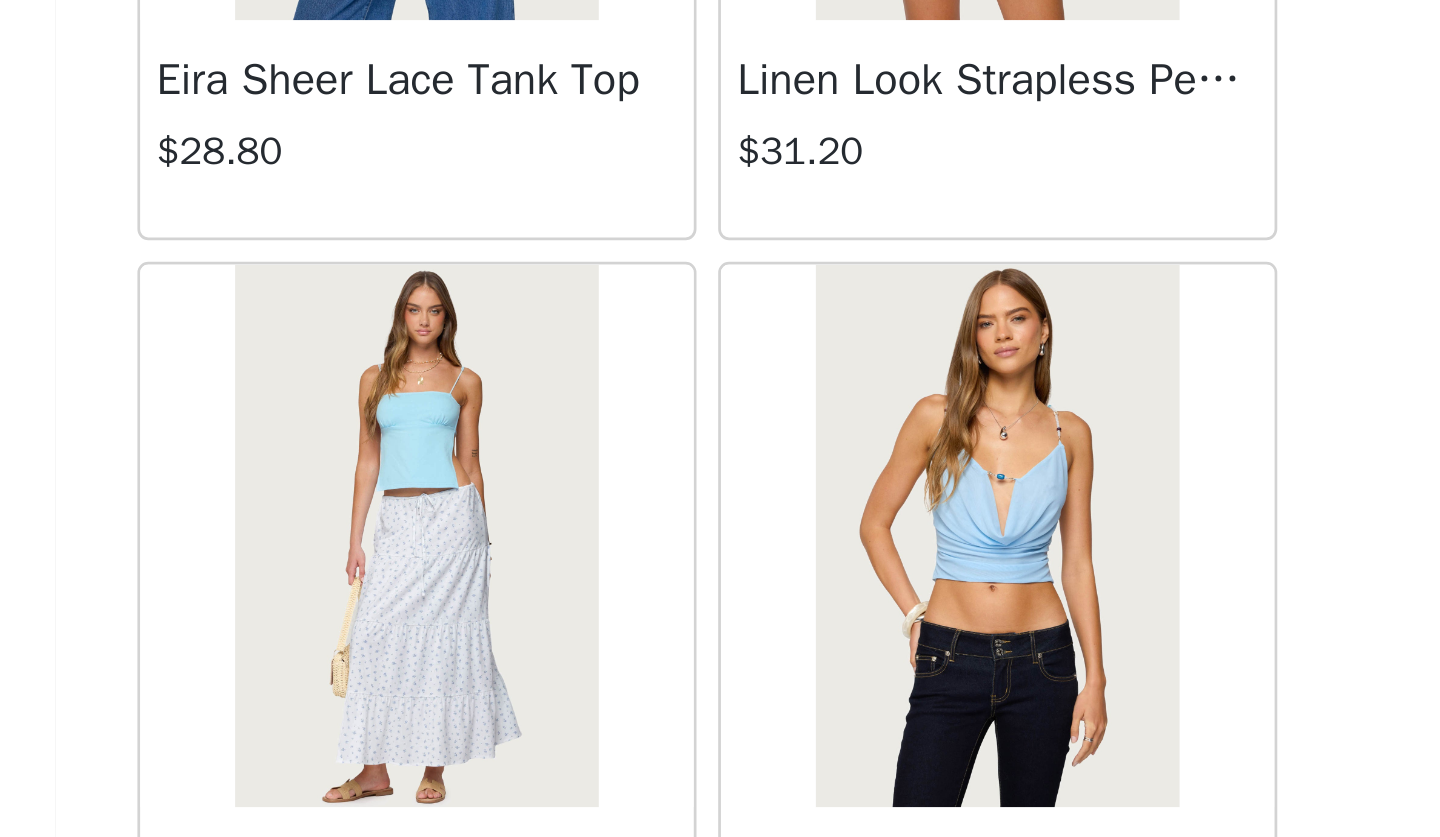 scroll, scrollTop: 16011, scrollLeft: 0, axis: vertical 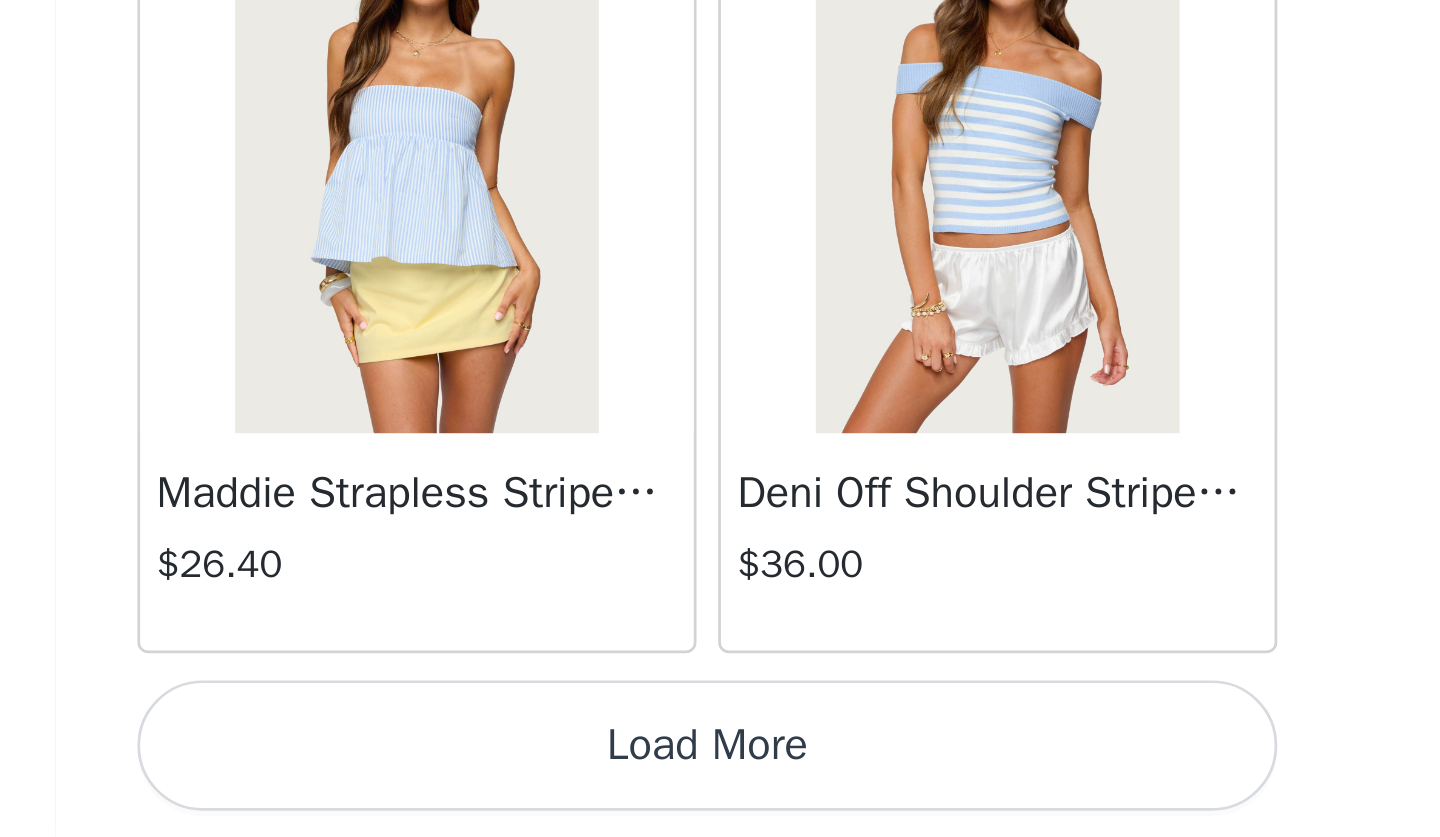 click on "Load More" at bounding box center [720, 803] 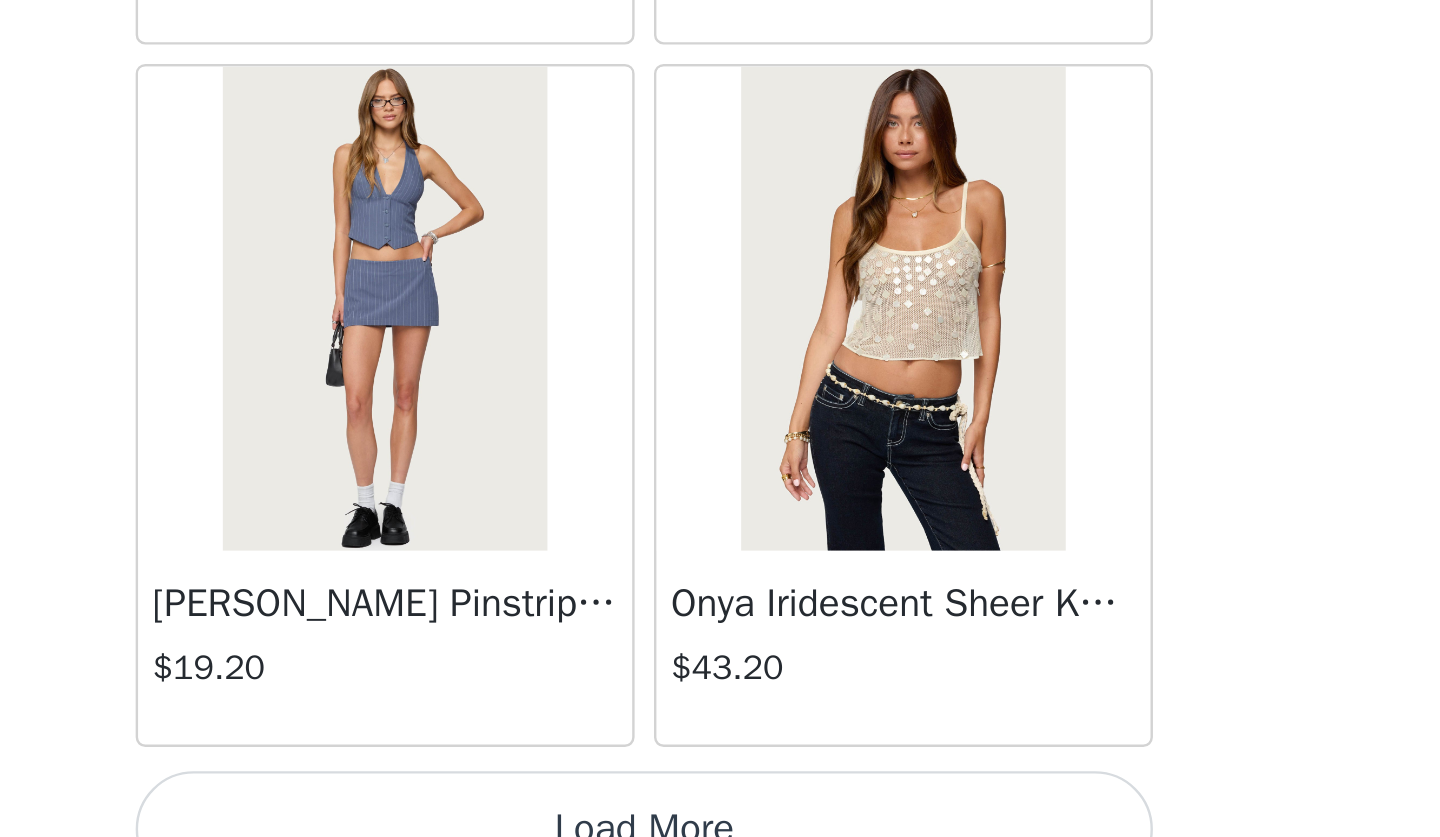 scroll, scrollTop: 19623, scrollLeft: 0, axis: vertical 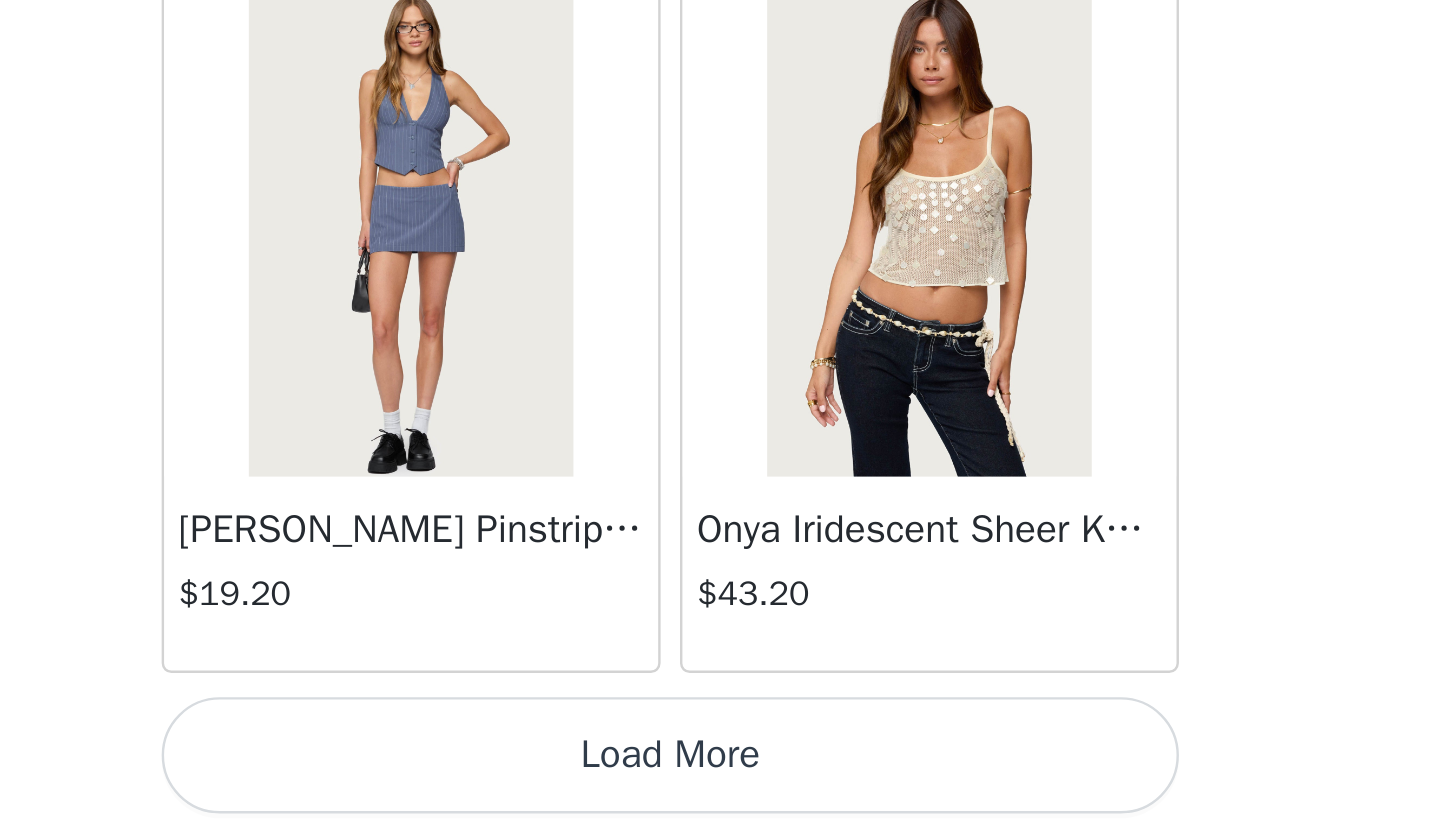 click on "Load More" at bounding box center (720, 803) 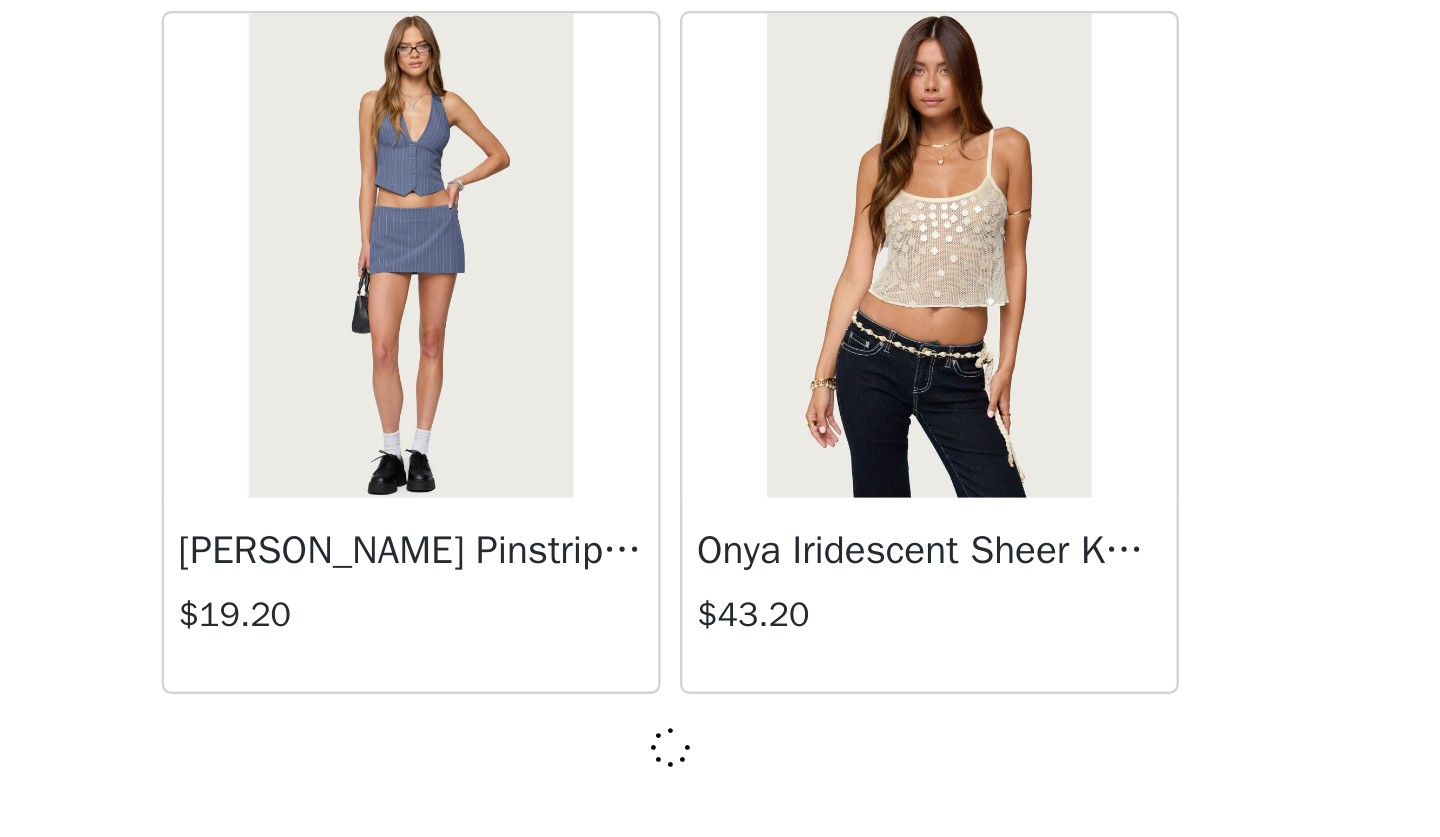 scroll, scrollTop: 19614, scrollLeft: 0, axis: vertical 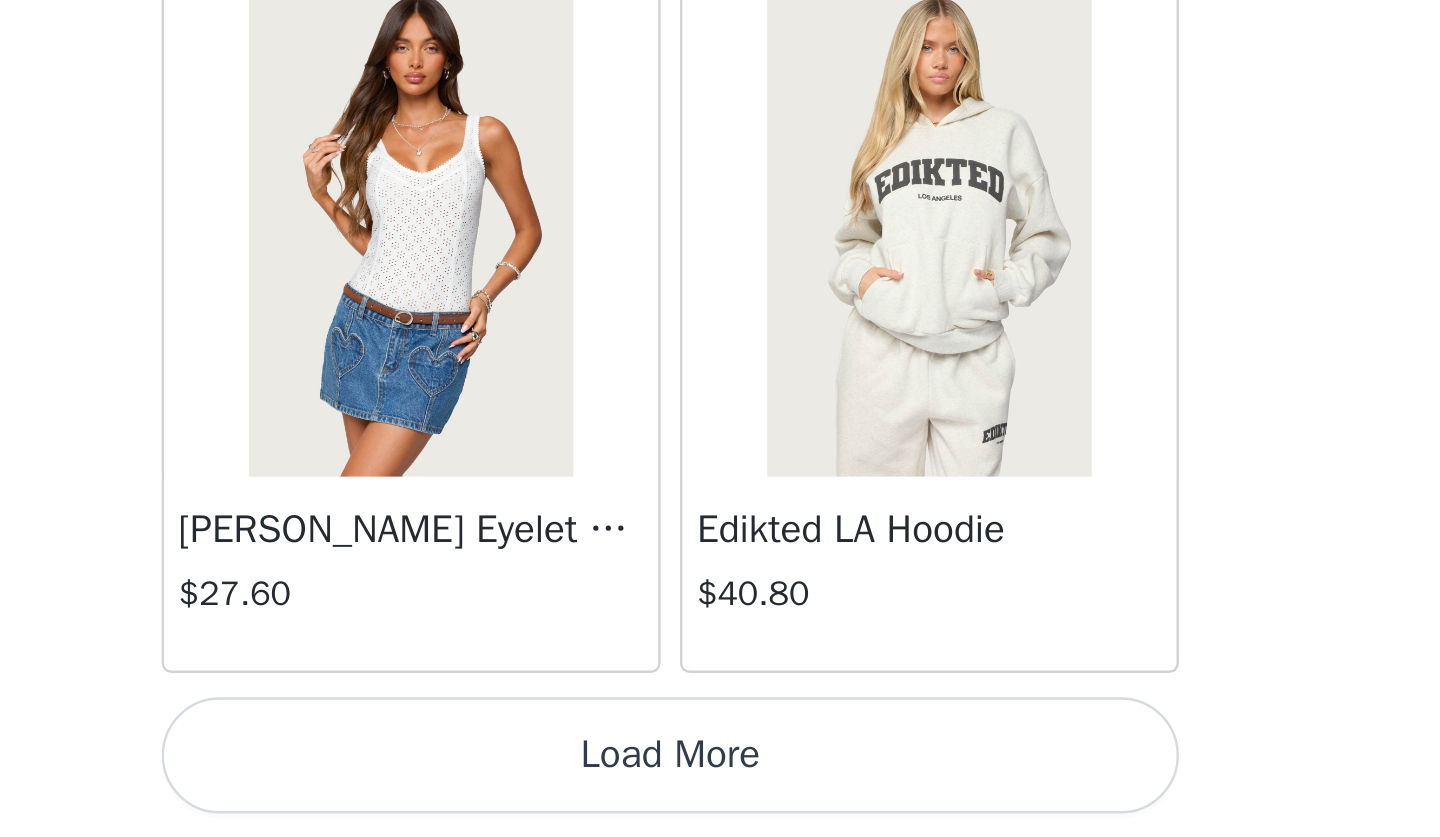 click on "Load More" at bounding box center [720, 803] 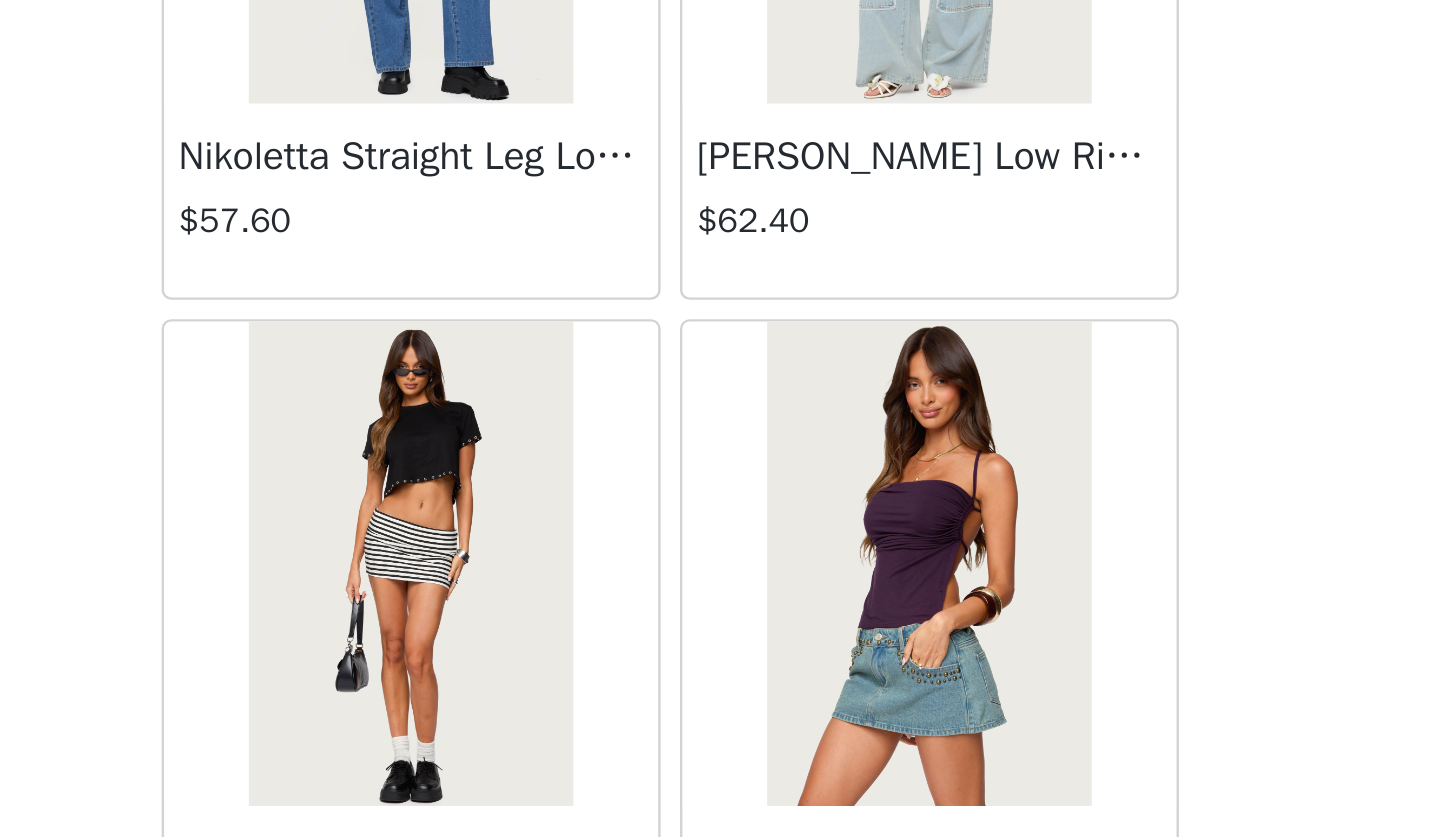 scroll, scrollTop: 24715, scrollLeft: 0, axis: vertical 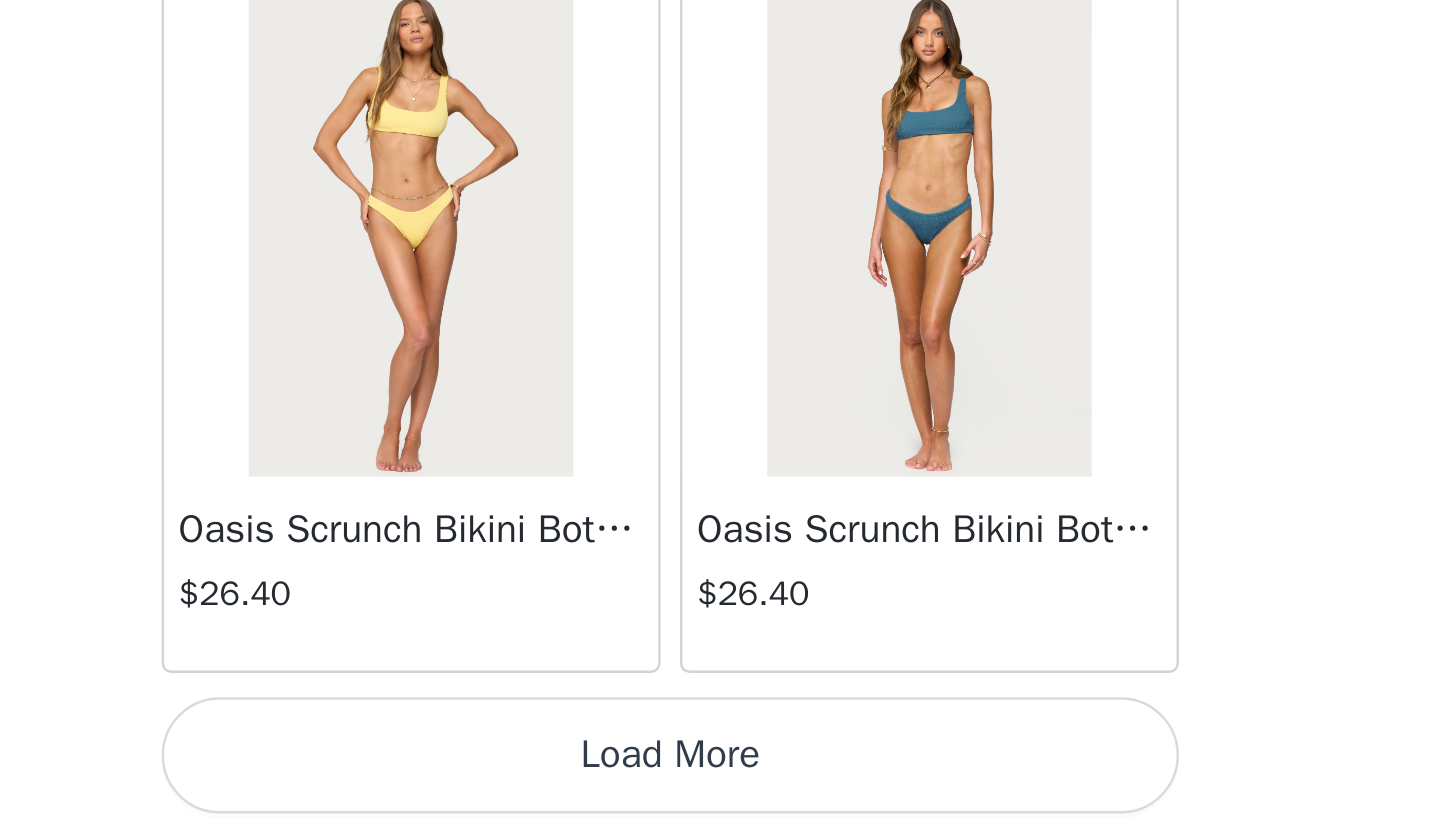 click on "Load More" at bounding box center (720, 803) 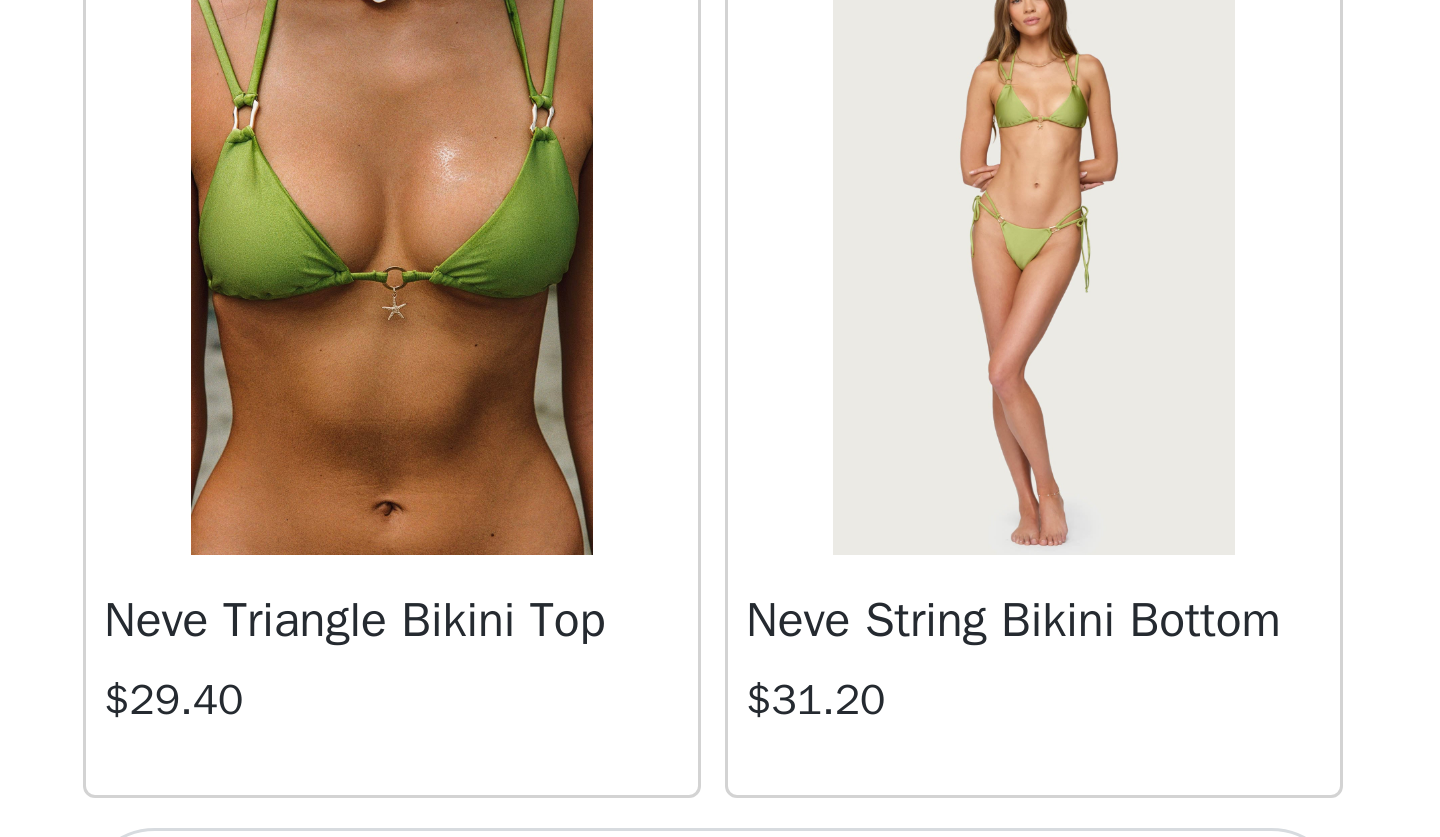 scroll, scrollTop: 28323, scrollLeft: 0, axis: vertical 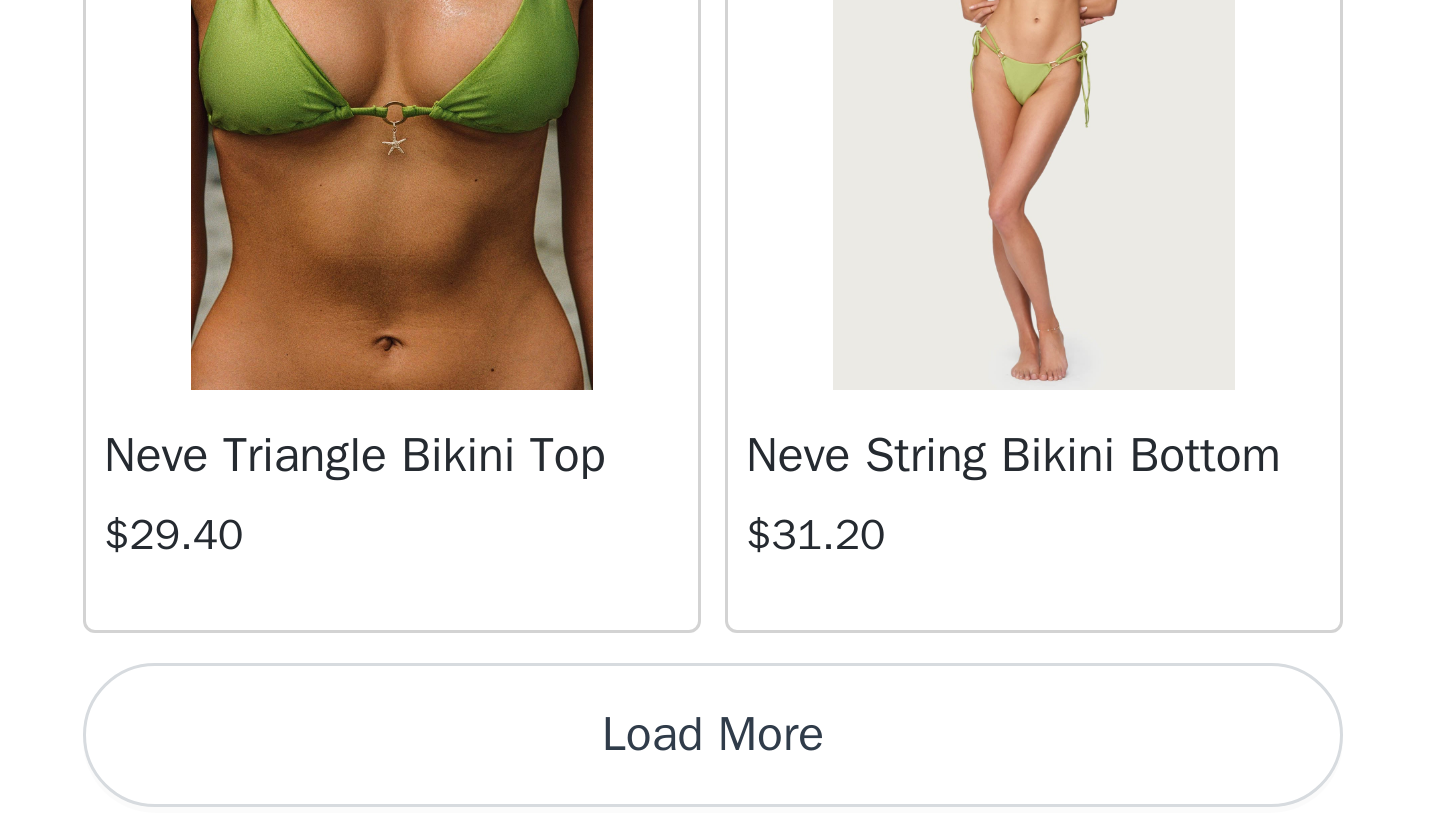 click on "Load More" at bounding box center (720, 803) 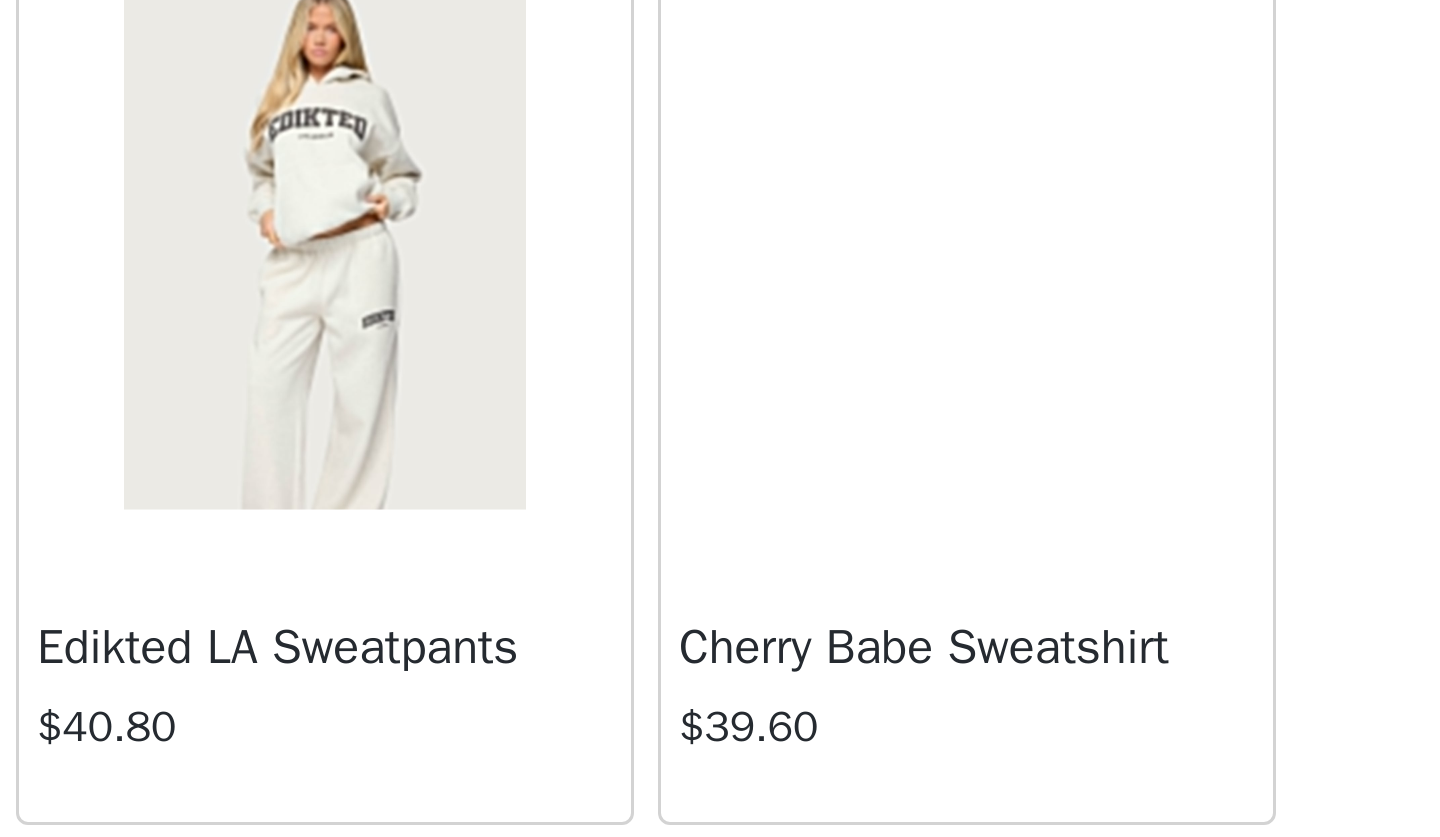 scroll, scrollTop: 31223, scrollLeft: 0, axis: vertical 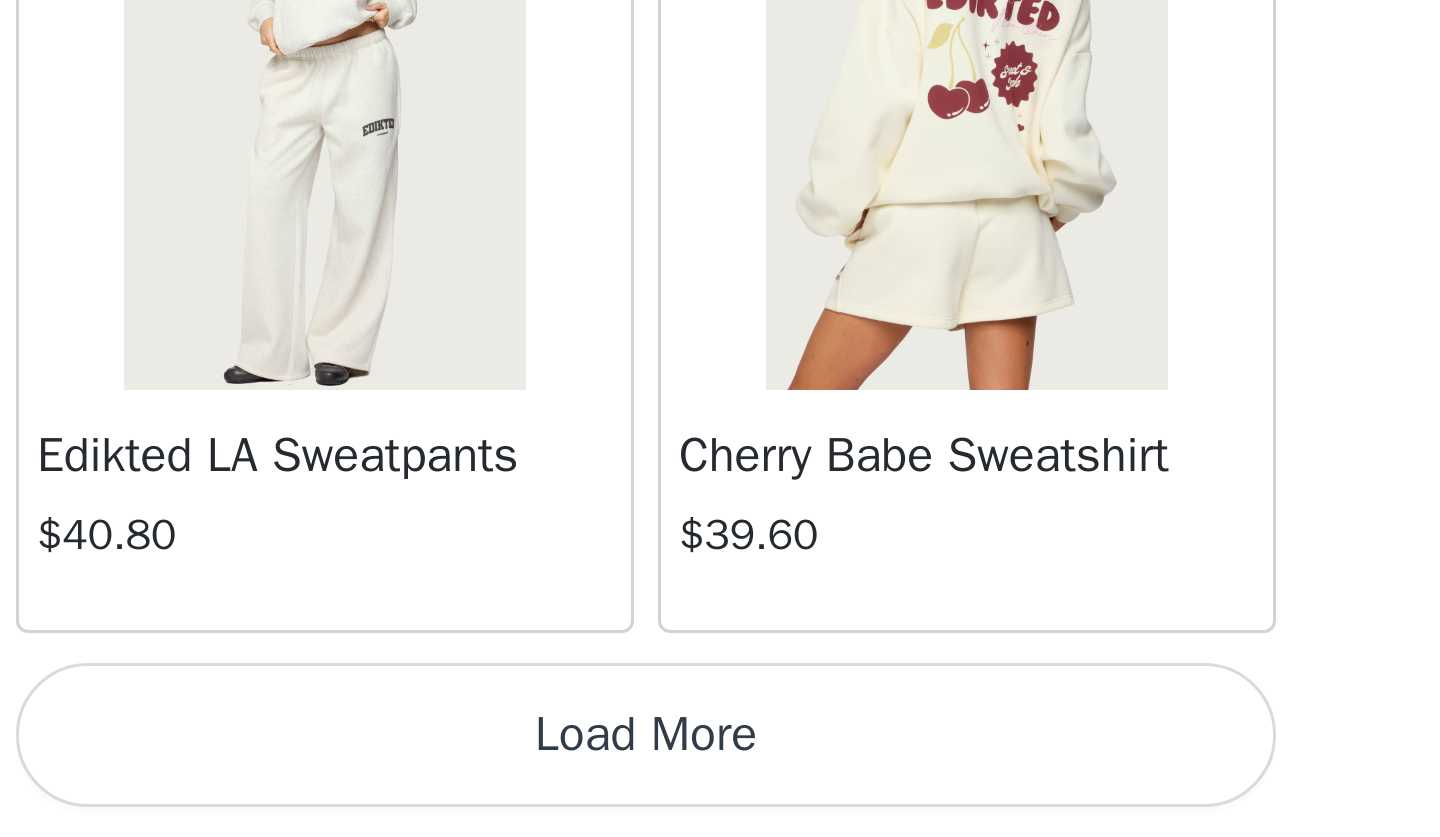 click on "Load More" at bounding box center [720, 803] 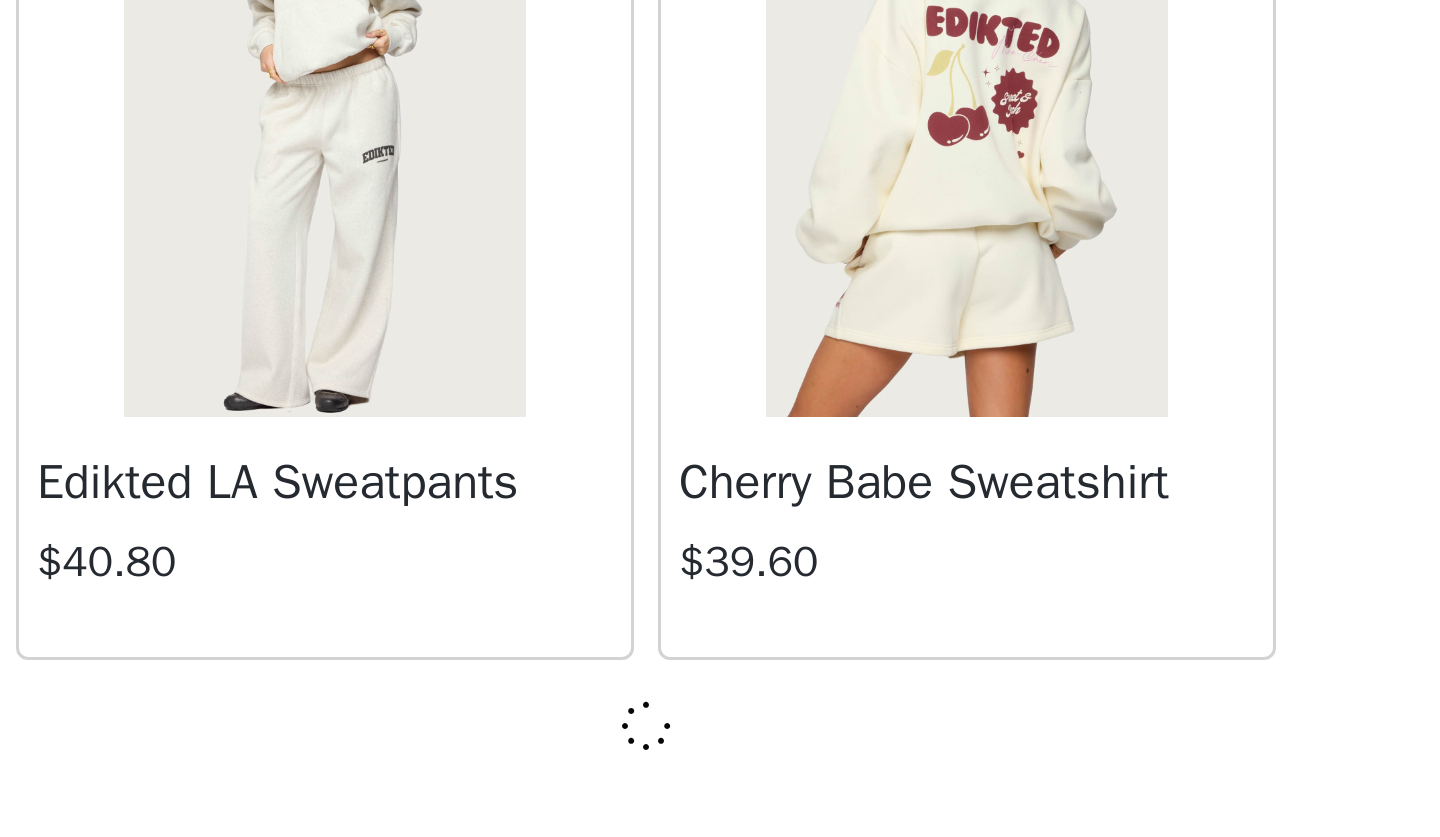 scroll, scrollTop: 31214, scrollLeft: 0, axis: vertical 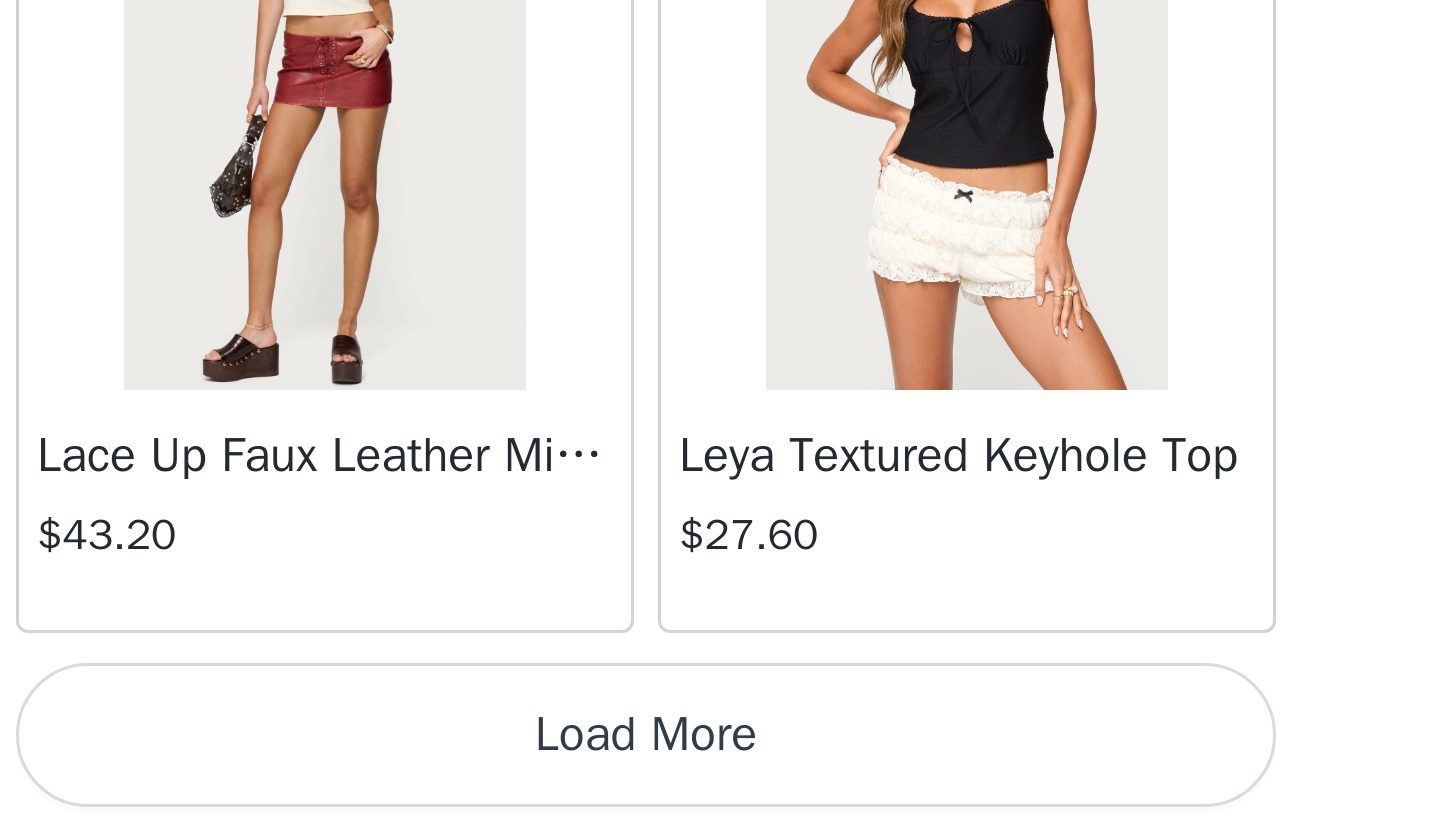 click on "Load More" at bounding box center (720, 803) 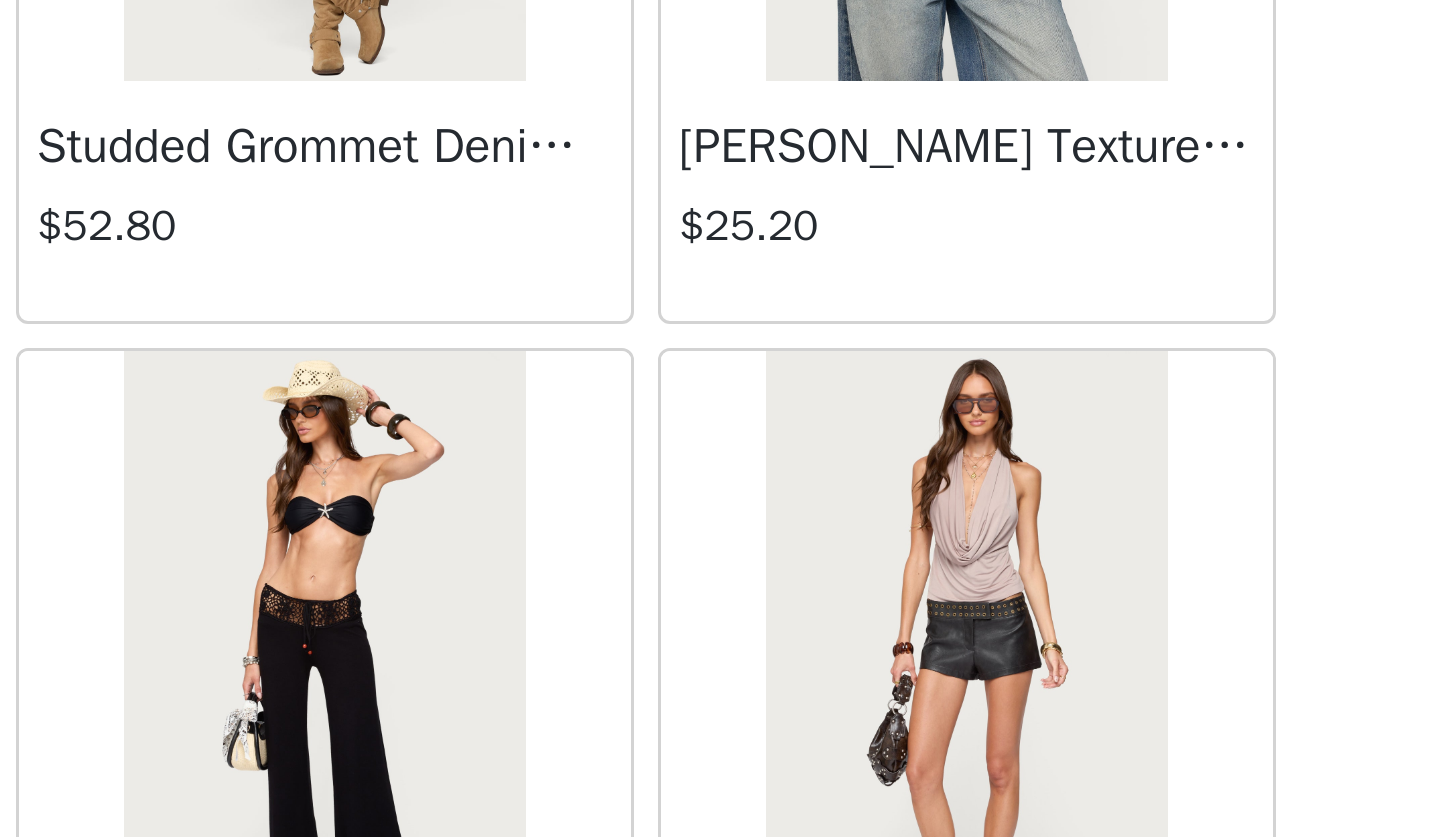 scroll, scrollTop: 36259, scrollLeft: 0, axis: vertical 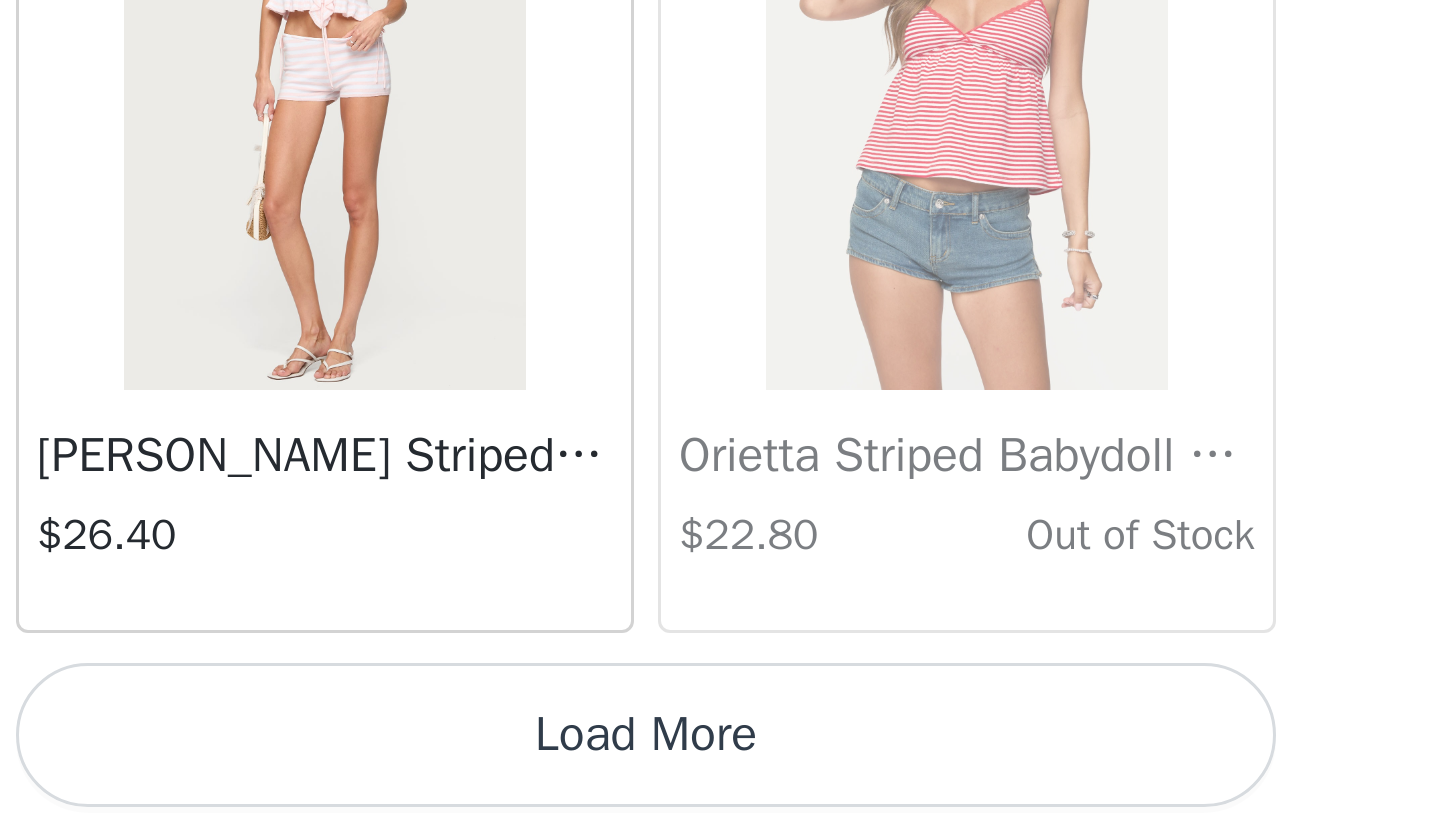 click on "Load More" at bounding box center [720, 803] 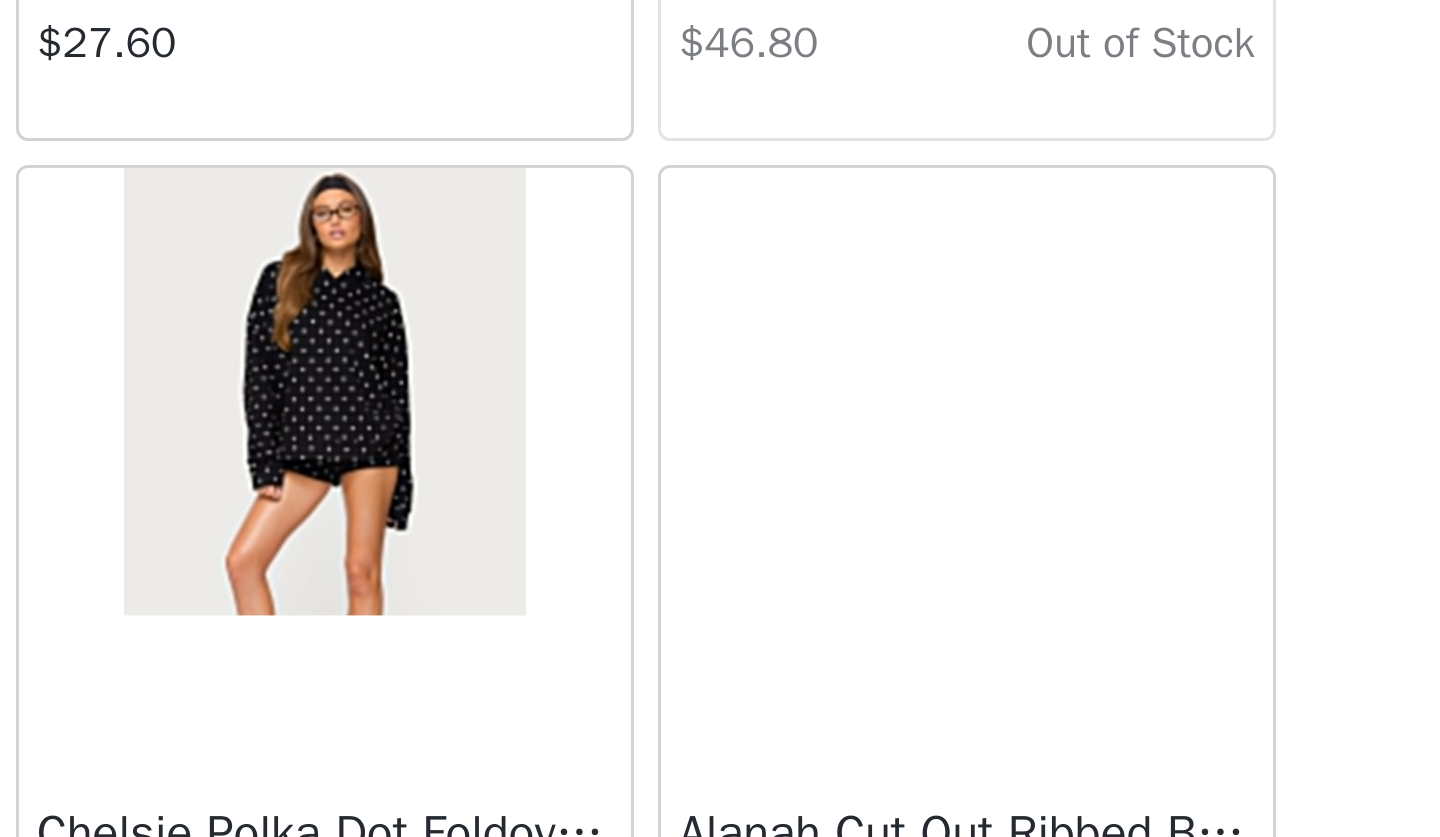 scroll, scrollTop: 39820, scrollLeft: 0, axis: vertical 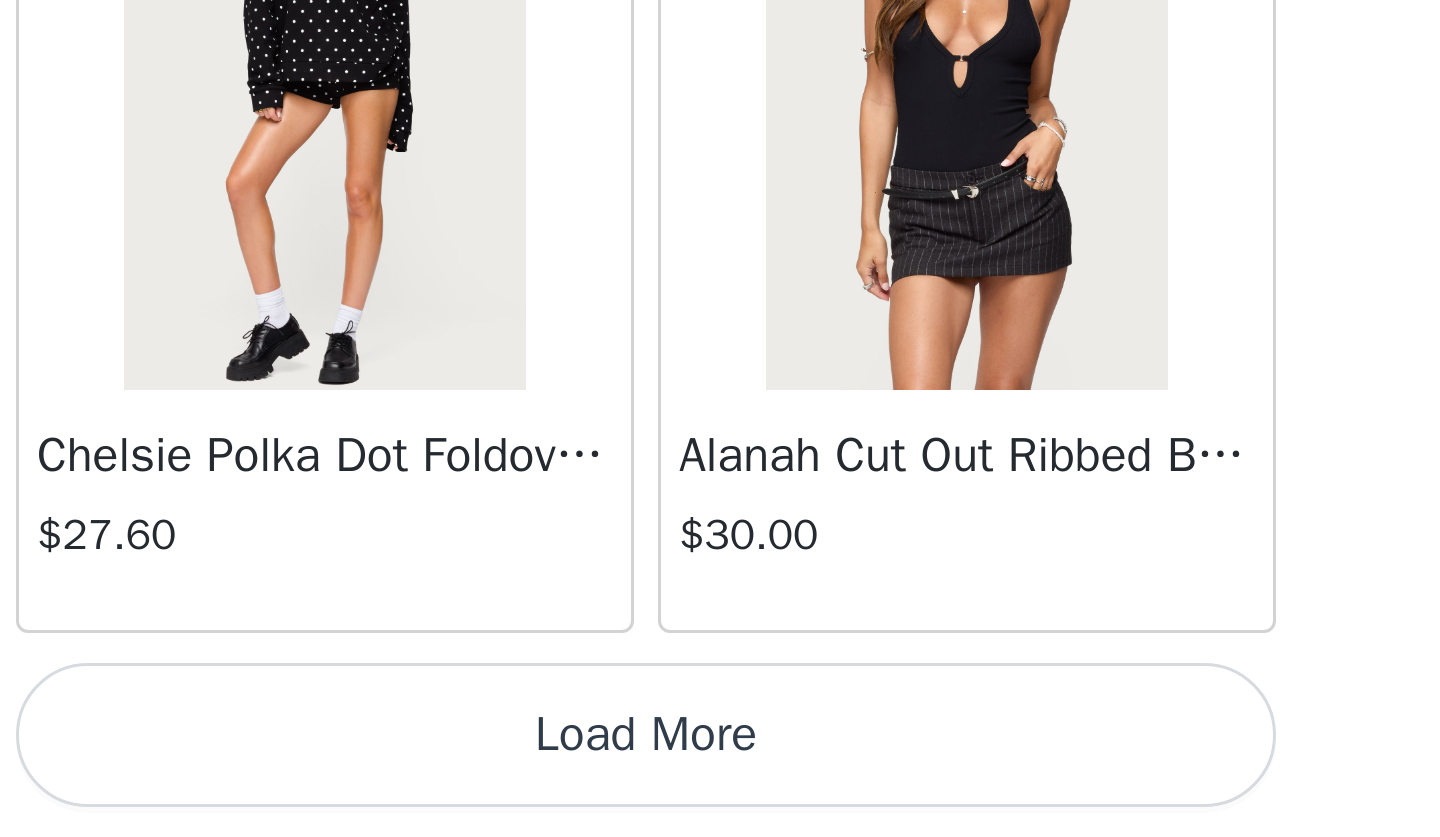 click on "Load More" at bounding box center [720, 803] 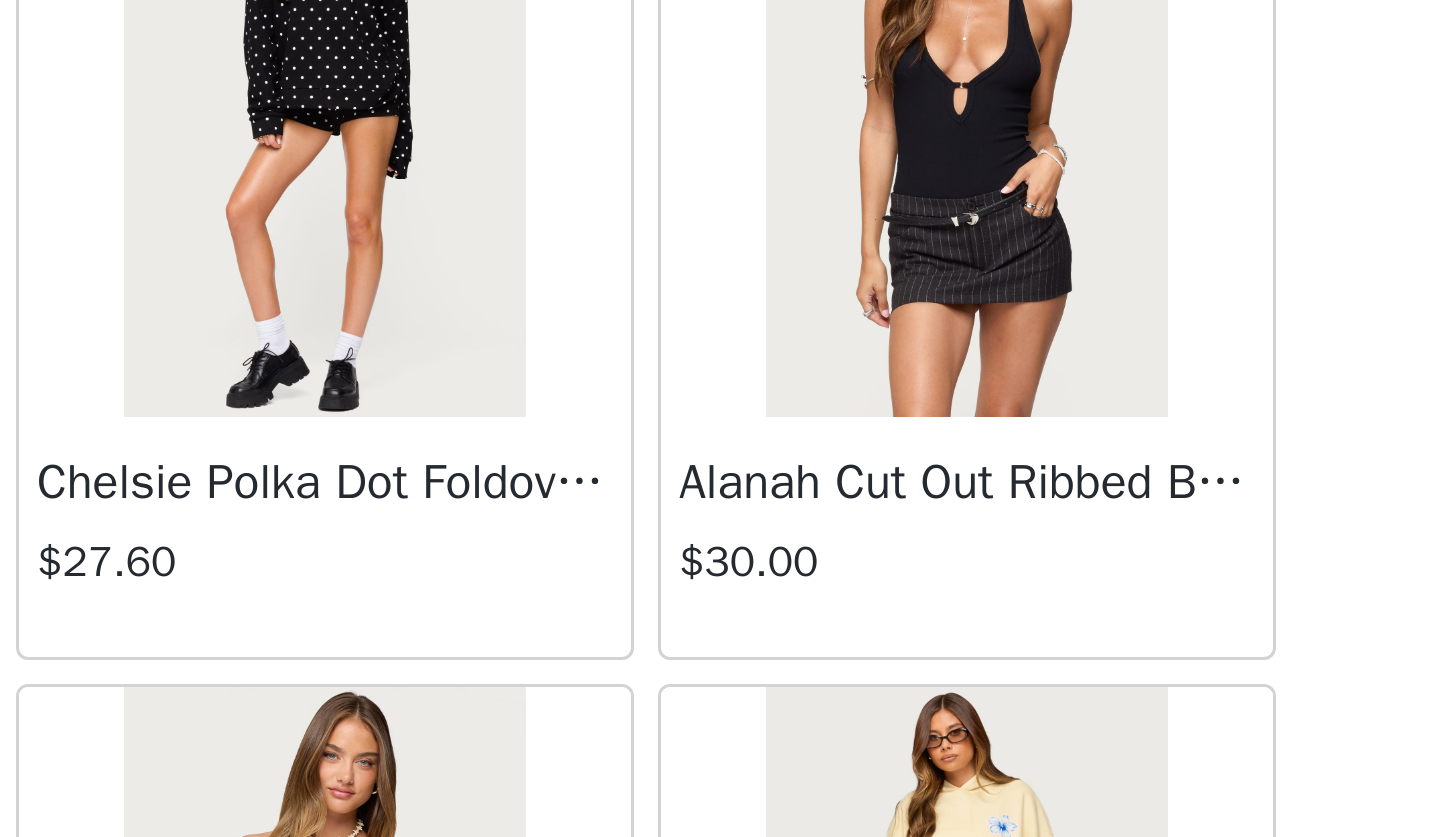 scroll, scrollTop: 0, scrollLeft: 0, axis: both 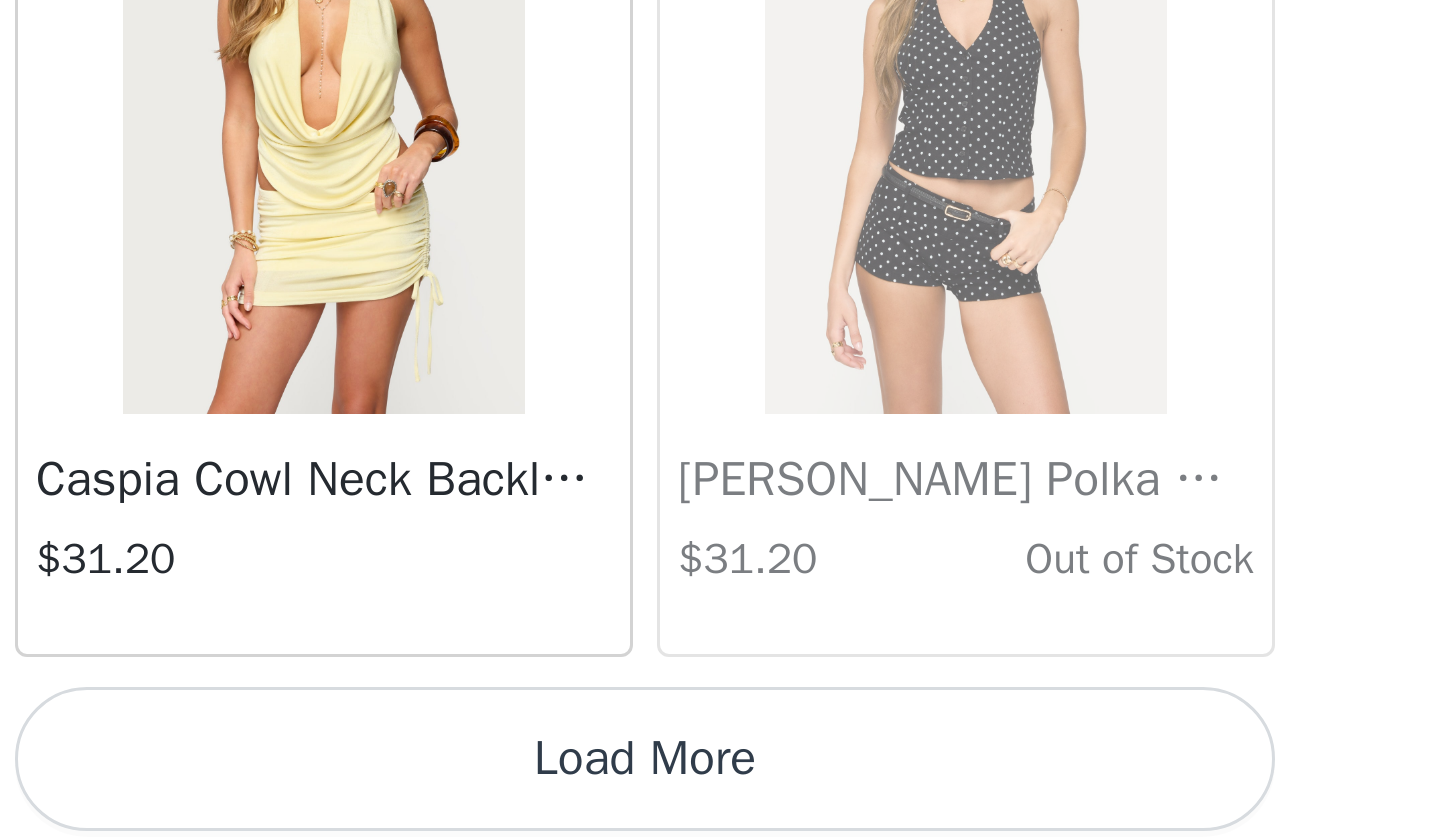 click on "Load More" at bounding box center [720, 811] 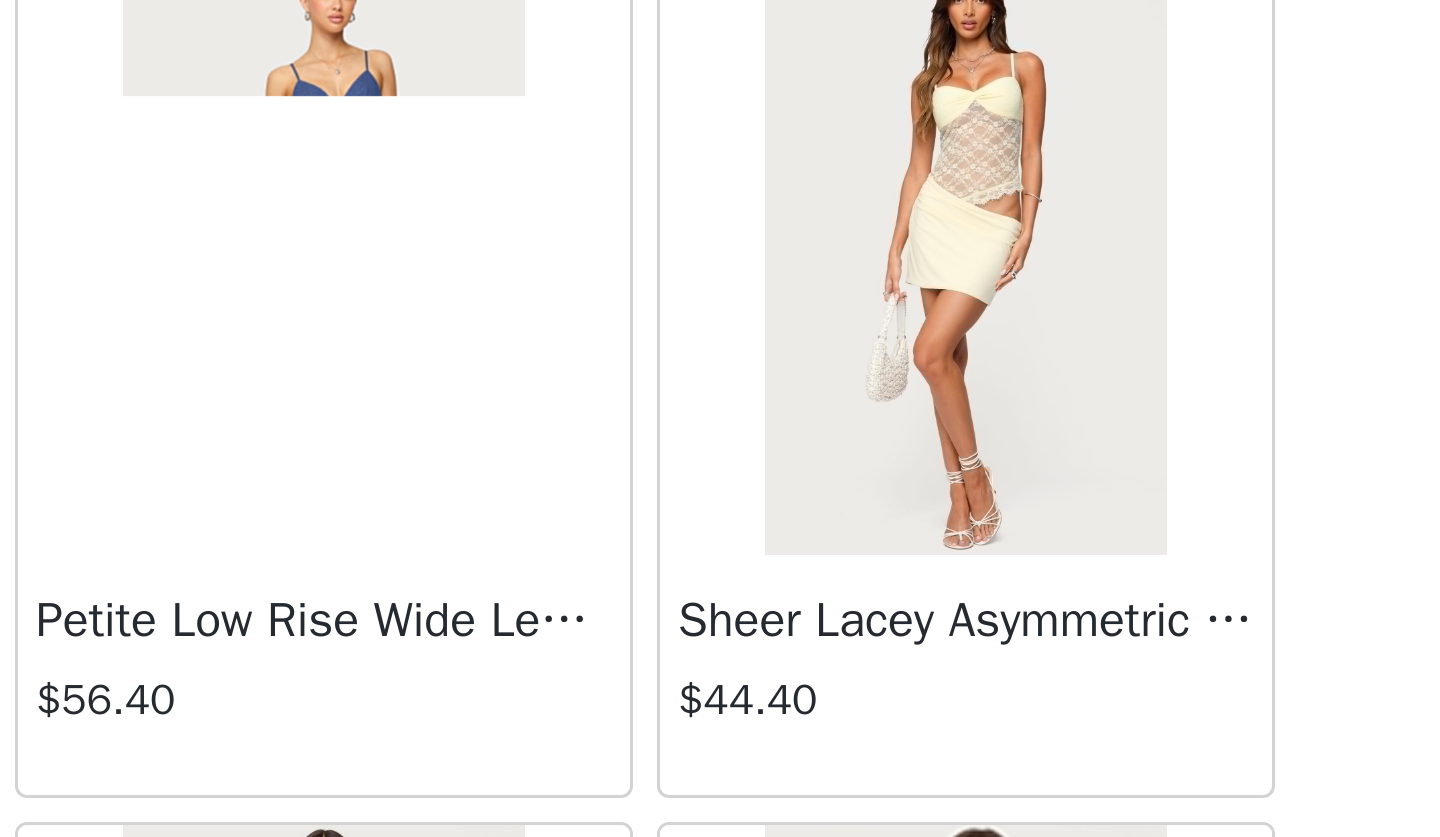 scroll, scrollTop: 44509, scrollLeft: 0, axis: vertical 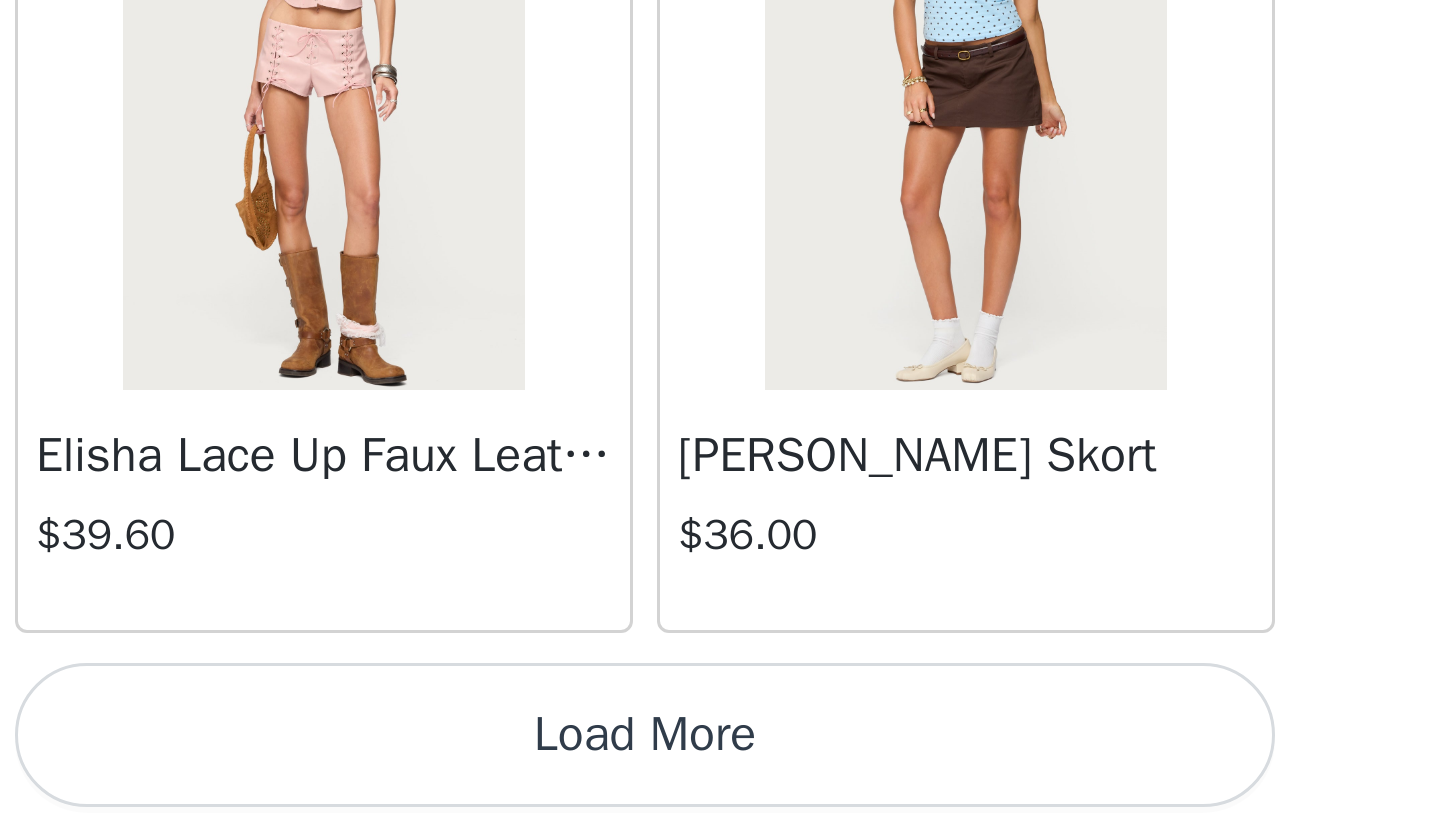 click on "Load More" at bounding box center [720, 803] 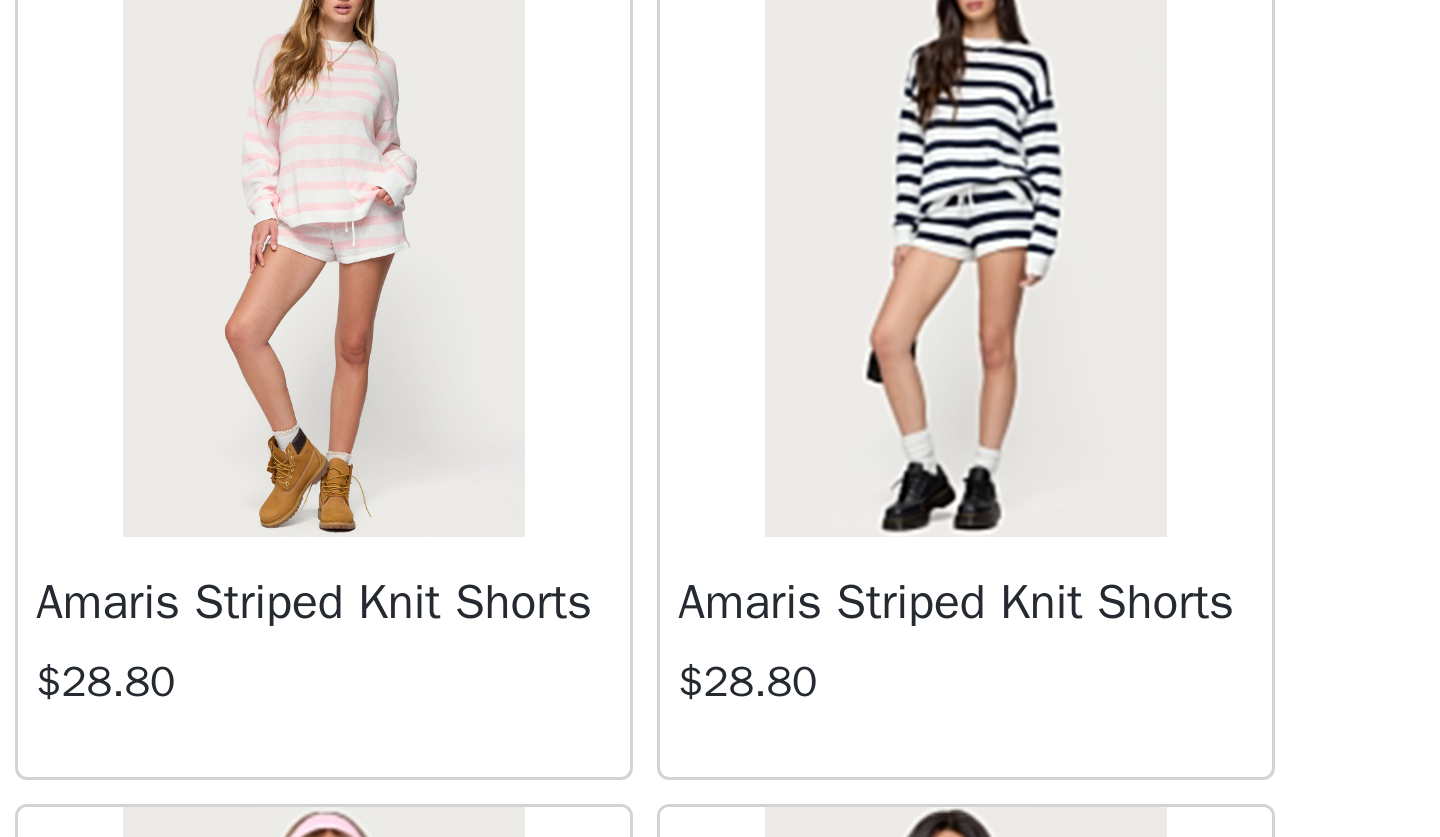 scroll, scrollTop: 47126, scrollLeft: 0, axis: vertical 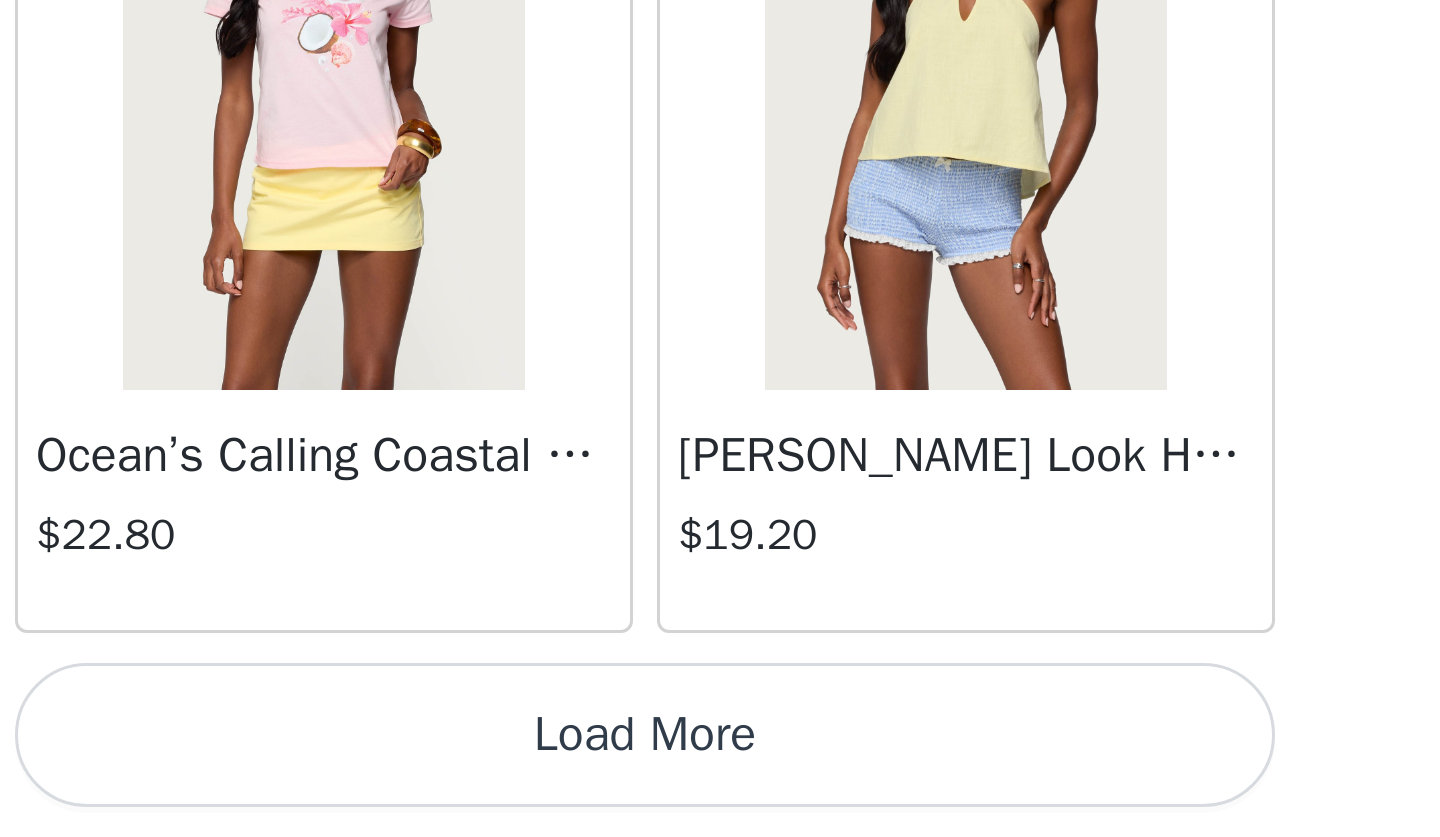 click on "Load More" at bounding box center [720, 803] 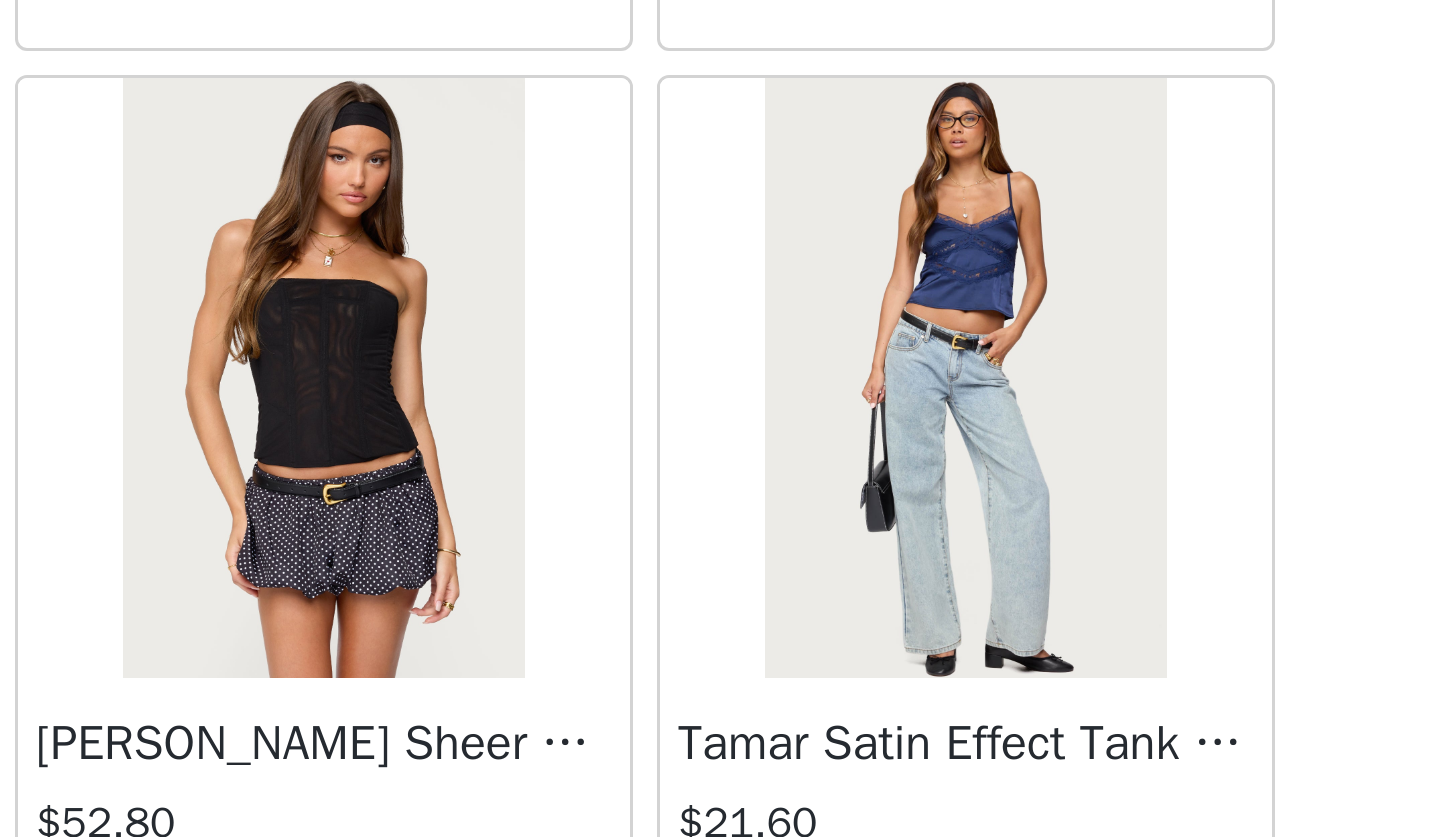 scroll, scrollTop: 51523, scrollLeft: 0, axis: vertical 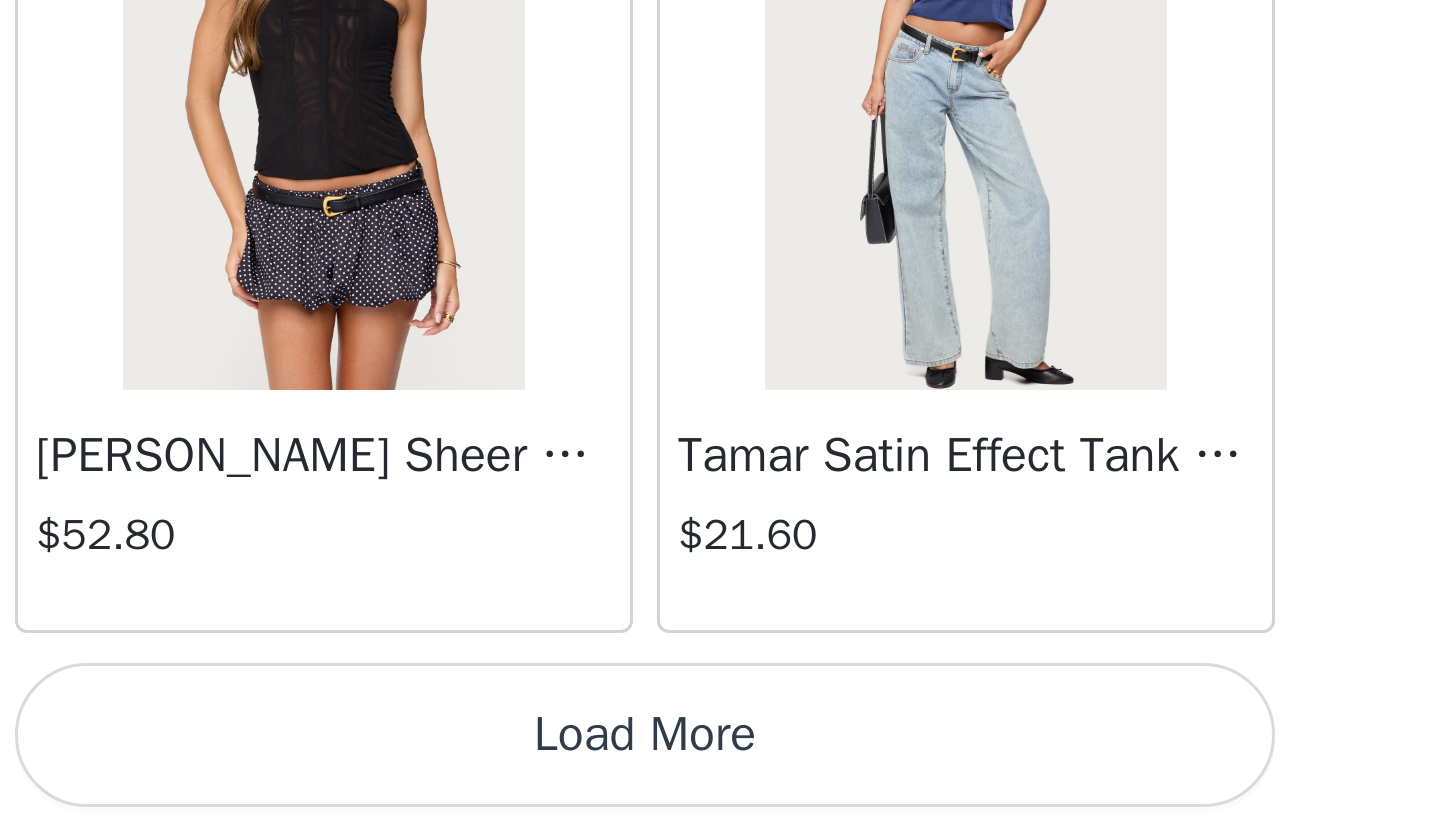 click on "Load More" at bounding box center (720, 803) 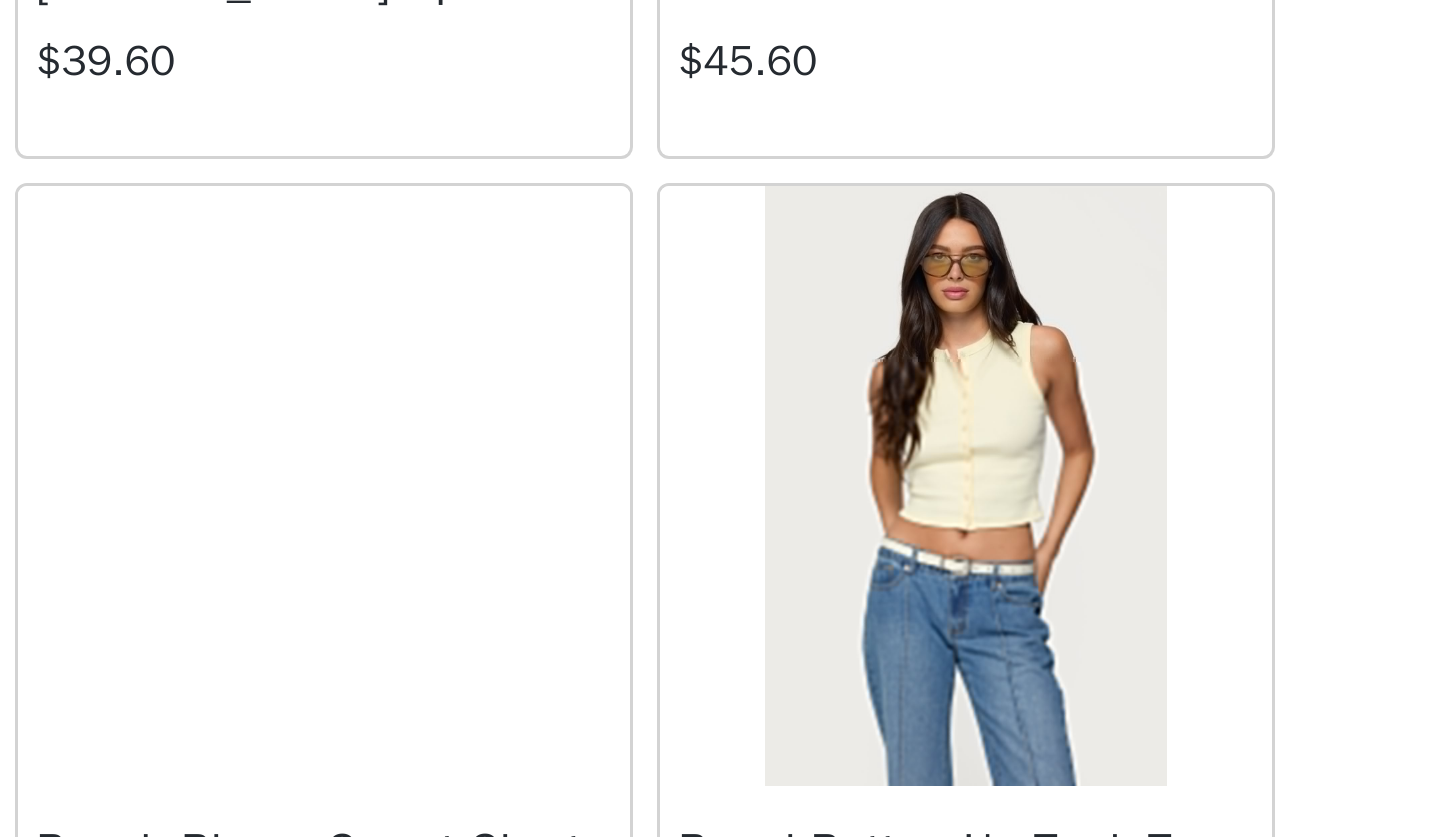 scroll, scrollTop: 54002, scrollLeft: 0, axis: vertical 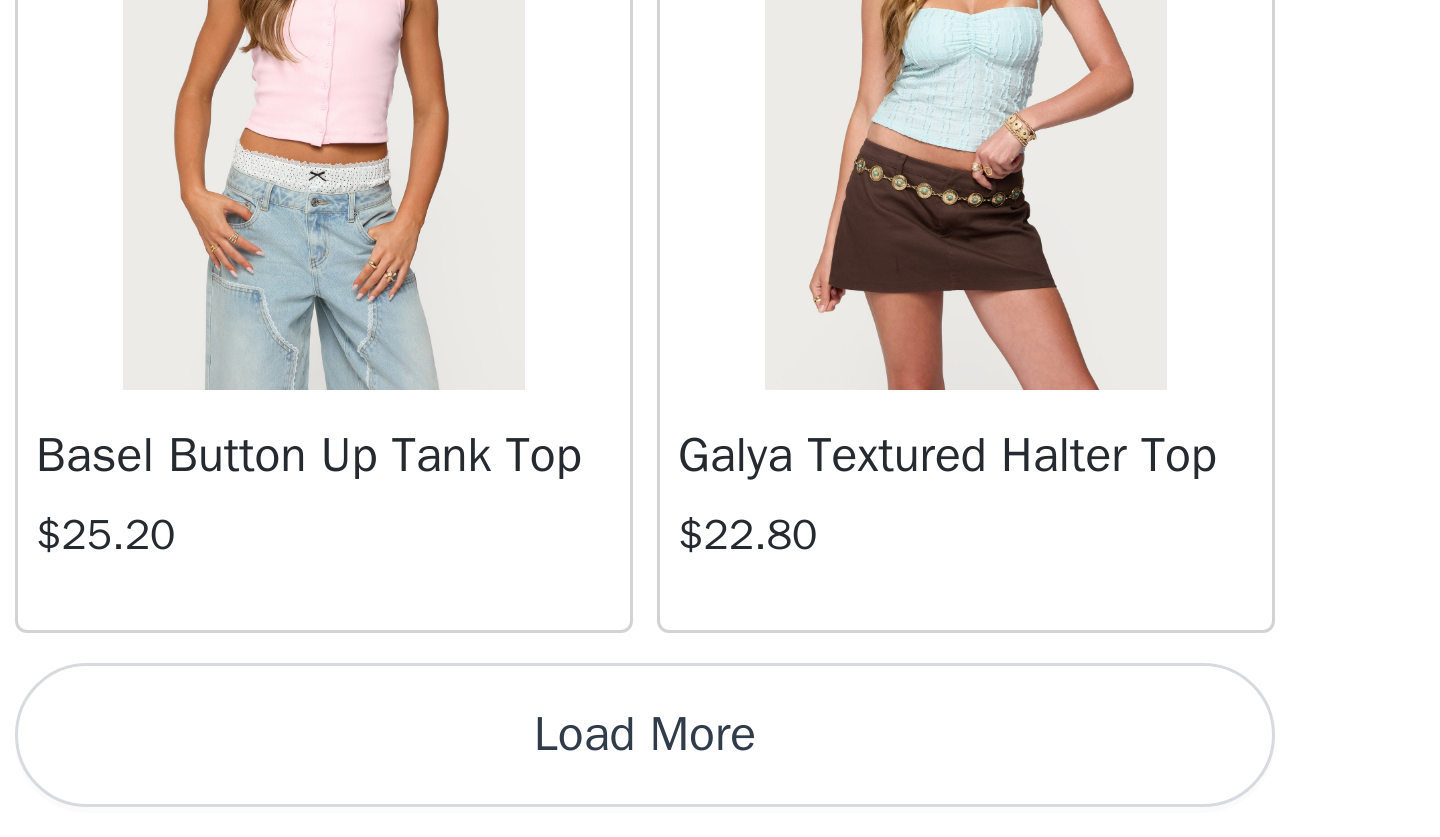 click on "Load More" at bounding box center (720, 803) 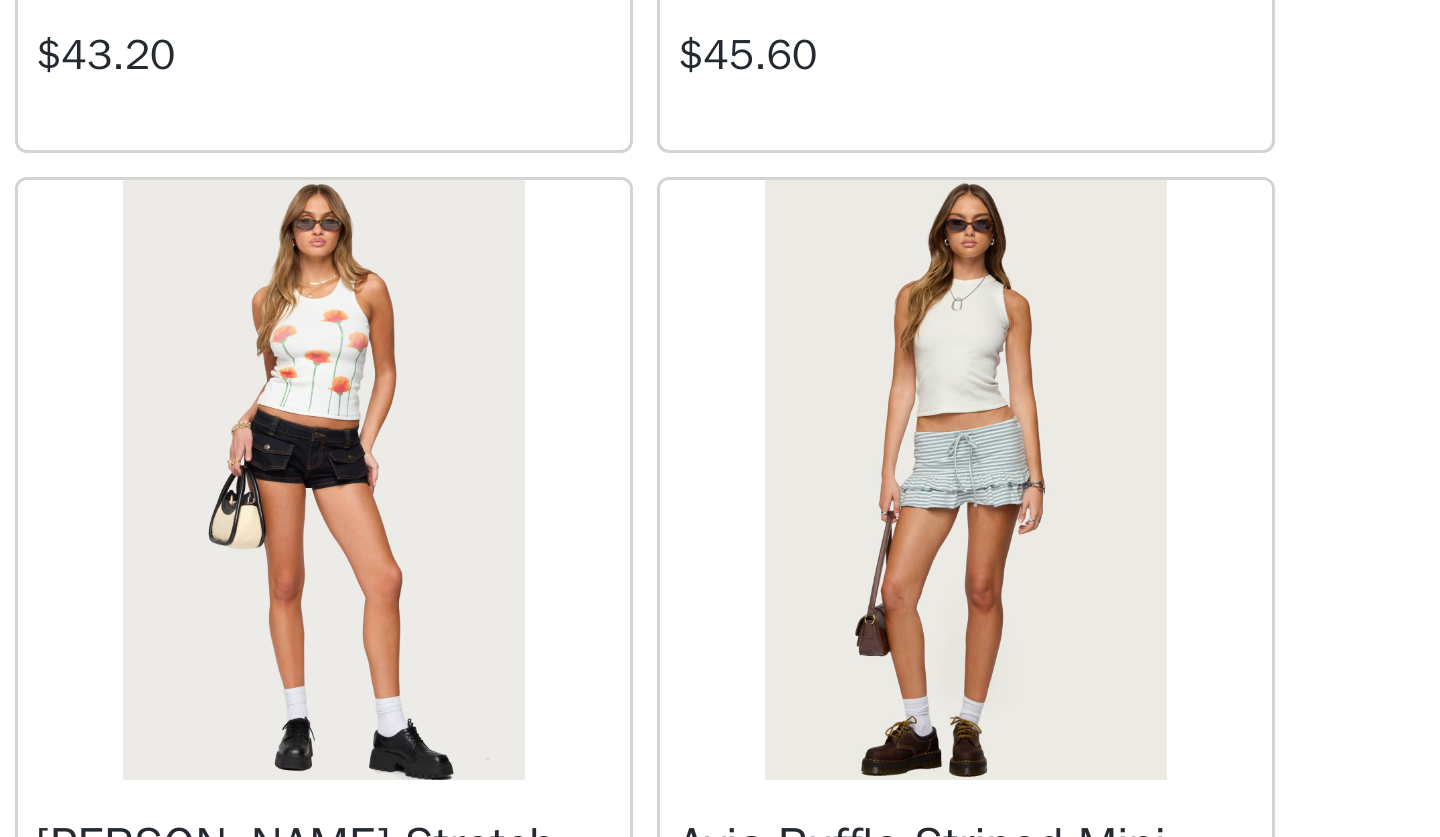 scroll, scrollTop: 56909, scrollLeft: 0, axis: vertical 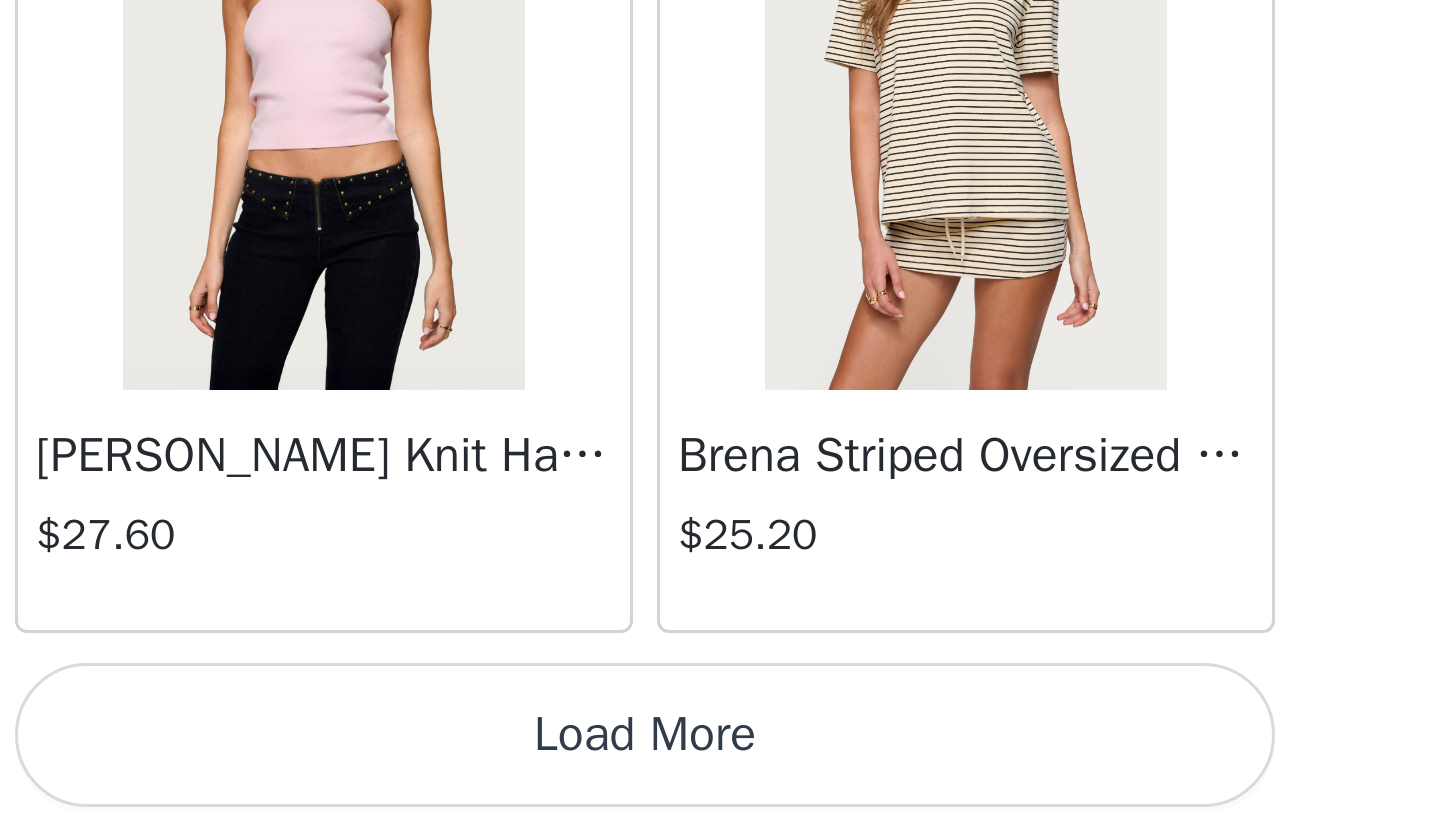 click on "Load More" at bounding box center (720, 803) 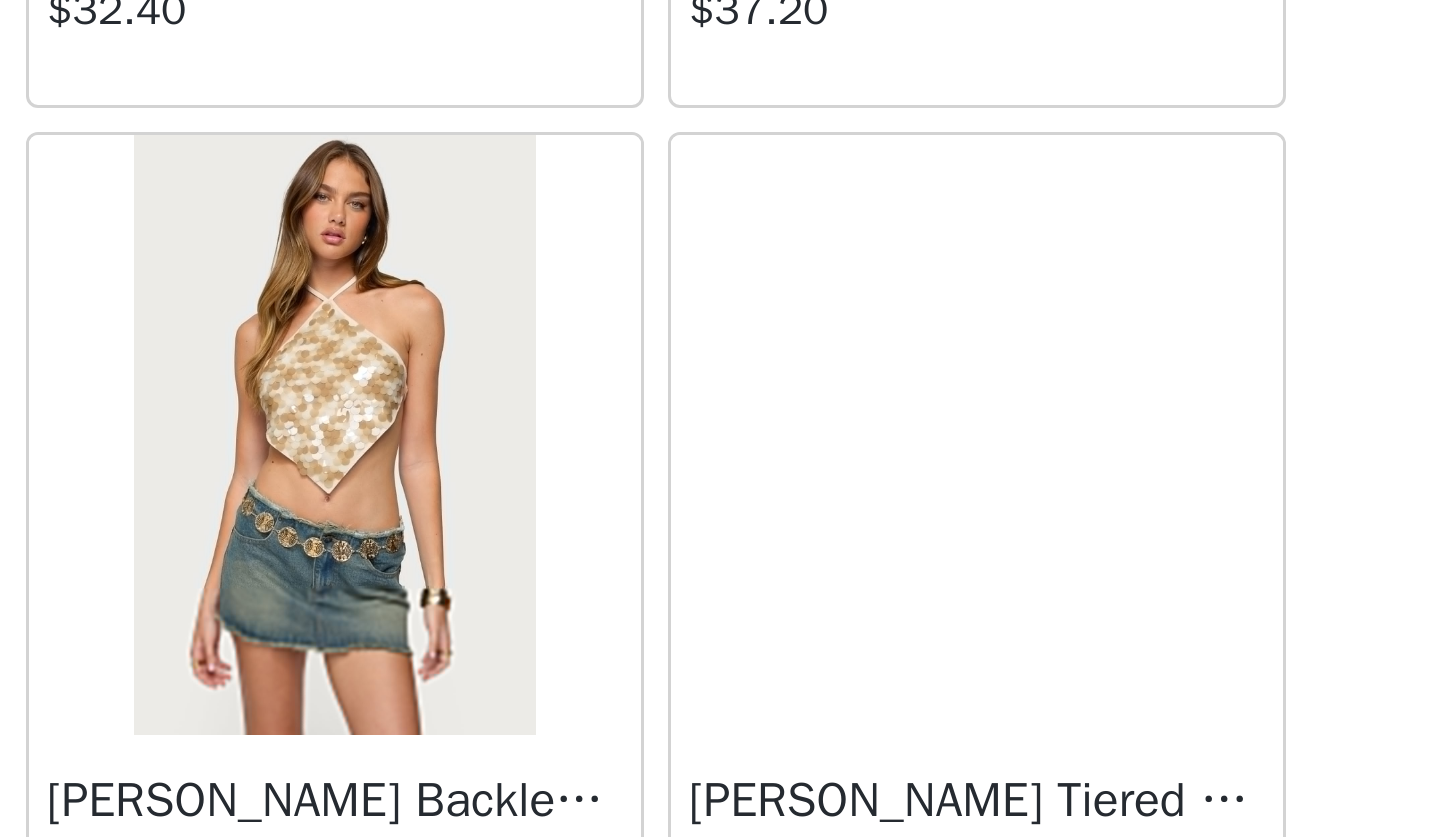 scroll, scrollTop: 59560, scrollLeft: 0, axis: vertical 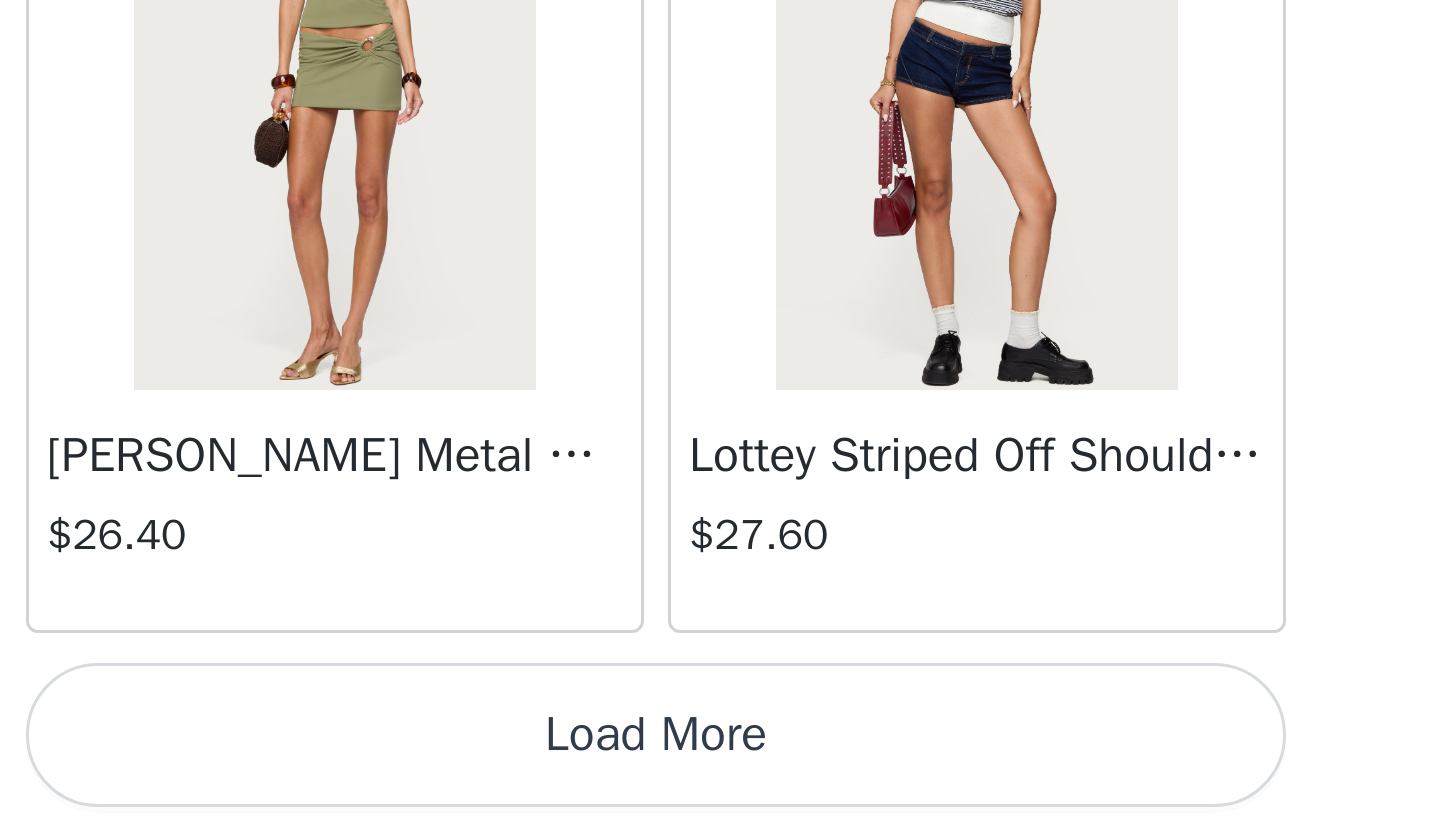 click on "Load More" at bounding box center [720, 803] 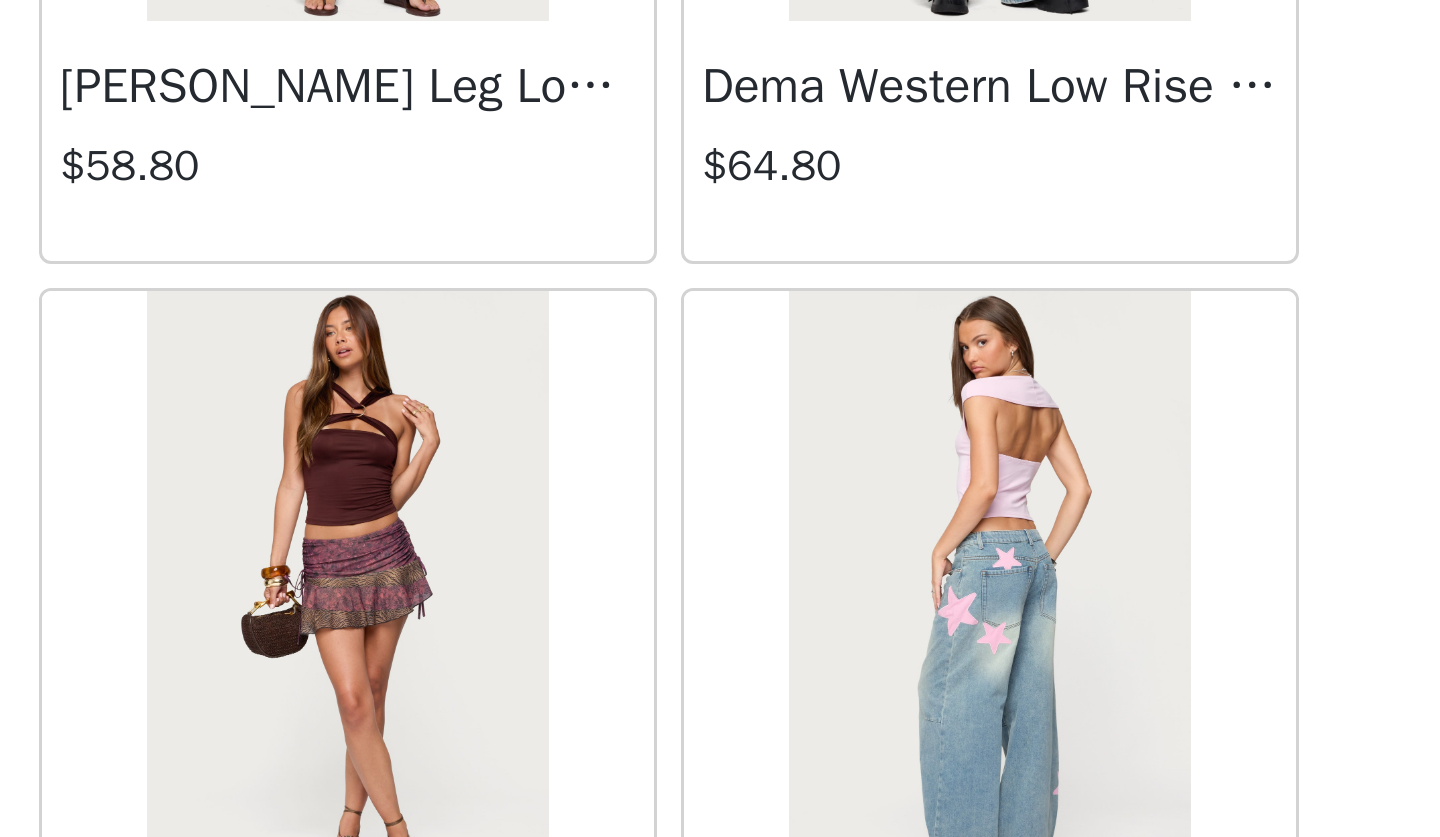 scroll, scrollTop: 62377, scrollLeft: 0, axis: vertical 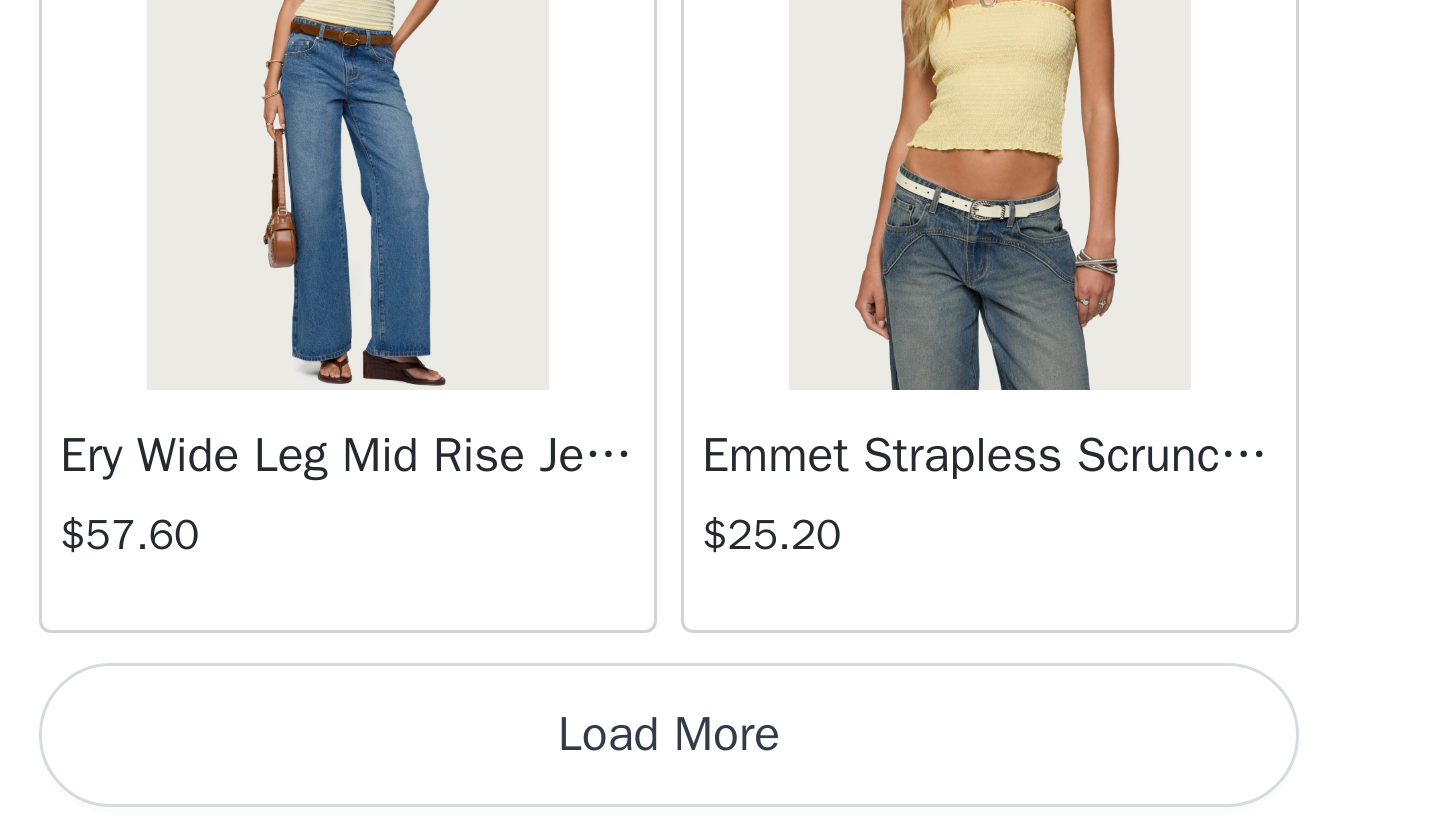 click on "Load More" at bounding box center [720, 803] 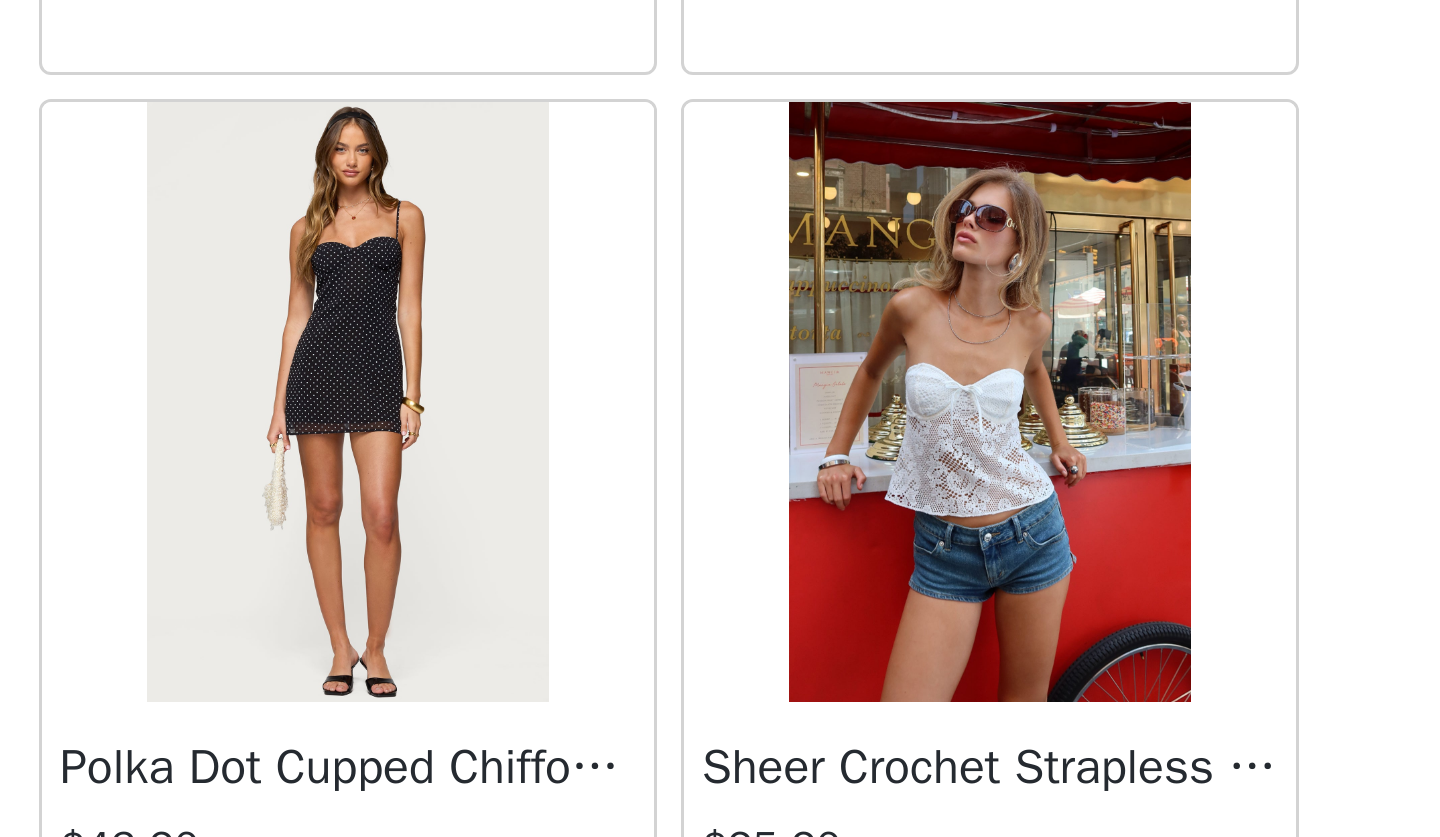 scroll, scrollTop: 65340, scrollLeft: 0, axis: vertical 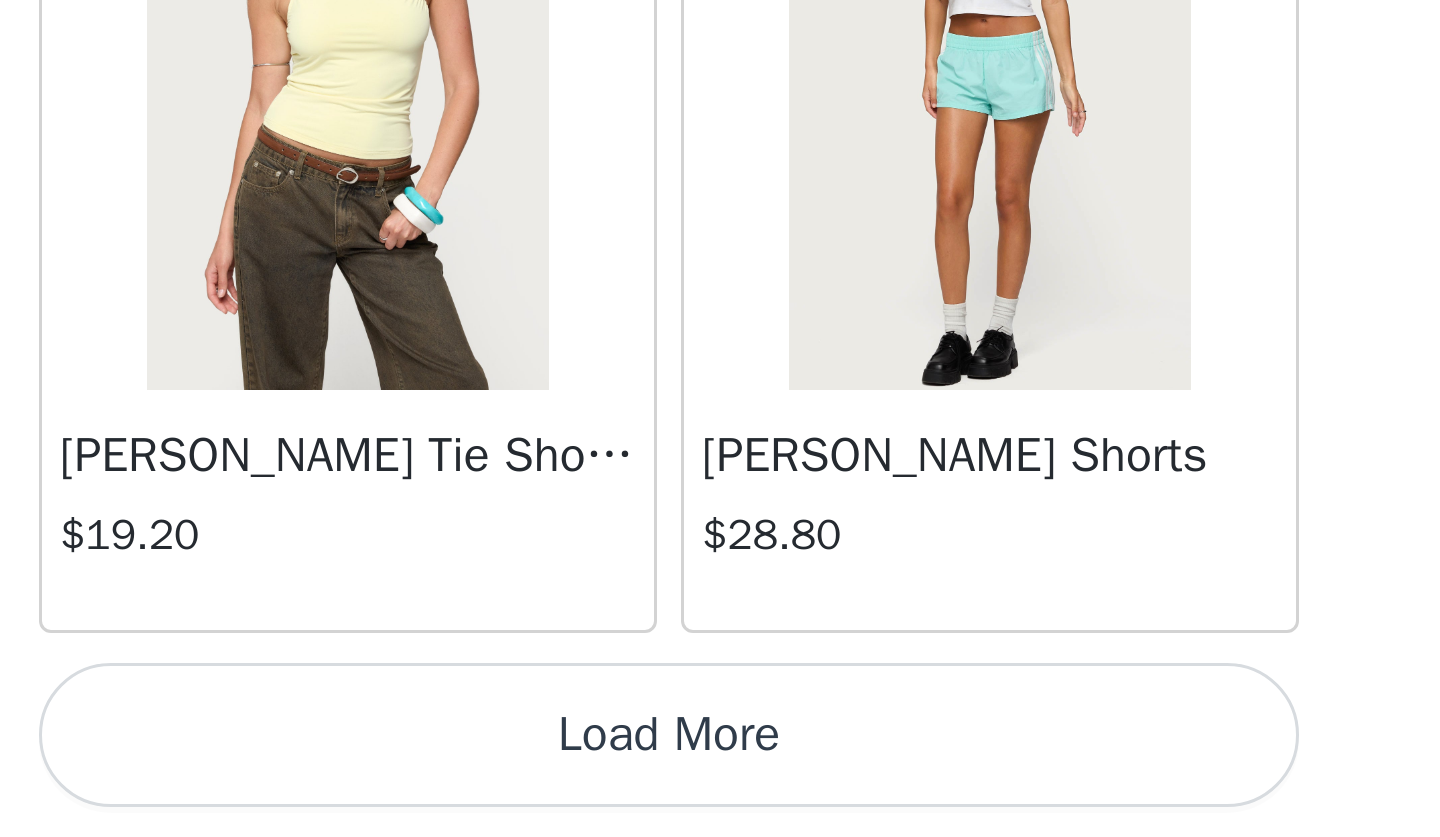 click on "Load More" at bounding box center (720, 803) 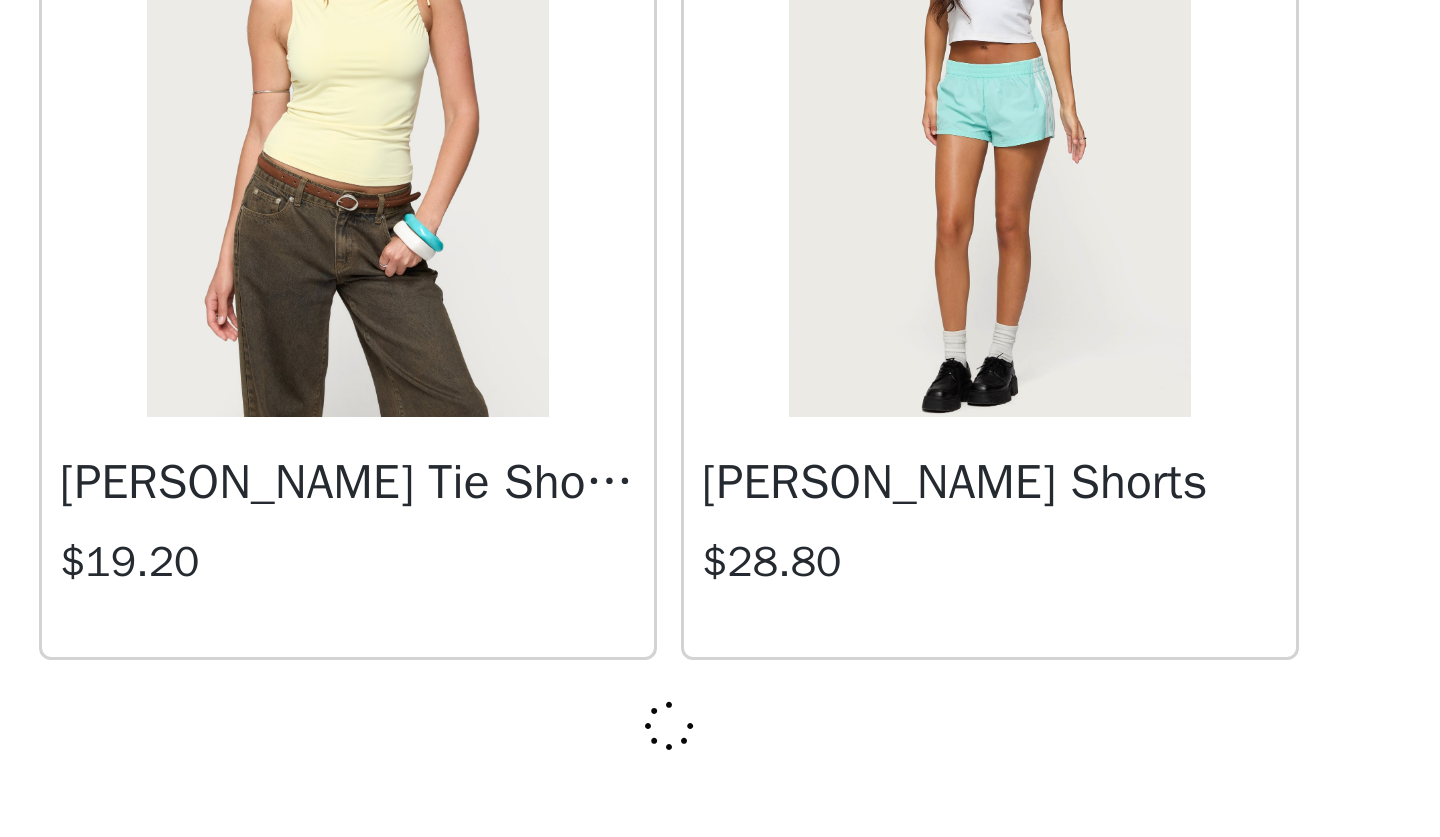 scroll, scrollTop: 66014, scrollLeft: 0, axis: vertical 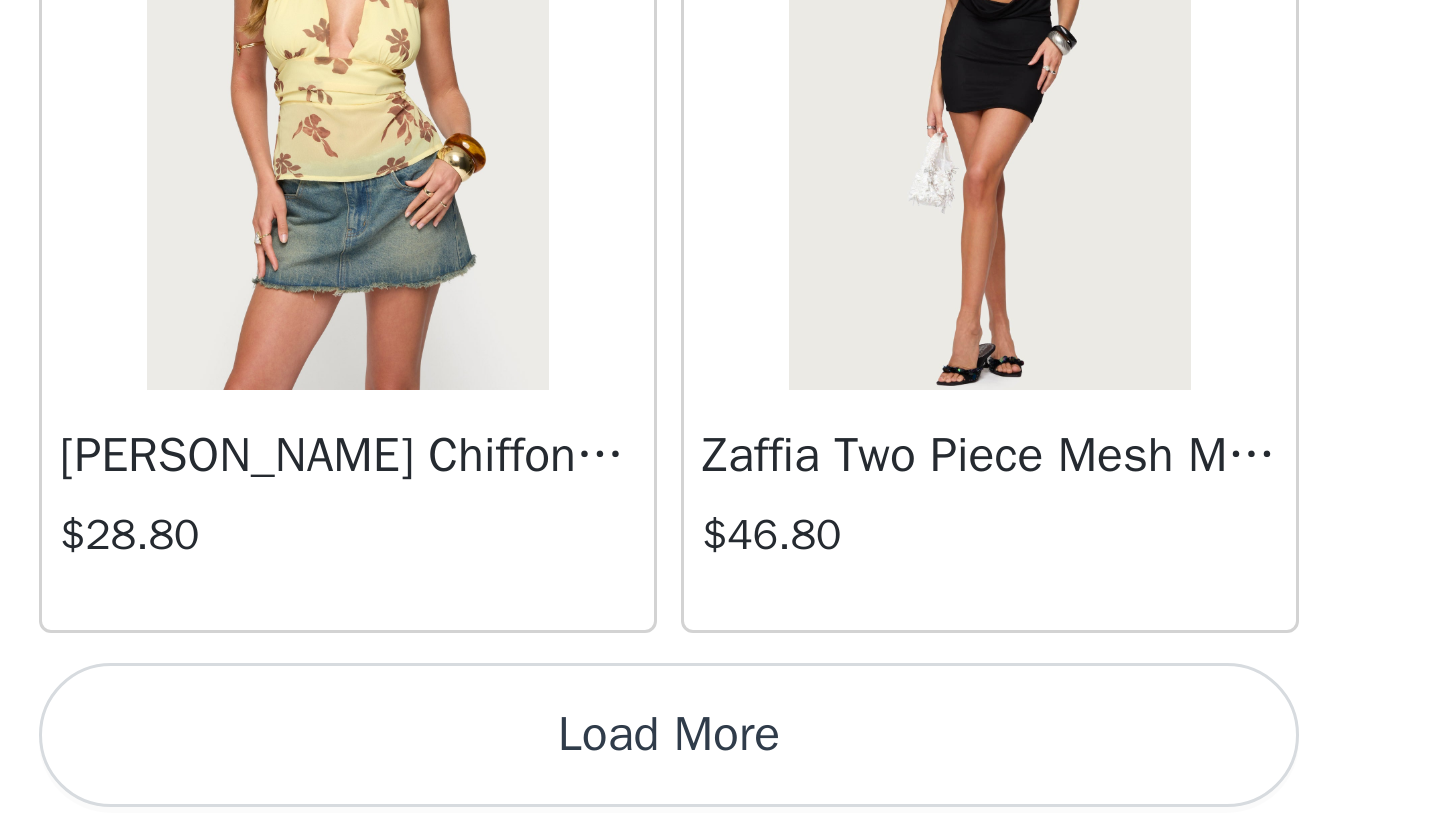 click on "Load More" at bounding box center [720, 803] 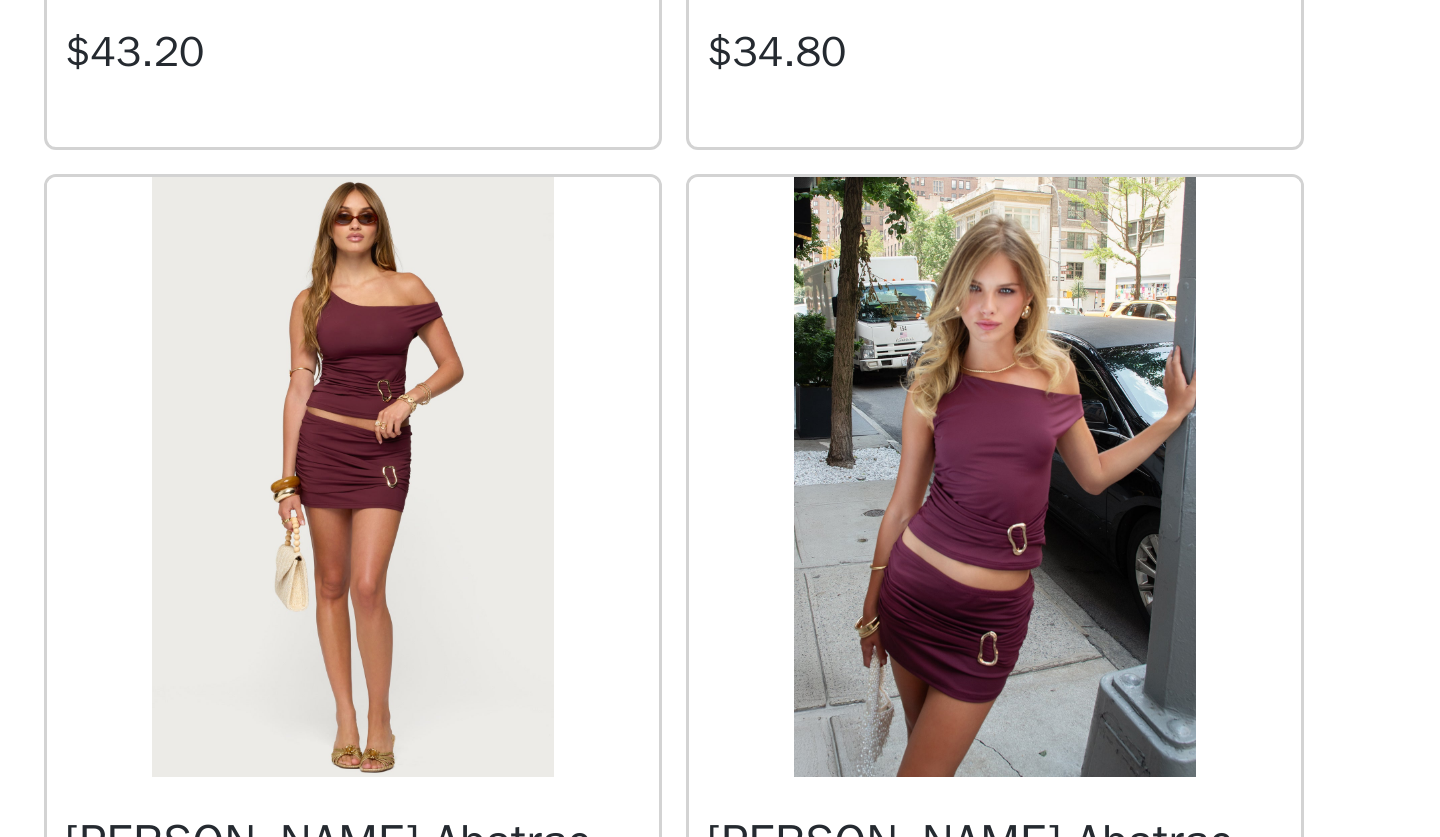 scroll, scrollTop: 70846, scrollLeft: 0, axis: vertical 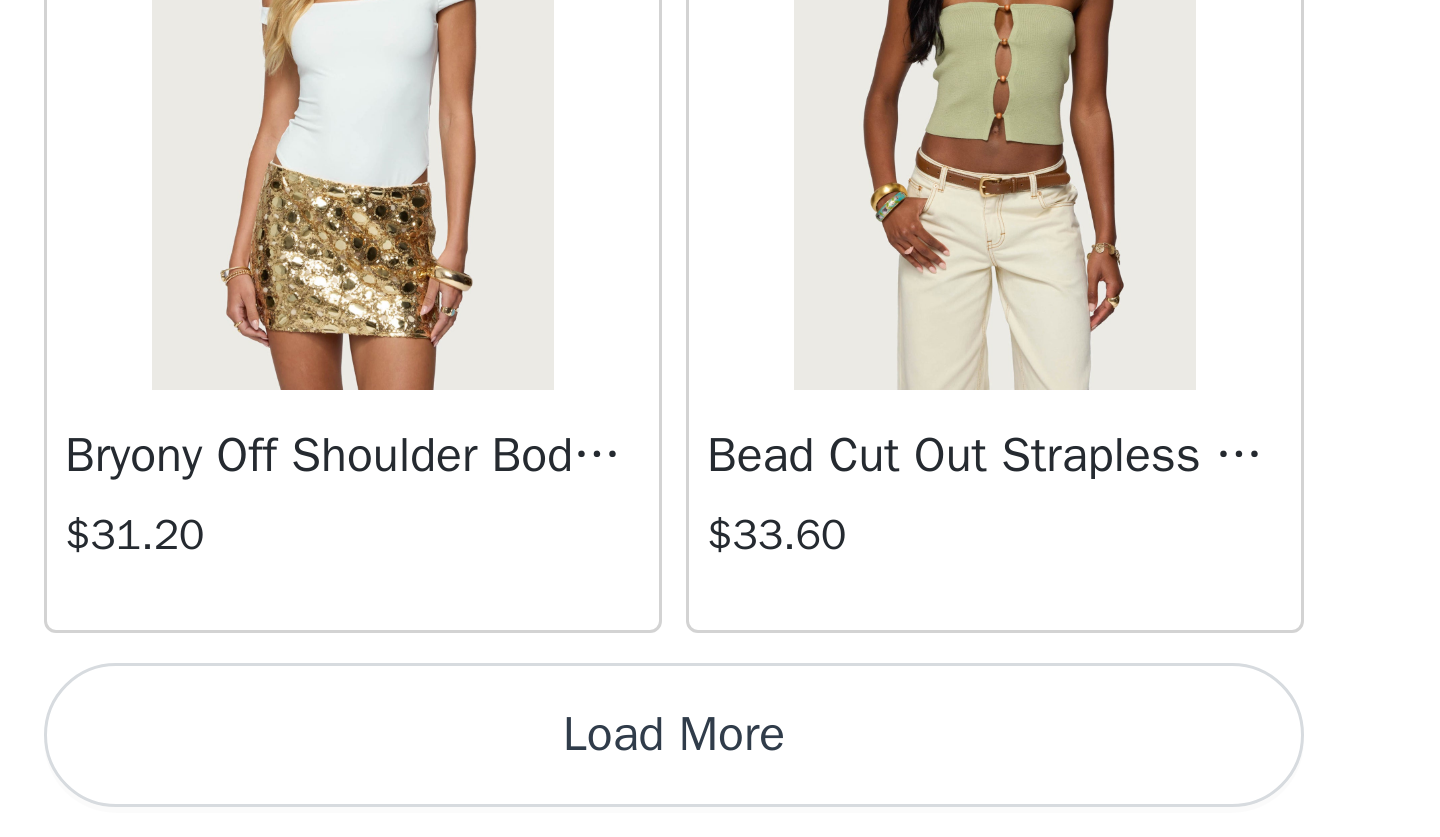 click on "Load More" at bounding box center (720, 803) 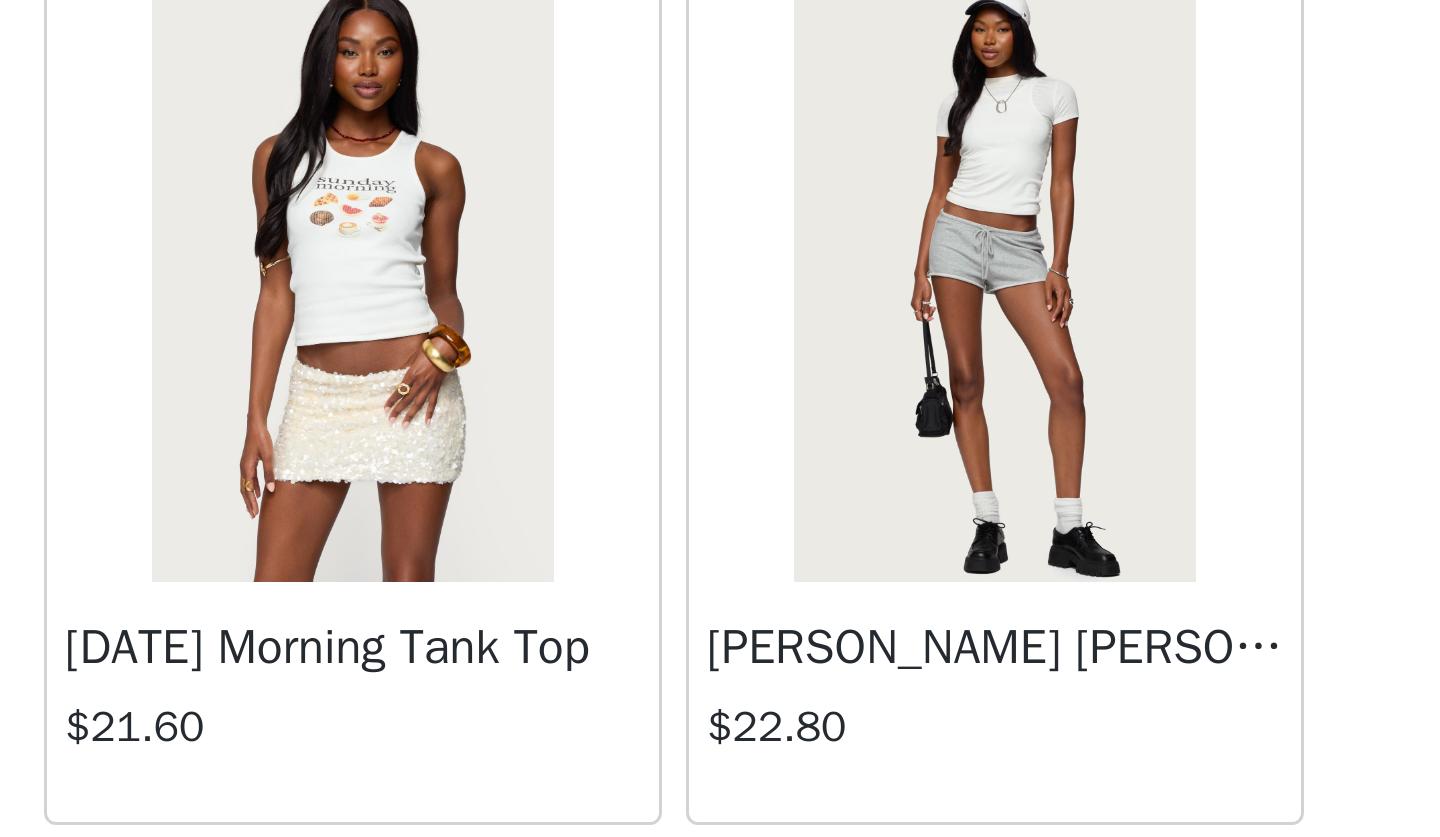 scroll, scrollTop: 73209, scrollLeft: 0, axis: vertical 